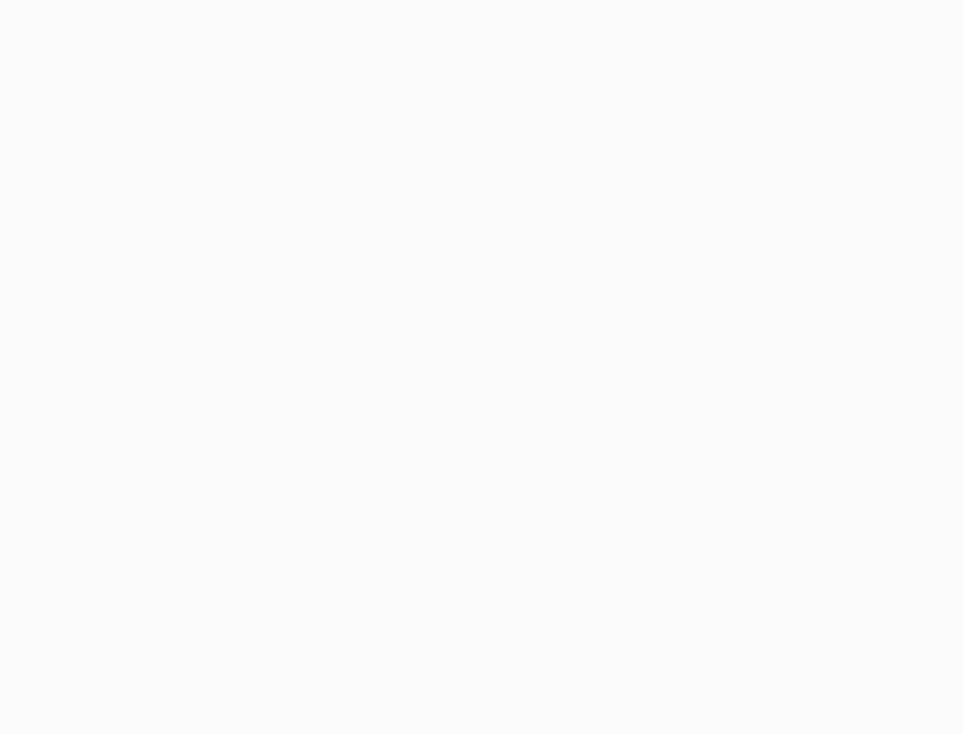 scroll, scrollTop: 0, scrollLeft: 0, axis: both 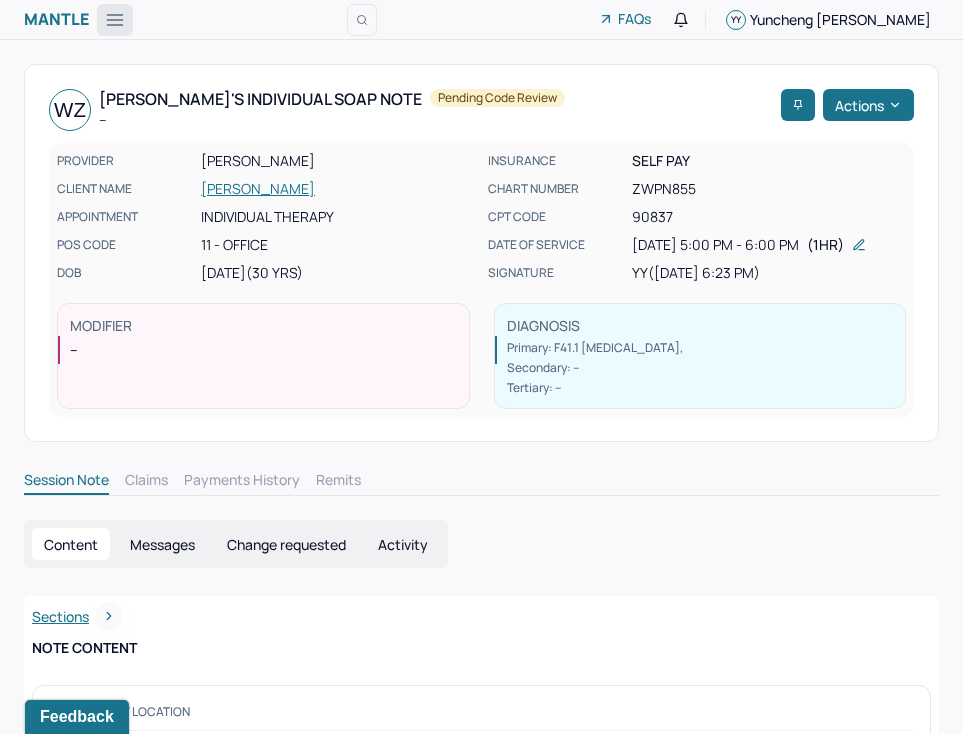 click 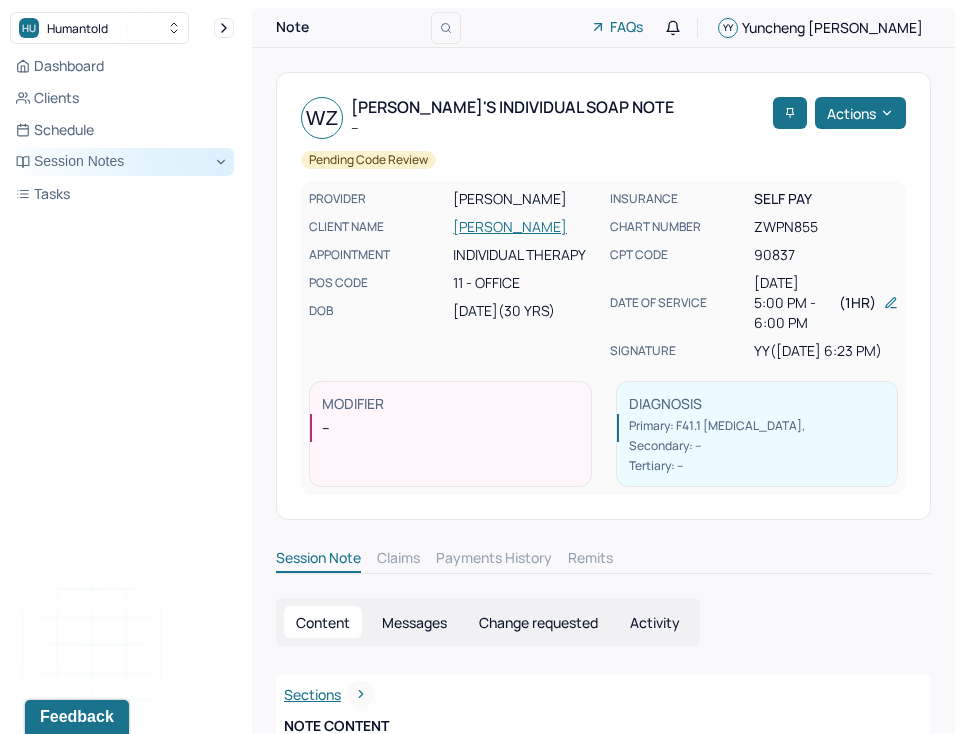 click on "Session Notes" at bounding box center (122, 162) 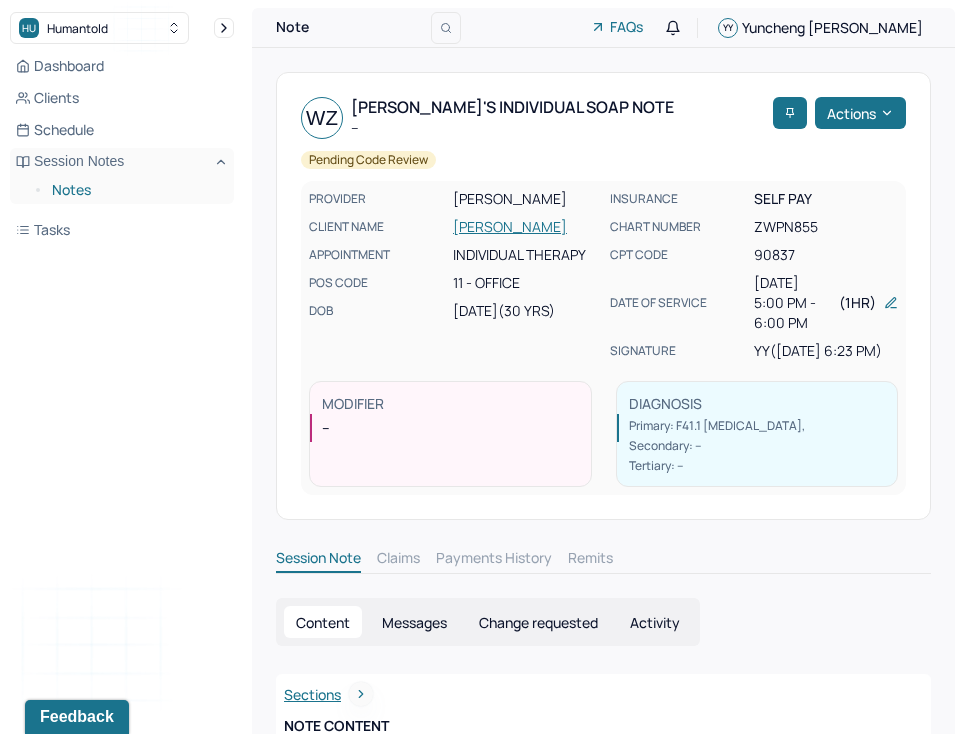 click on "Notes" at bounding box center (135, 190) 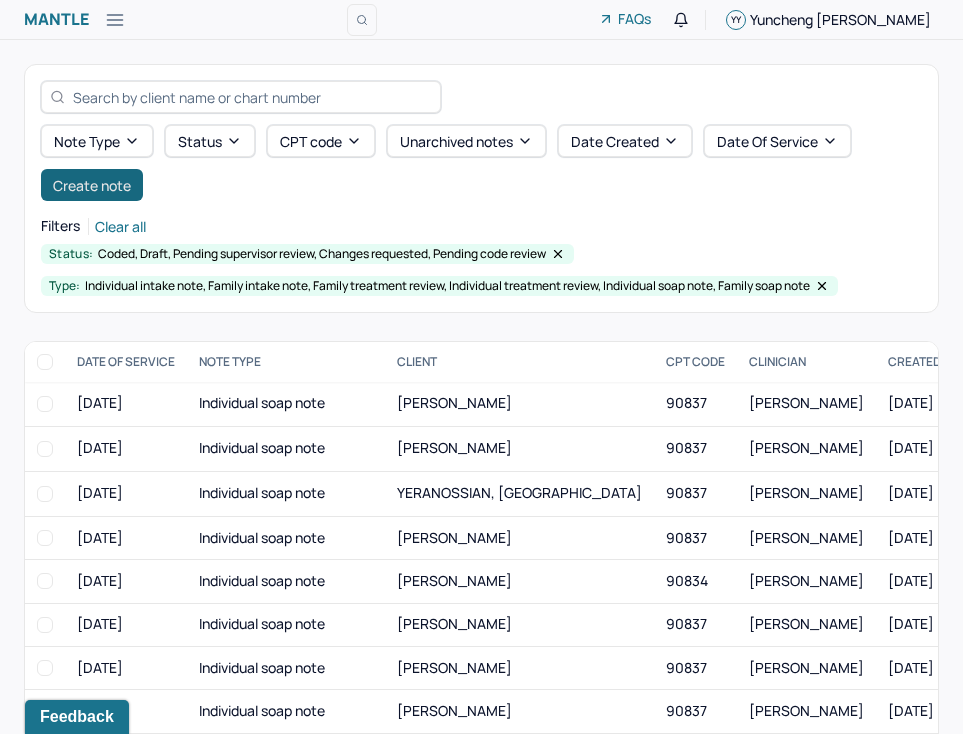 click on "Create note" at bounding box center [92, 185] 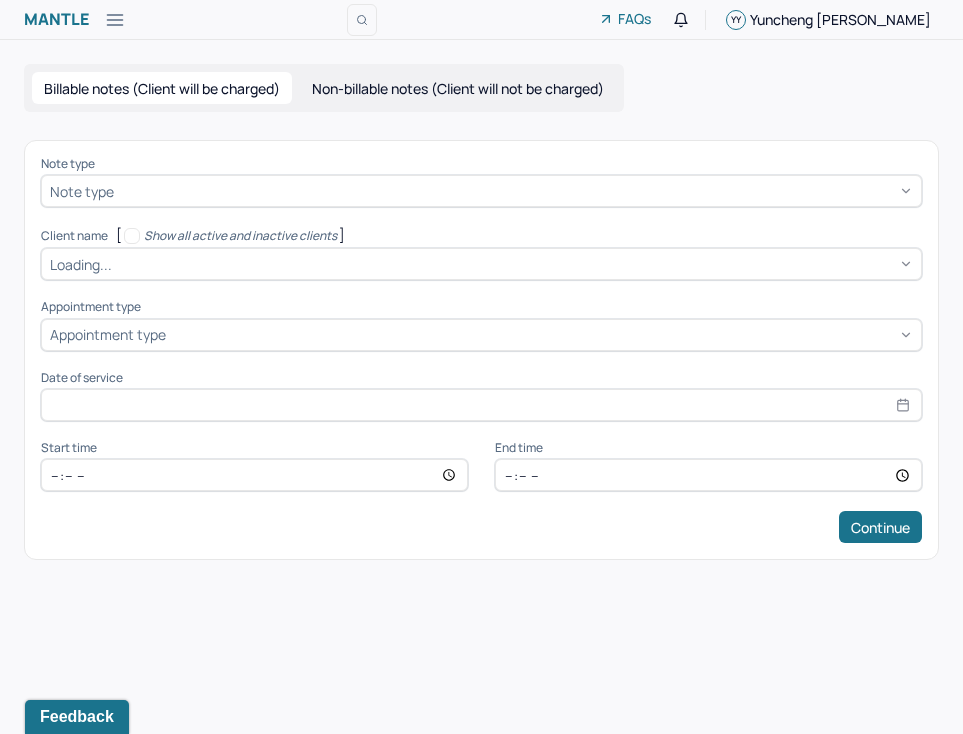 click at bounding box center [515, 191] 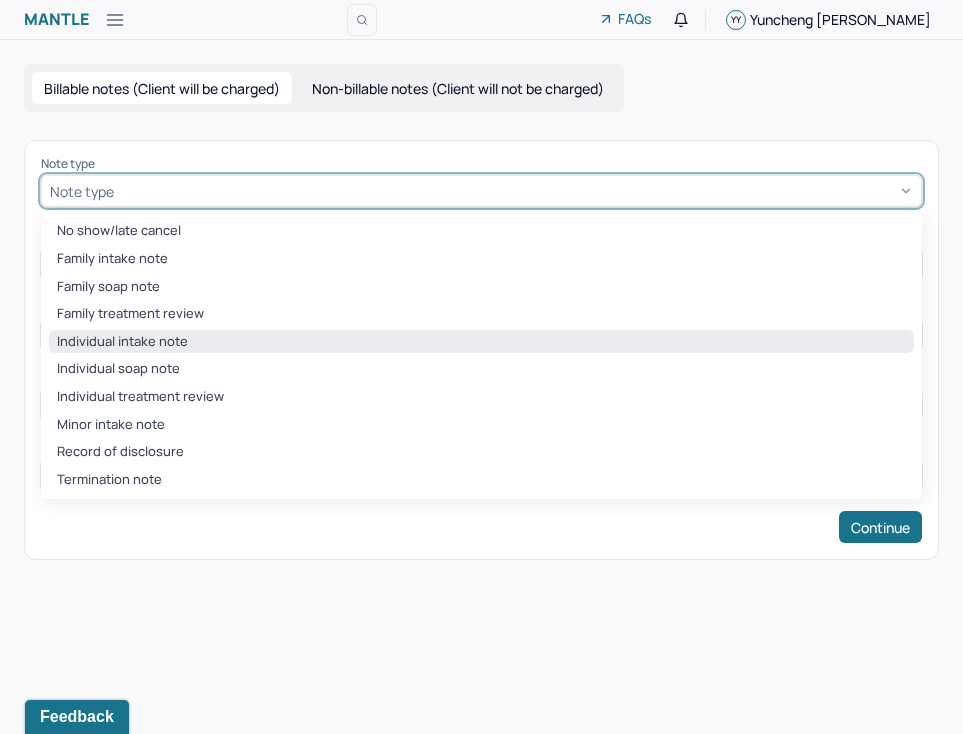 click on "Individual intake note" at bounding box center (481, 342) 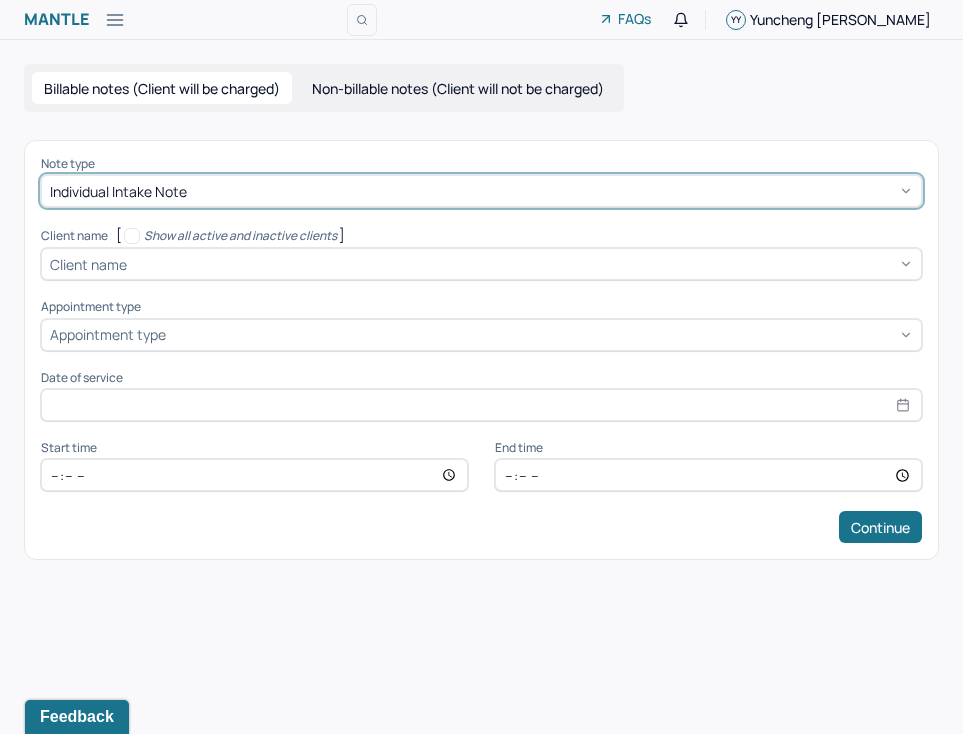 click at bounding box center [522, 264] 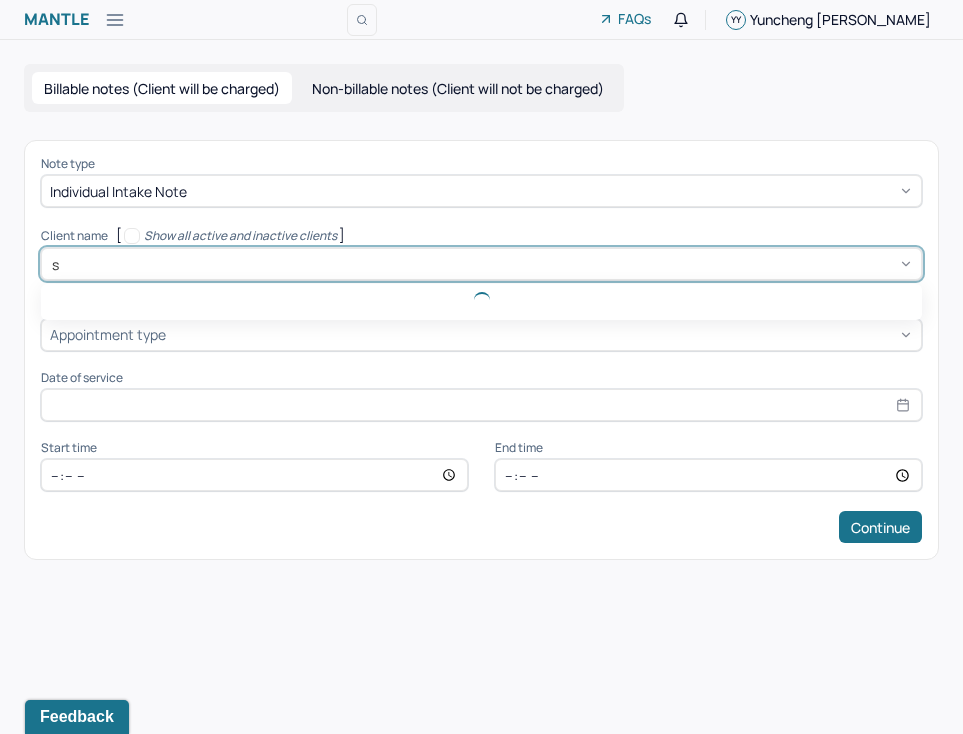 scroll, scrollTop: 0, scrollLeft: 0, axis: both 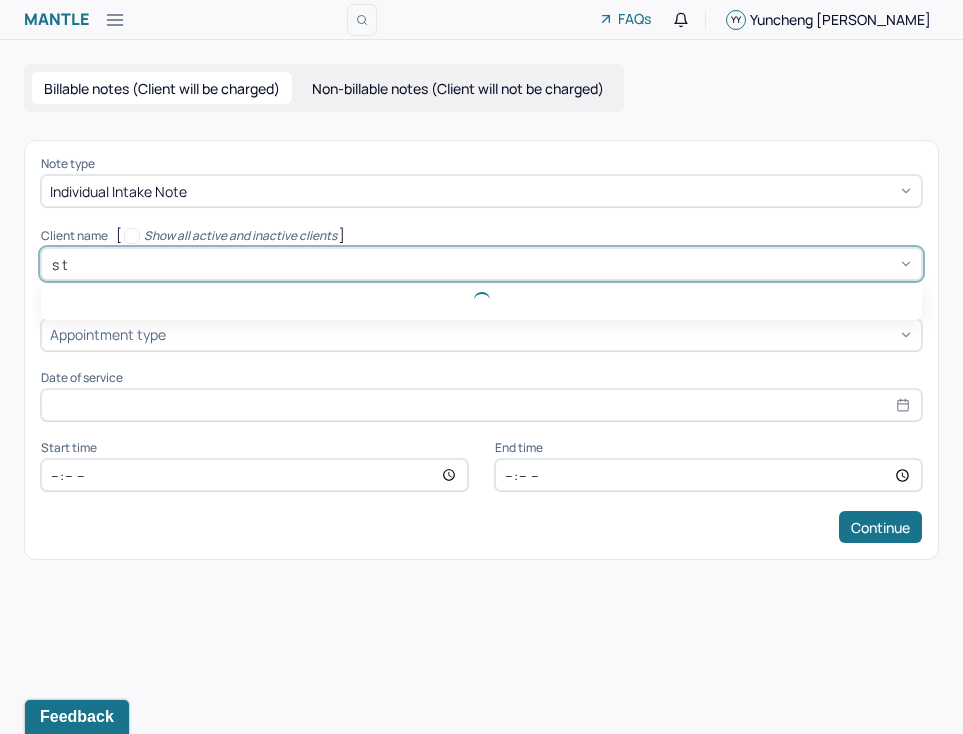 type on "st" 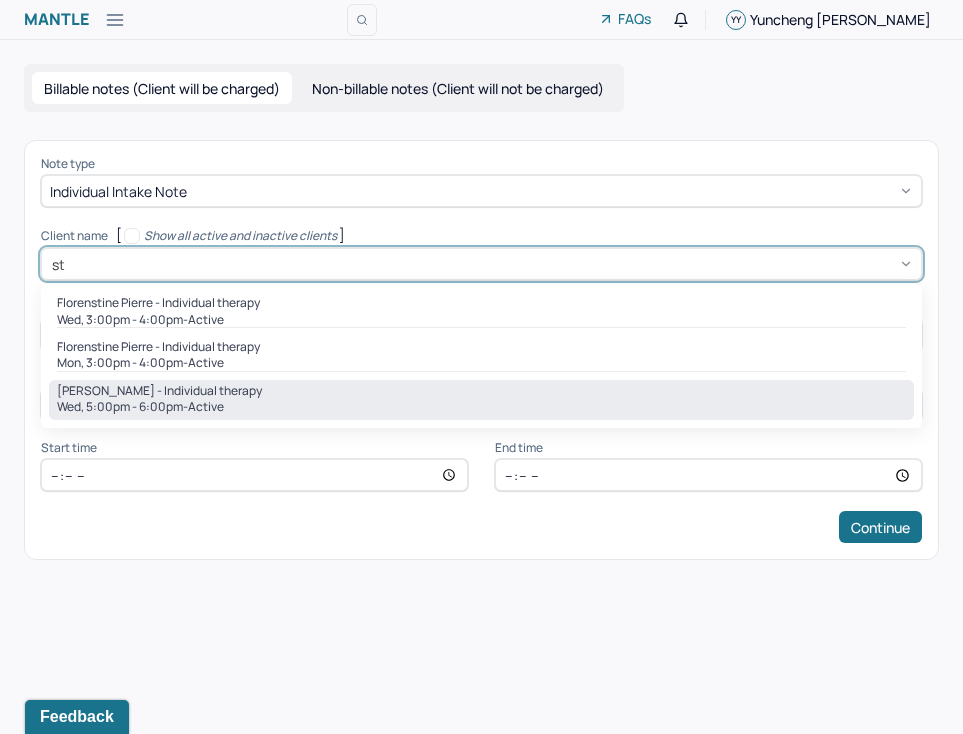 click on "[PERSON_NAME] - Individual therapy" at bounding box center (159, 391) 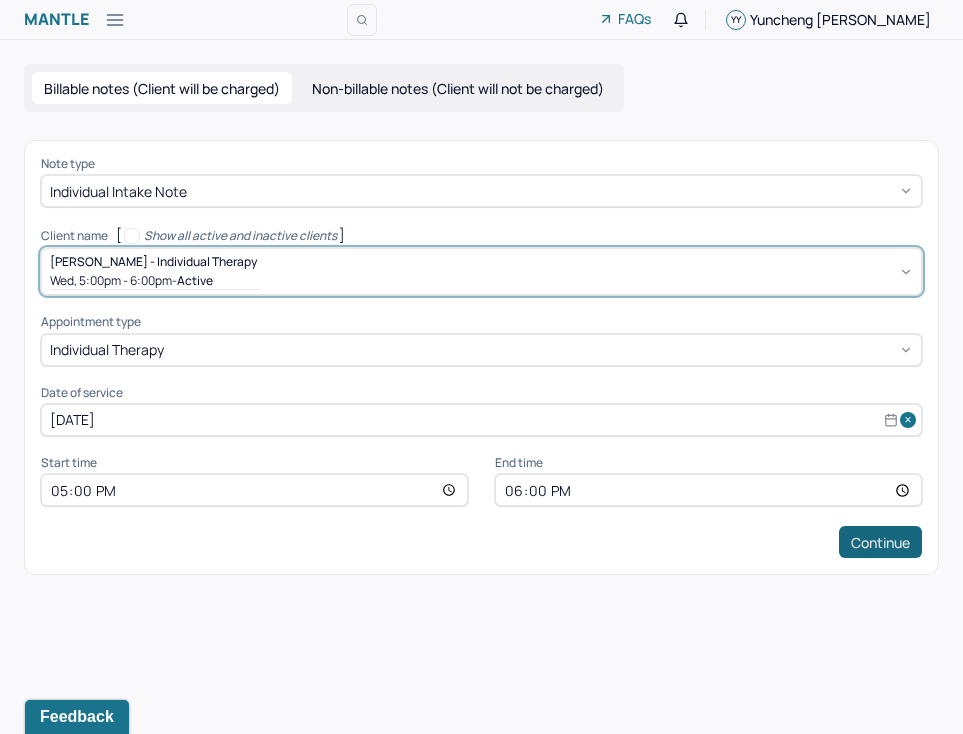 click on "Continue" at bounding box center (880, 542) 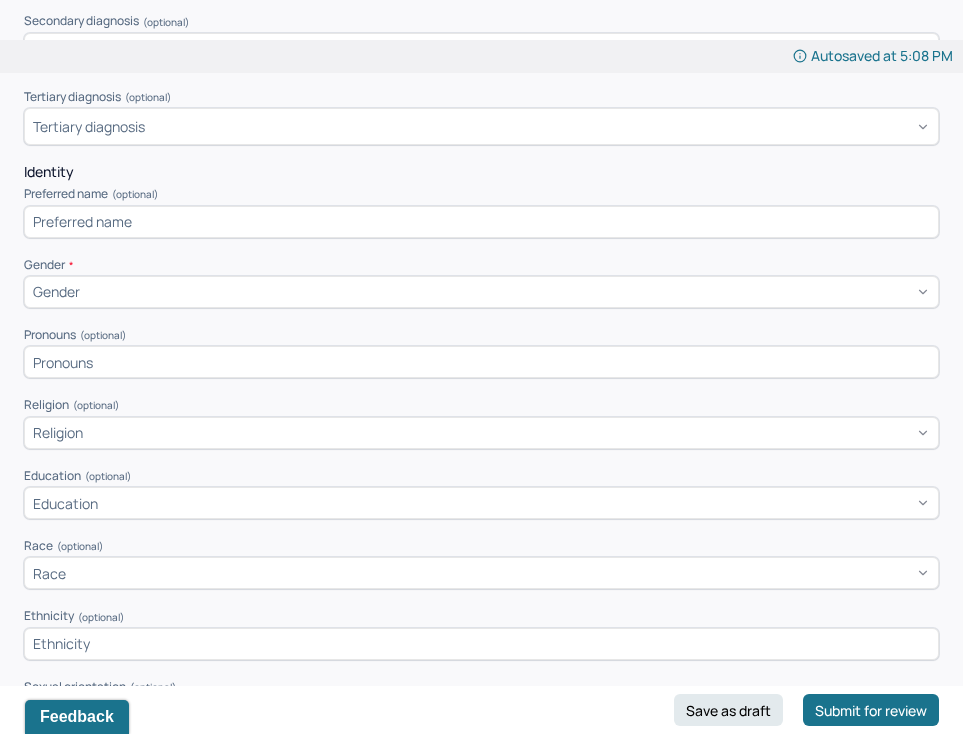 scroll, scrollTop: 495, scrollLeft: 0, axis: vertical 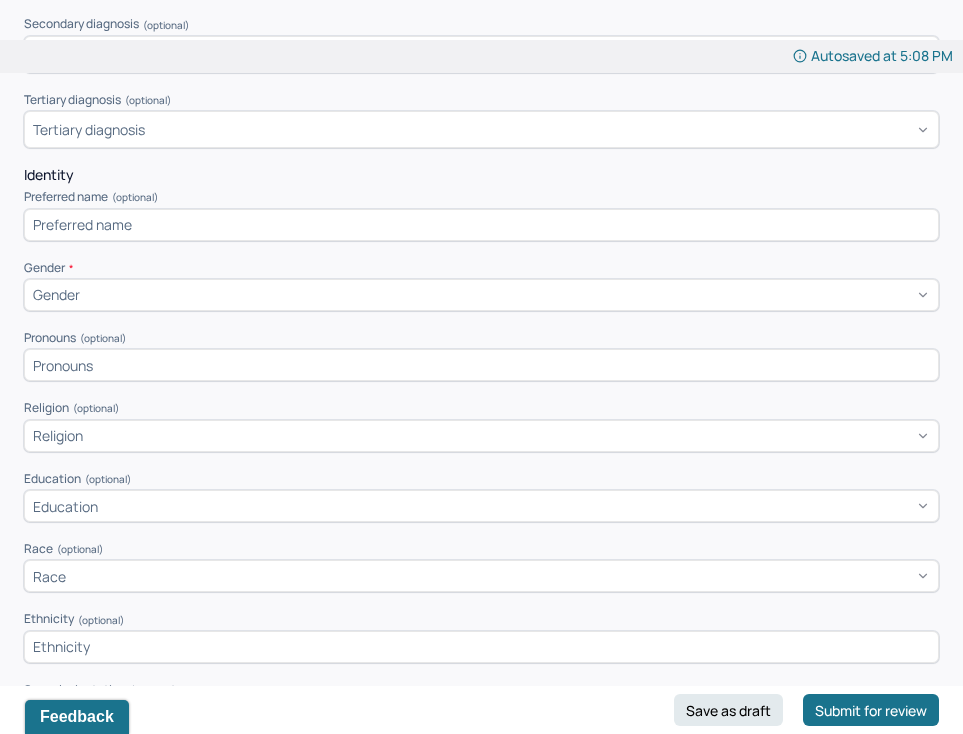 click on "Gender" at bounding box center [481, 295] 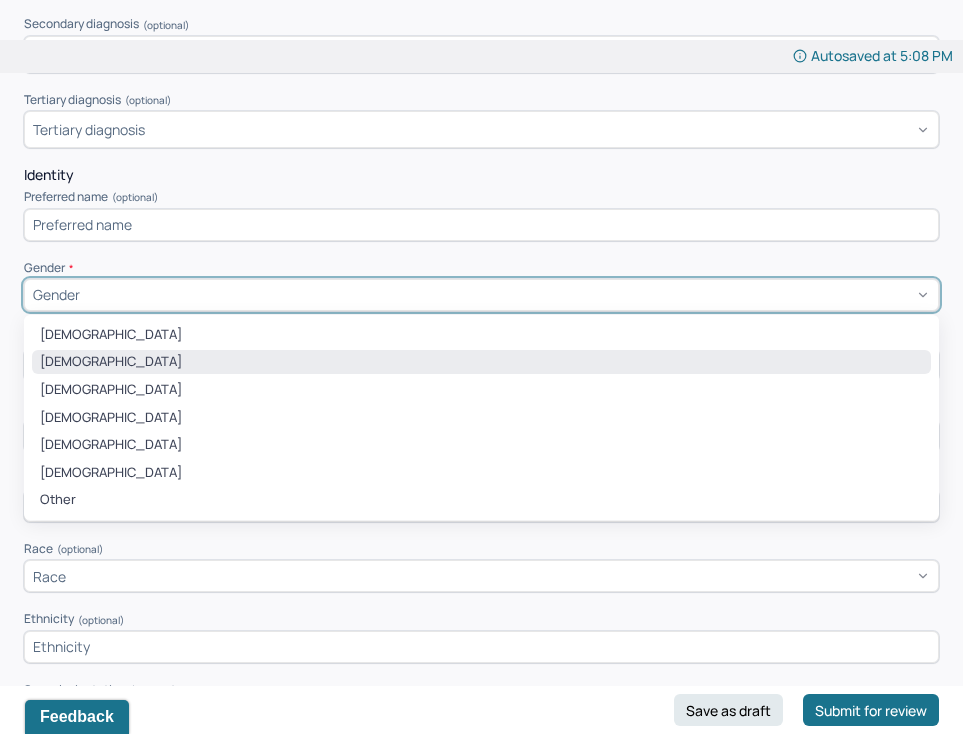 click on "[DEMOGRAPHIC_DATA]" at bounding box center [481, 362] 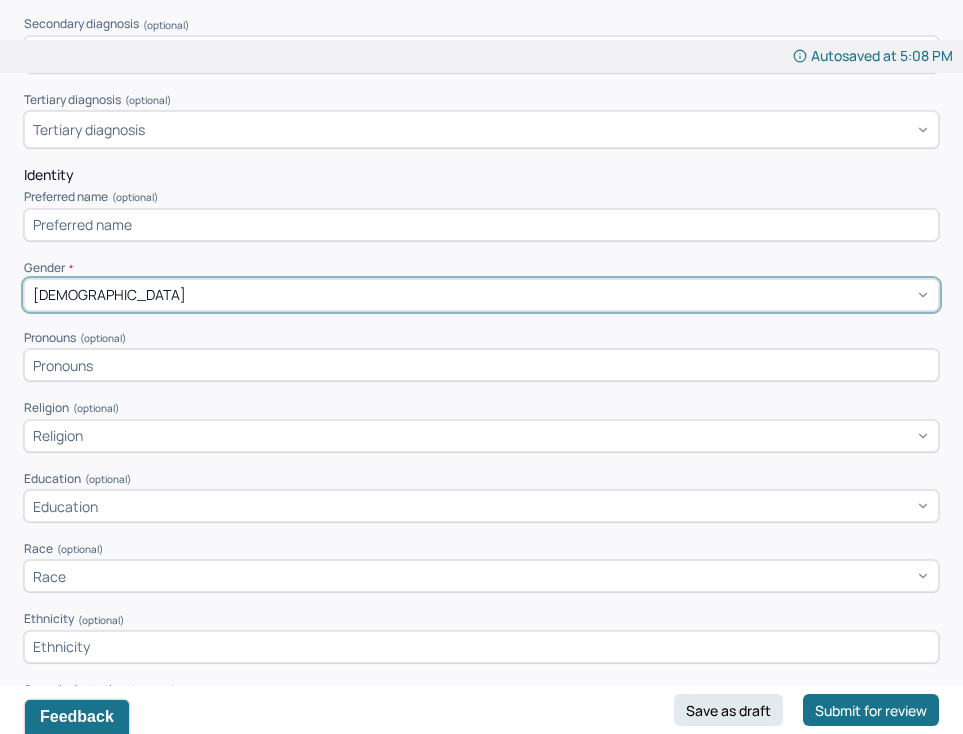 click at bounding box center [481, 365] 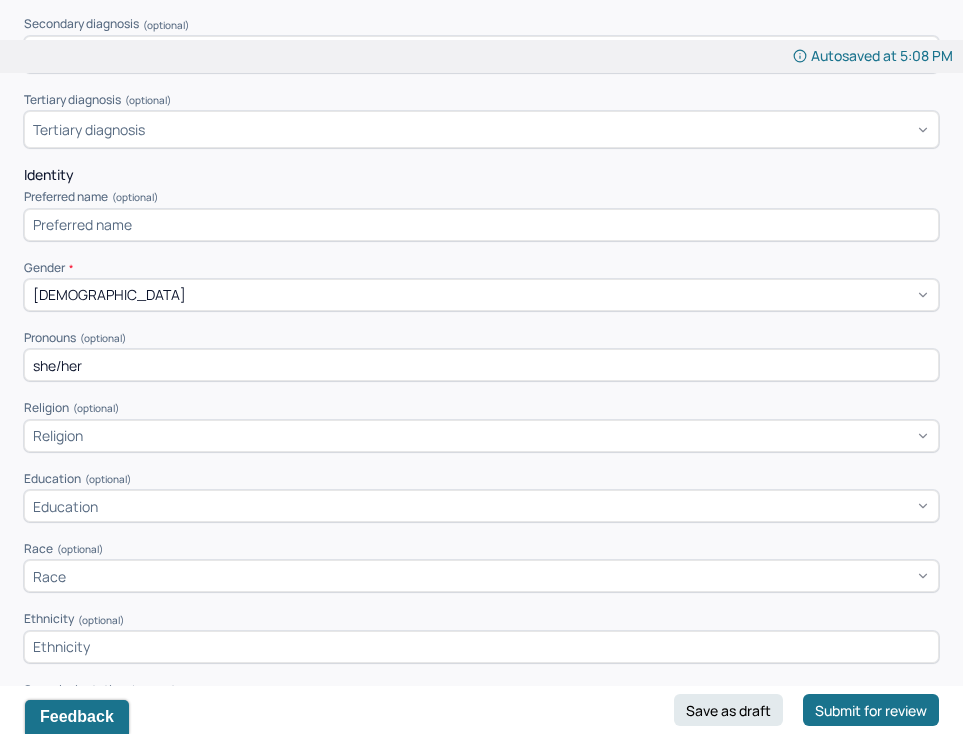 type on "she/her" 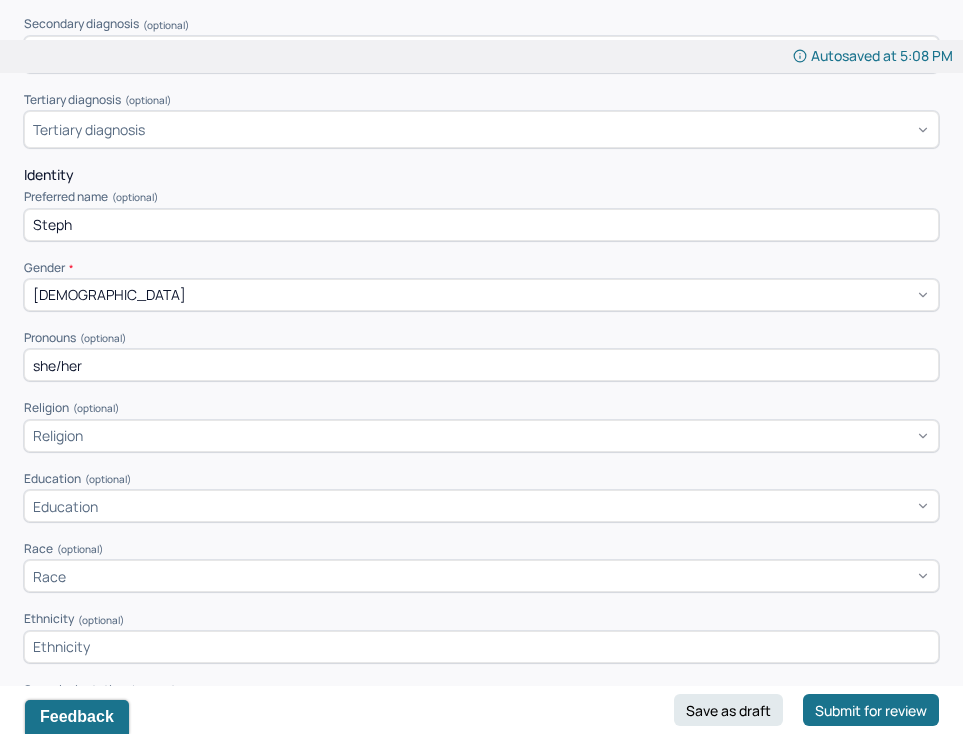 type on "Steph" 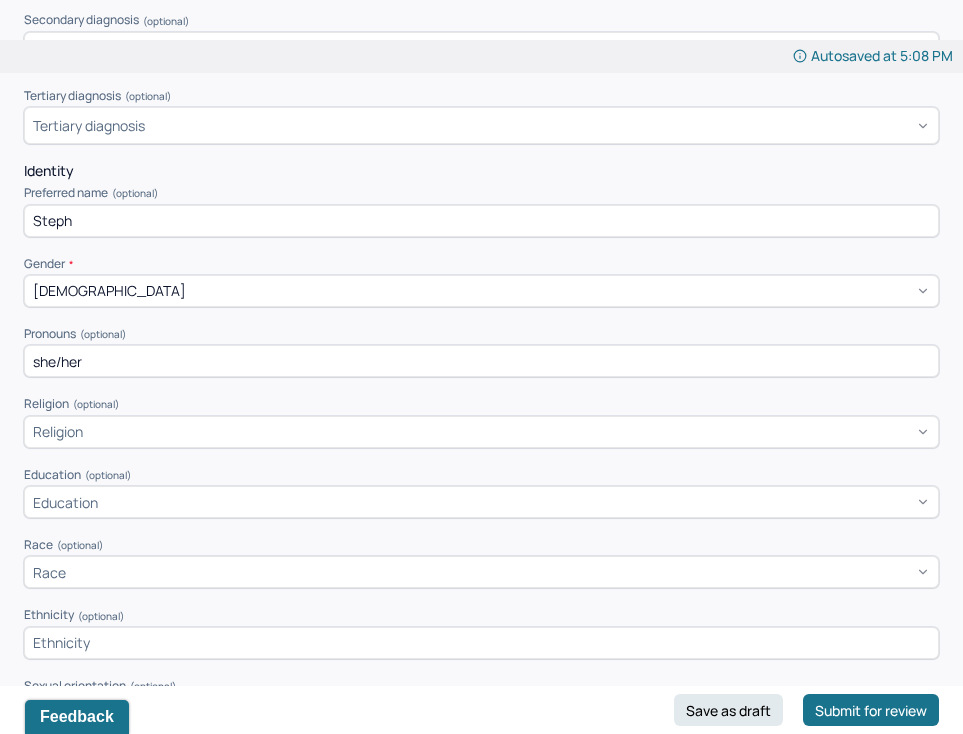 click on "Religion" at bounding box center [58, 431] 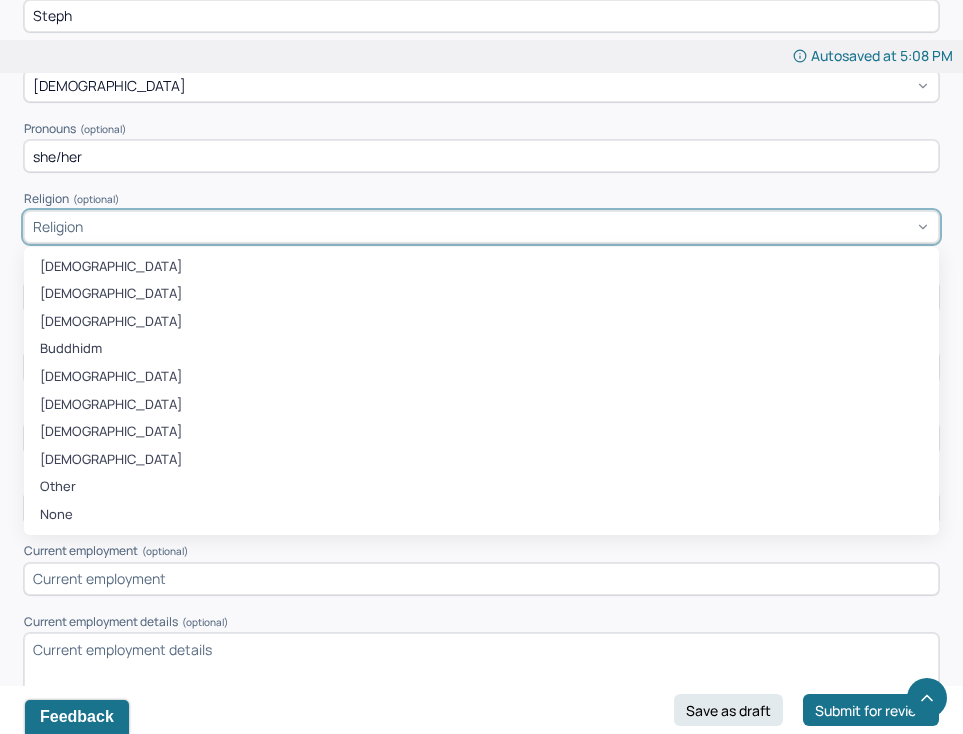 scroll, scrollTop: 709, scrollLeft: 0, axis: vertical 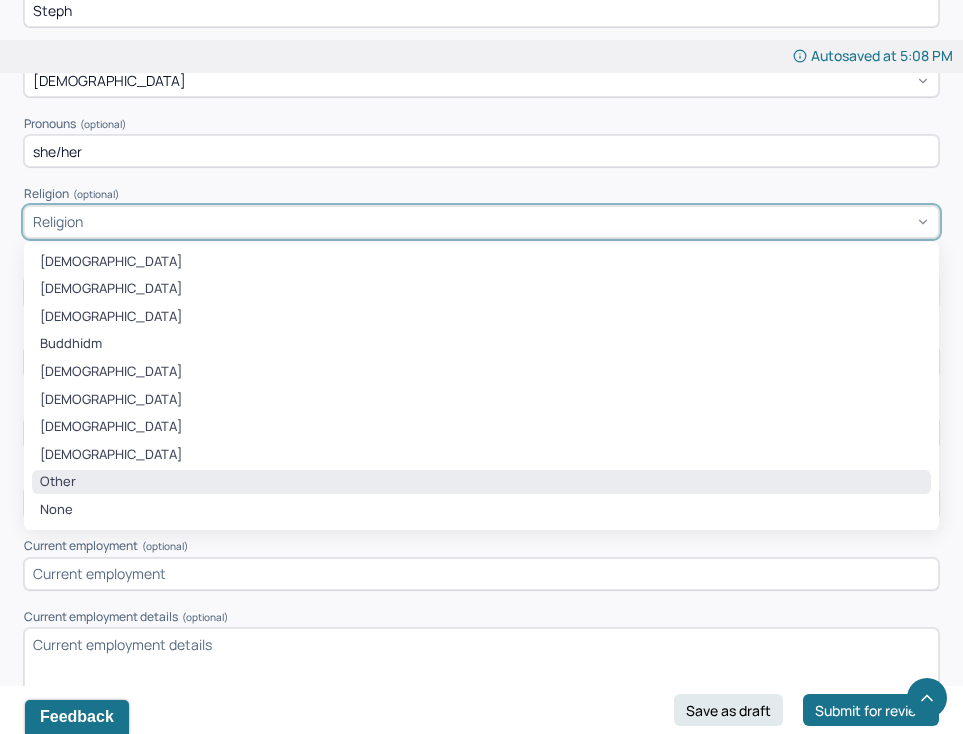 click on "Other" at bounding box center (481, 482) 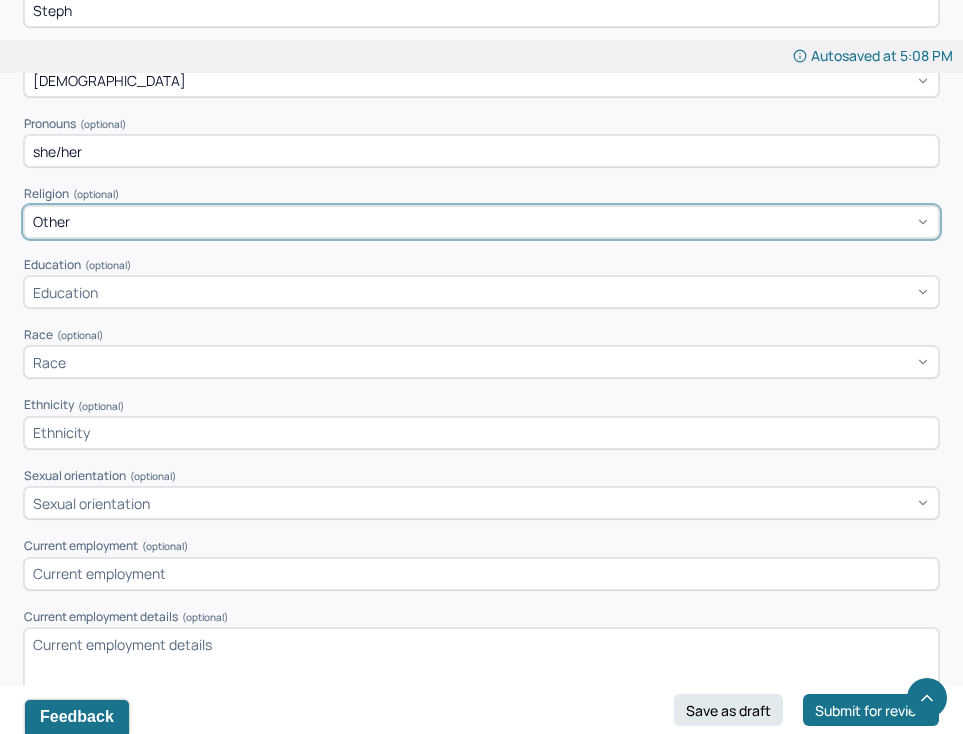 click on "Other" at bounding box center (481, 222) 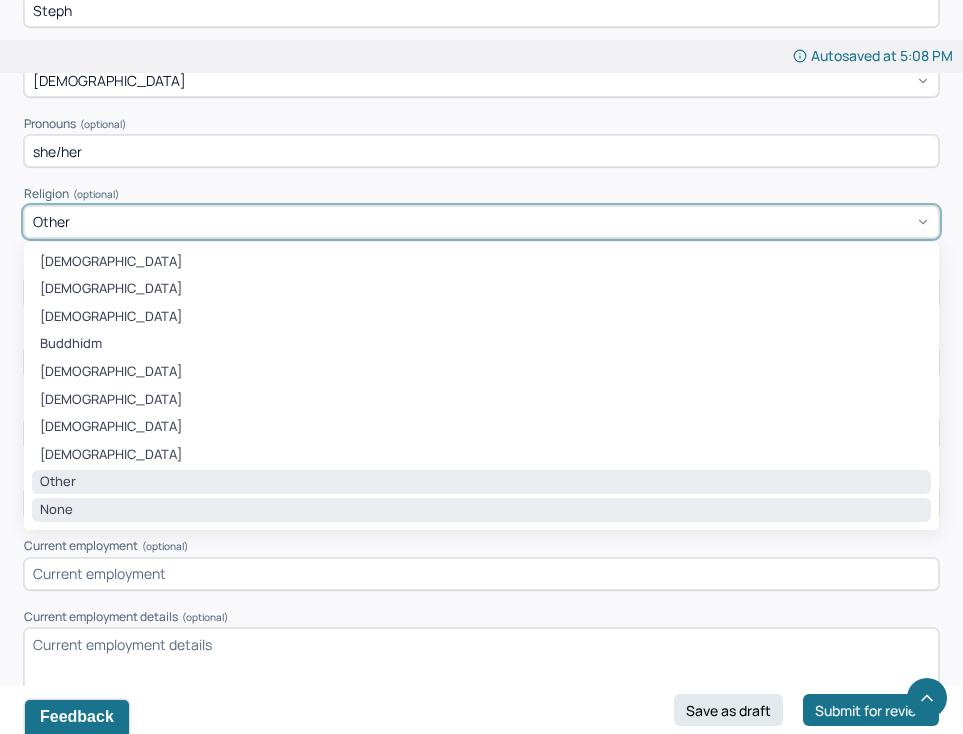 click on "None" at bounding box center [481, 510] 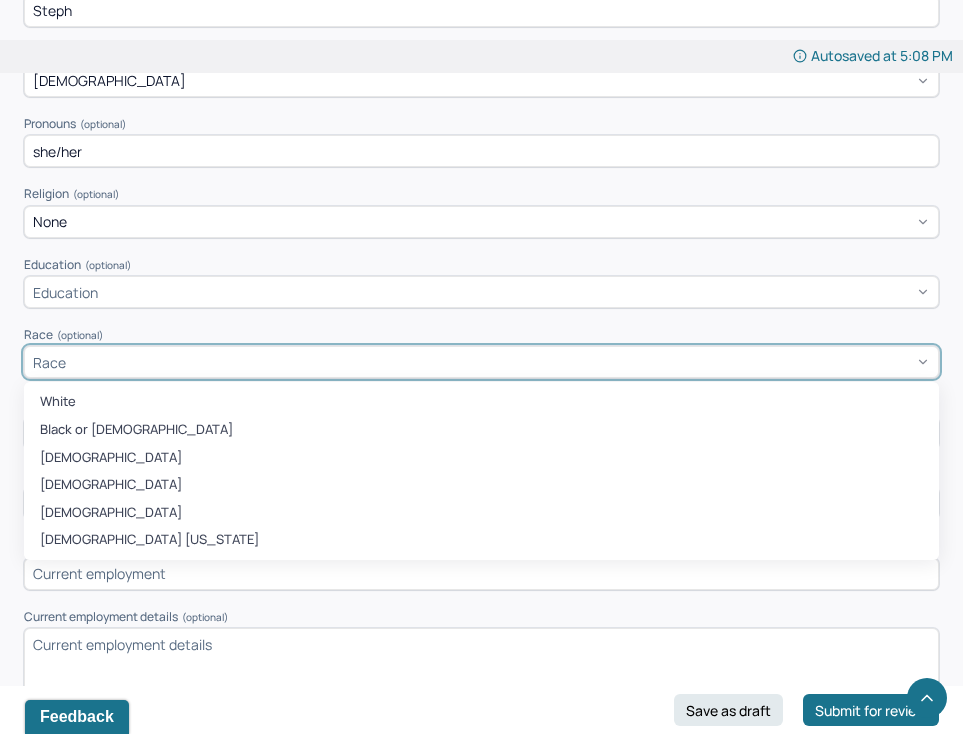 click on "Race" at bounding box center (481, 362) 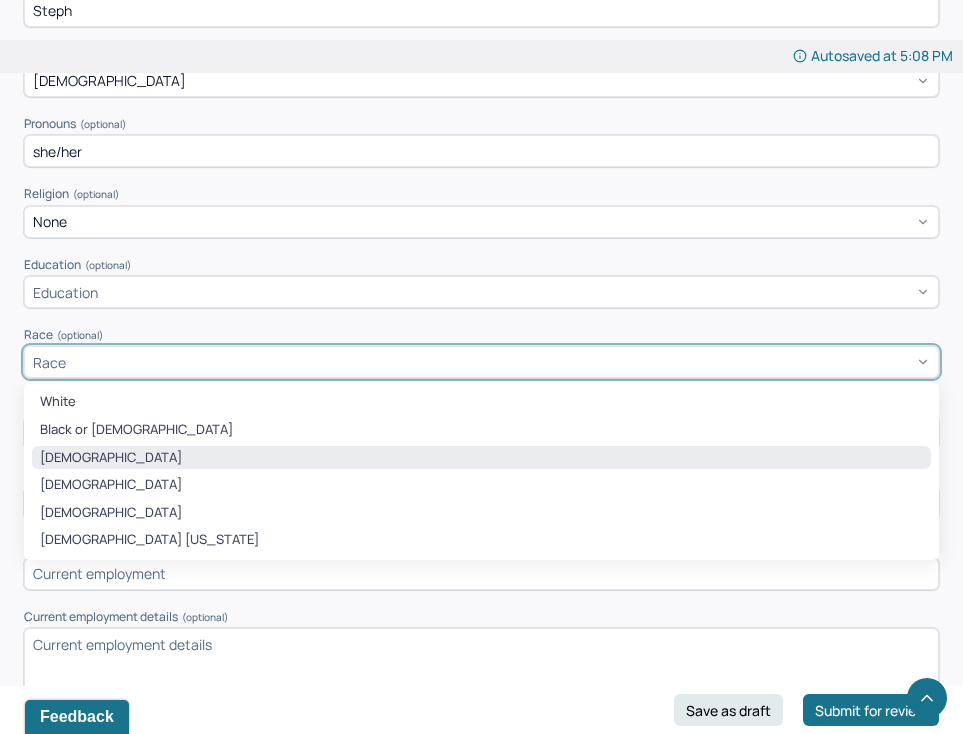 click on "[DEMOGRAPHIC_DATA]" at bounding box center (481, 458) 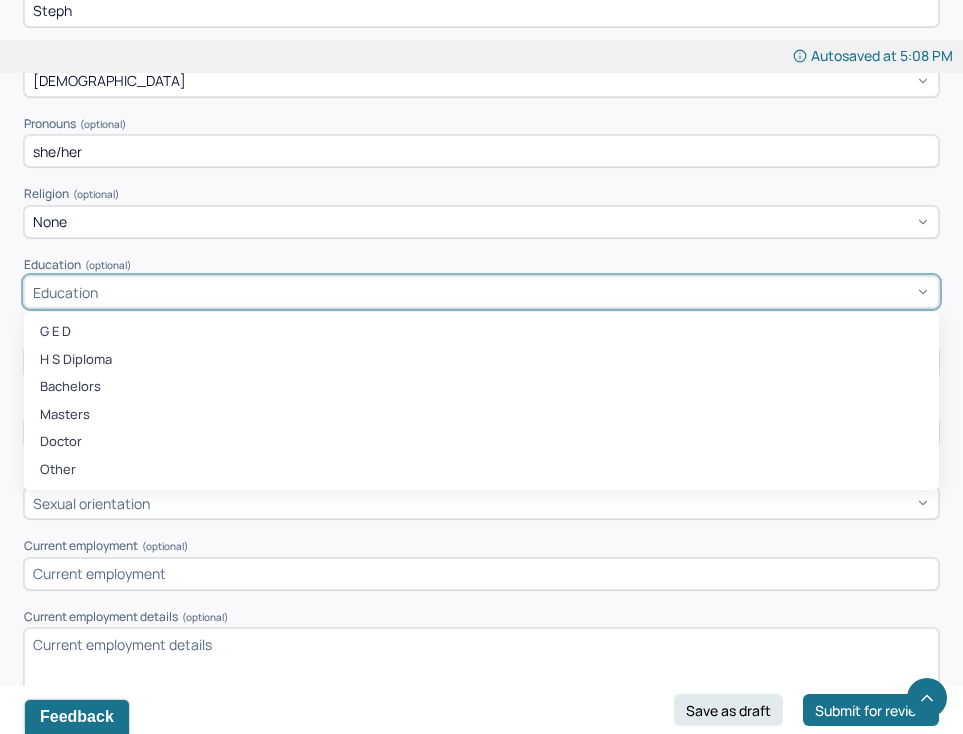 click on "Education" at bounding box center (481, 292) 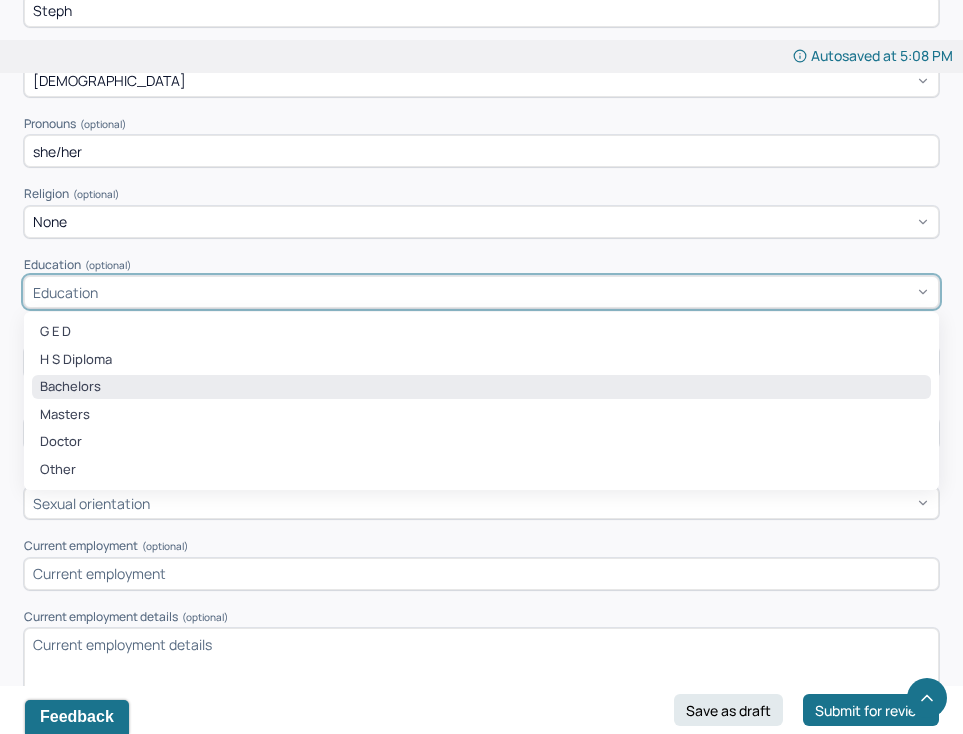 click on "Bachelors" at bounding box center (481, 387) 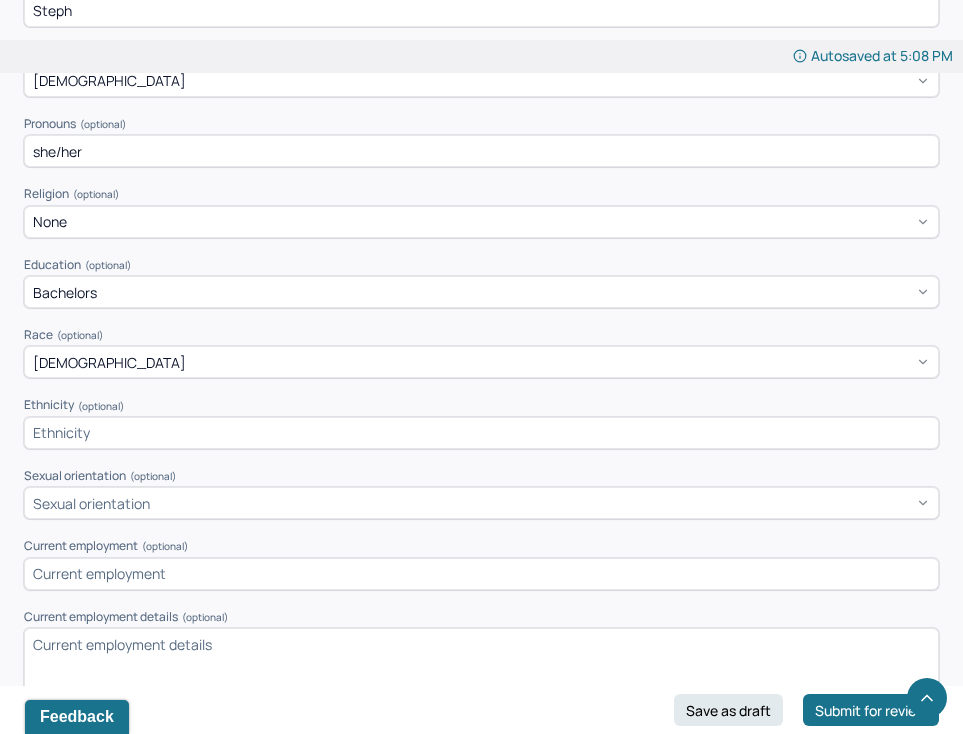 click at bounding box center (481, 433) 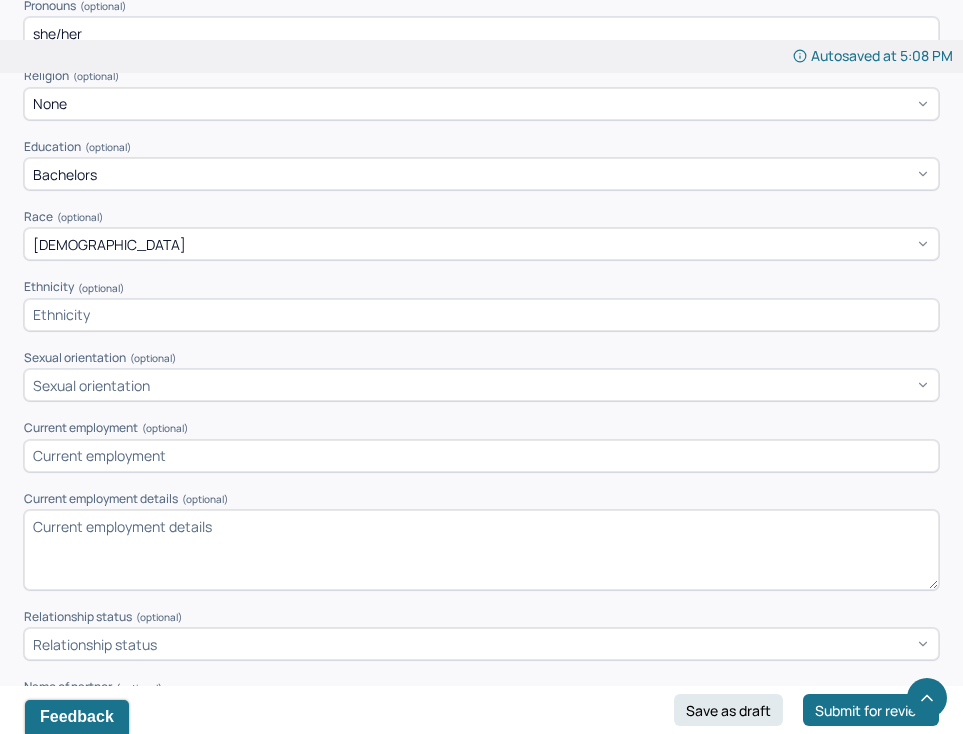 scroll, scrollTop: 828, scrollLeft: 0, axis: vertical 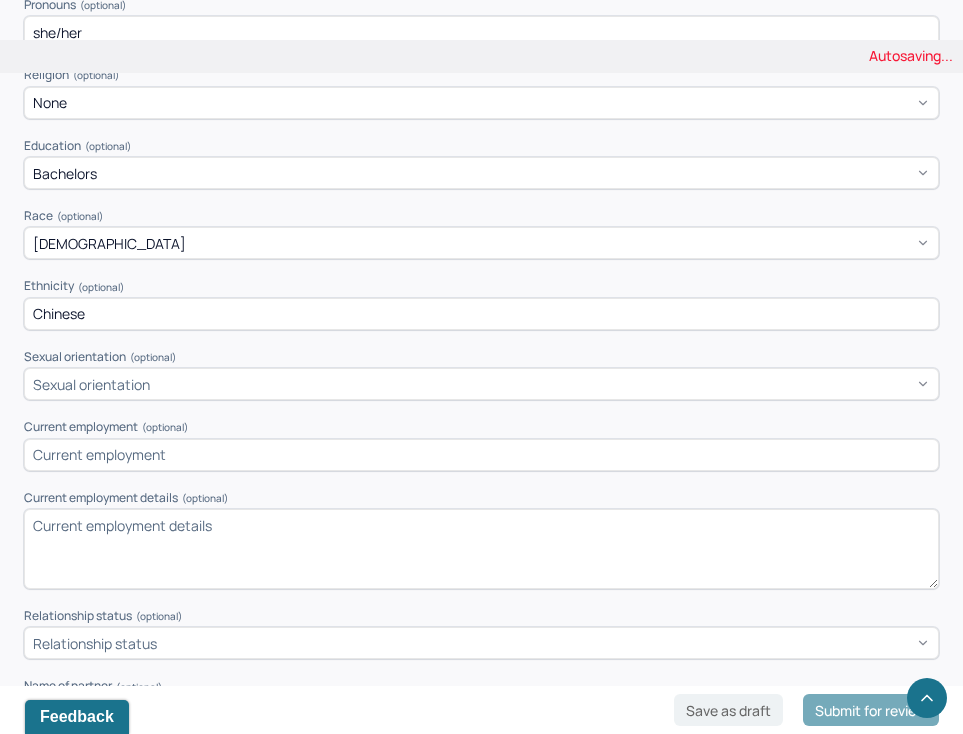 type on "Chinese" 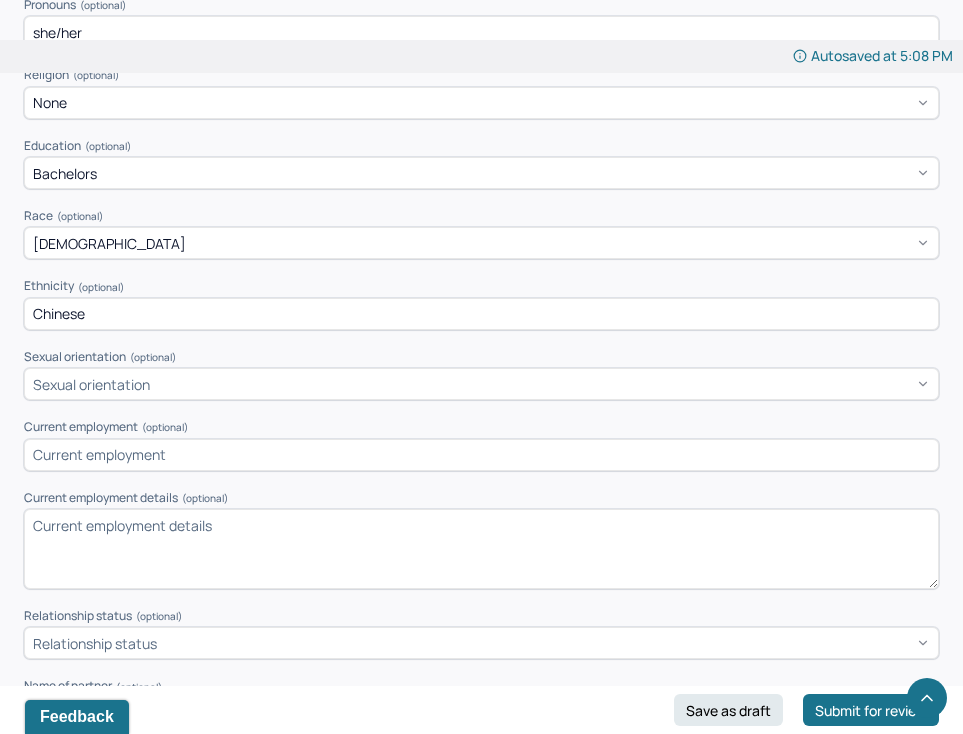 click on "Autosaved at 5:08 PM Appointment Details Client name [PERSON_NAME] Date of service [DATE] Time 5:00pm - 6:00pm Duration 1hr Appointment type individual therapy Provider name [PERSON_NAME] Modifier 1 95 Telemedicine Note type Individual intake note Instructions The fields marked with an asterisk ( * ) are required before you can submit your notes. Before you can submit your session notes, they must be signed. You have the option to save your notes as a draft before making a submission. Appointment location * Appointment location Primary diagnosis * Primary diagnosis Secondary diagnosis (optional) Secondary diagnosis Tertiary diagnosis (optional) Tertiary diagnosis Identity Preferred name (optional) Steph Gender * [DEMOGRAPHIC_DATA] Pronouns (optional) she/her Religion (optional) None Education (optional) Bachelors Race (optional) Asian Ethnicity (optional) Chinese Sexual orientation (optional) Sexual orientation Current employment (optional) Current employment details (optional) Relationship status (optional) (optional)" at bounding box center (481, 3700) 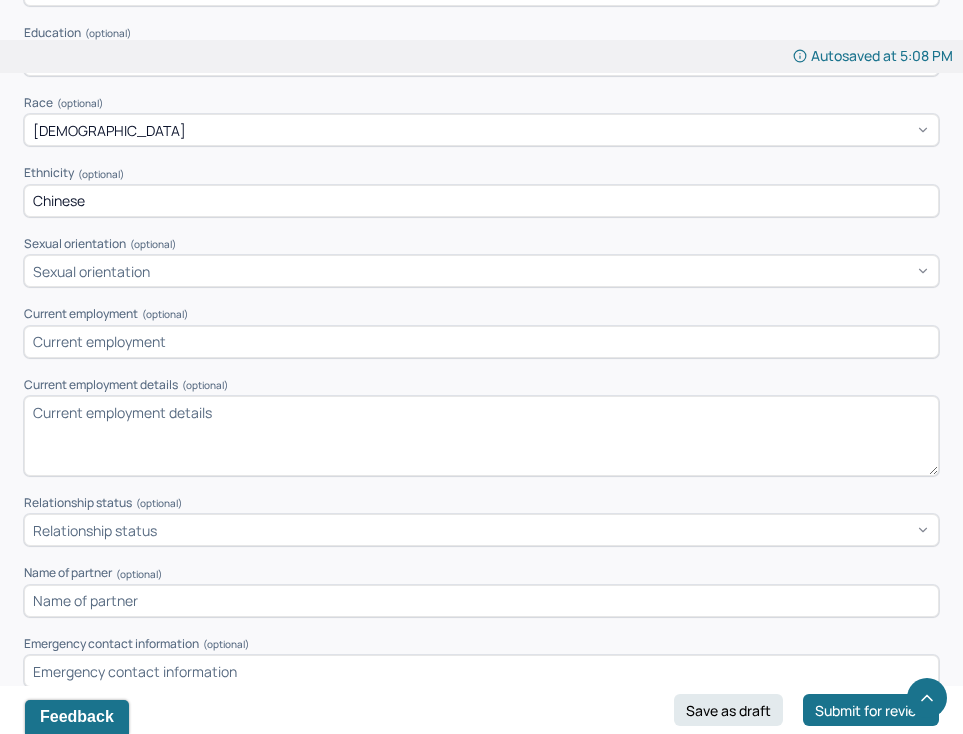 scroll, scrollTop: 942, scrollLeft: 0, axis: vertical 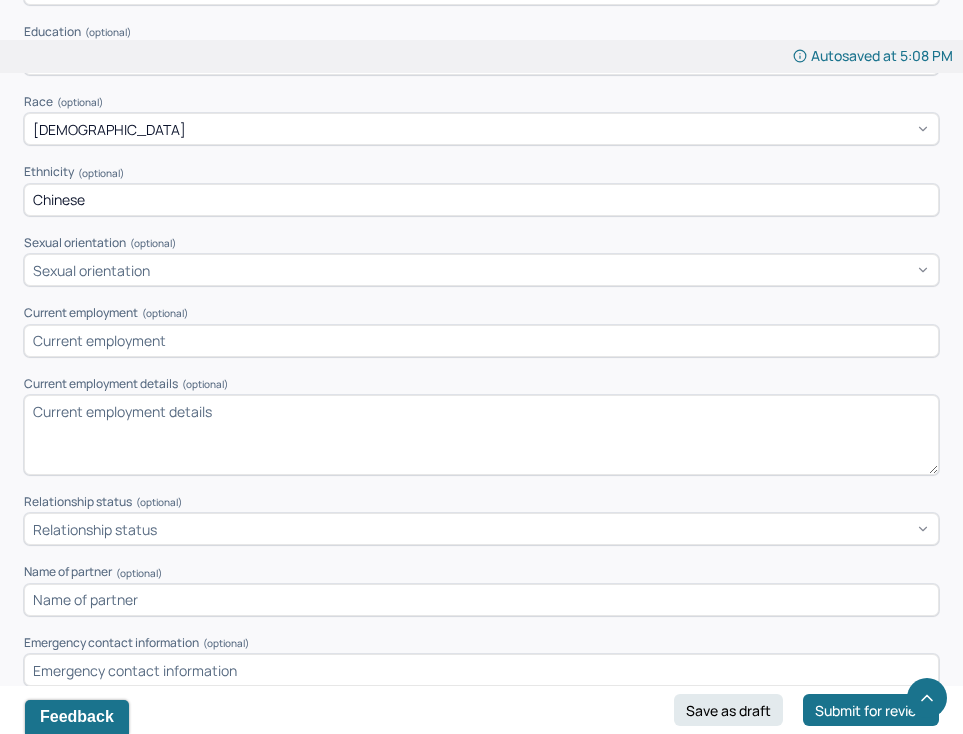 click at bounding box center (481, 341) 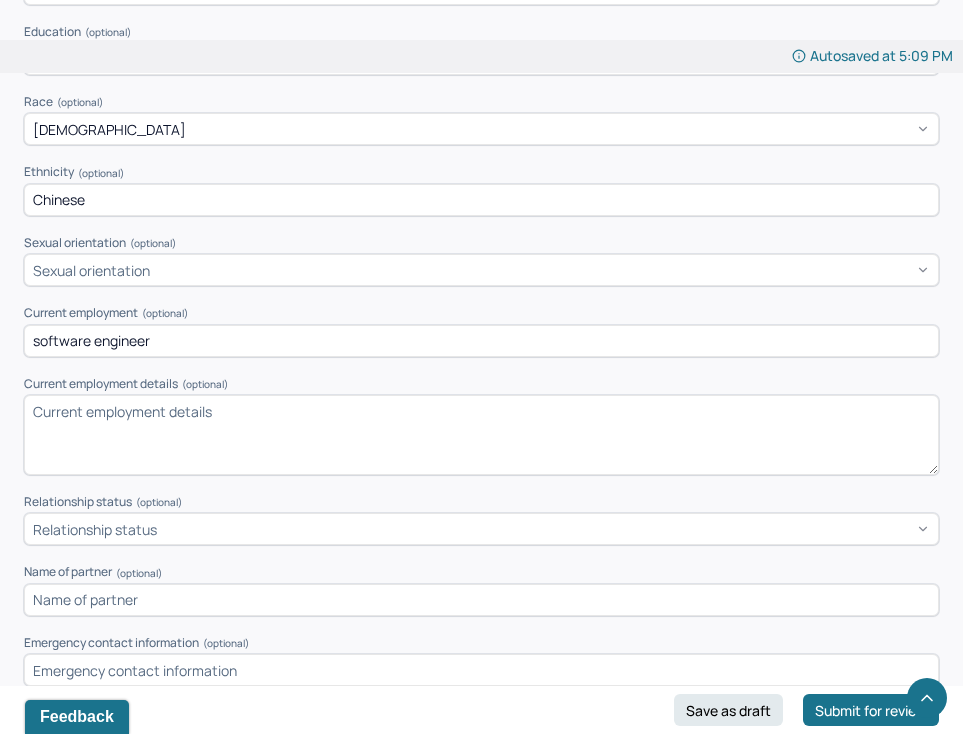 type on "software engineer" 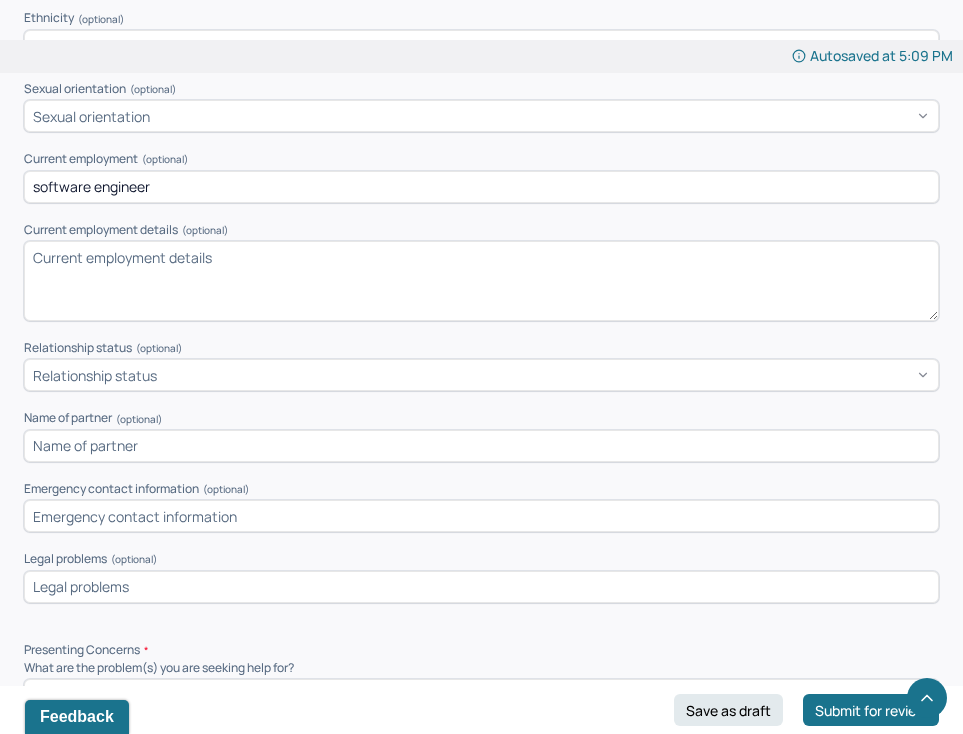 scroll, scrollTop: 1108, scrollLeft: 0, axis: vertical 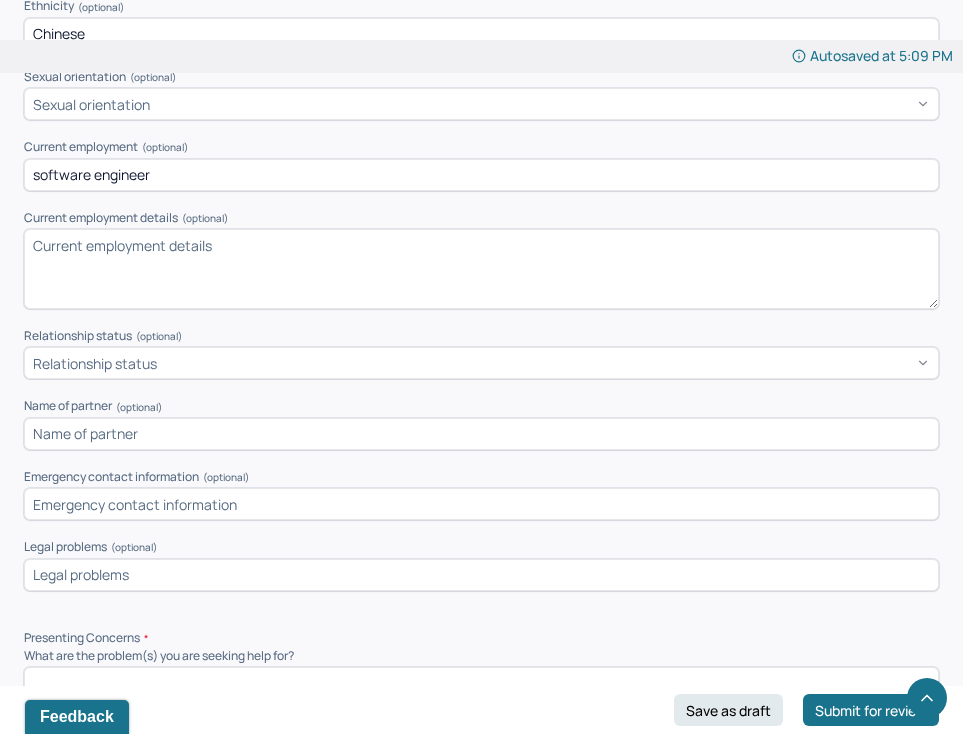 click on "Relationship status (optional) Relationship status" at bounding box center (481, 354) 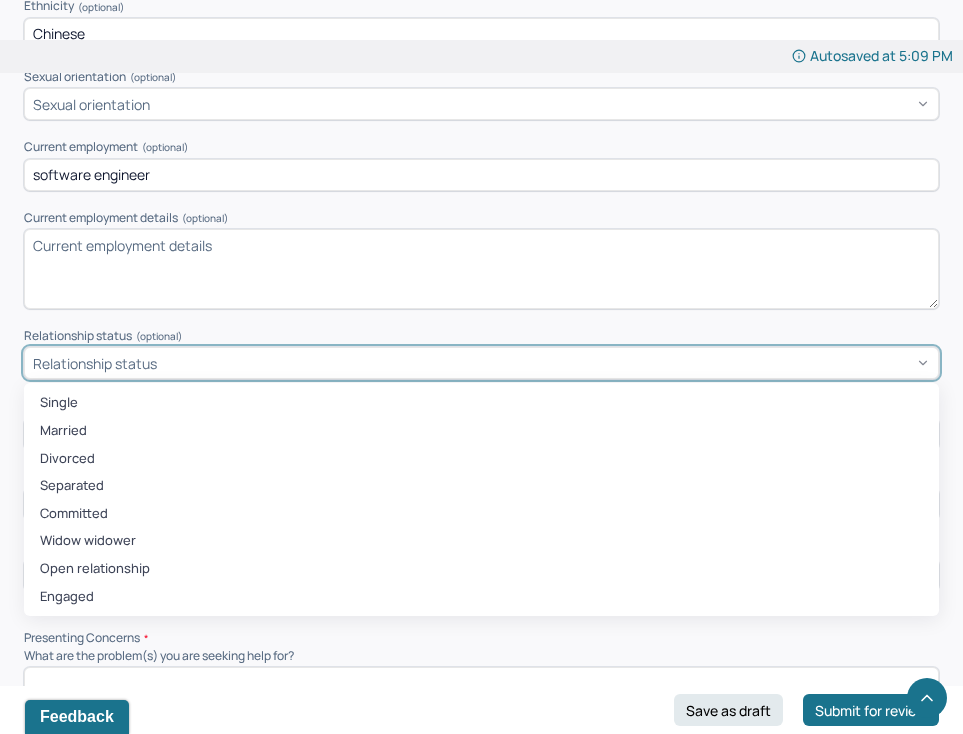 click on "Relationship status" at bounding box center [481, 363] 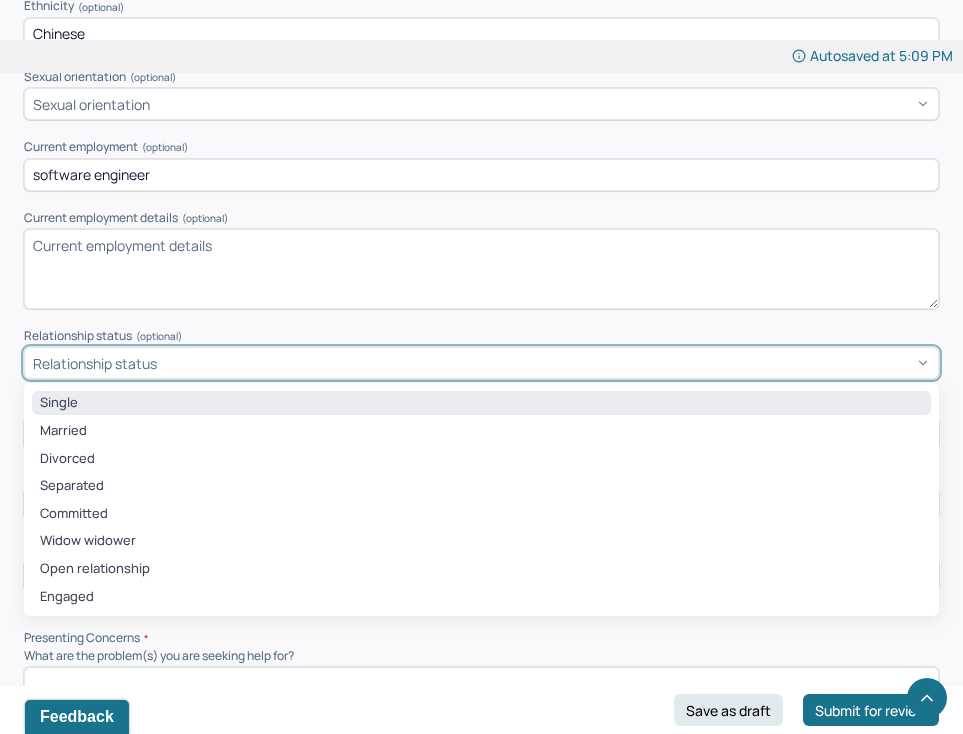 click on "Single" at bounding box center [481, 403] 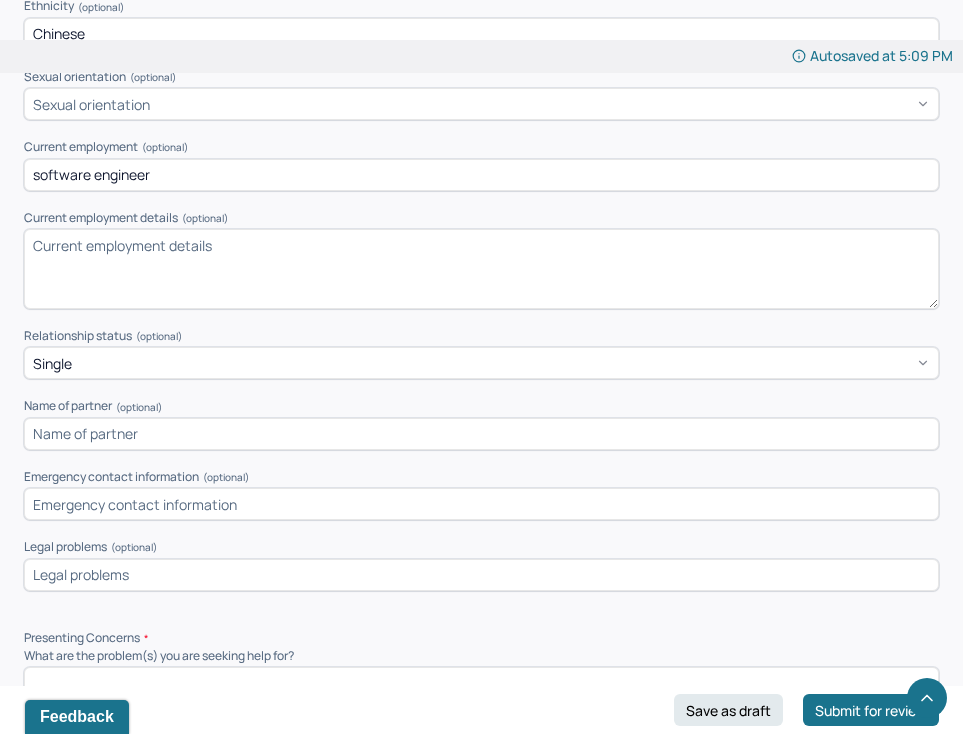 click at bounding box center (481, 434) 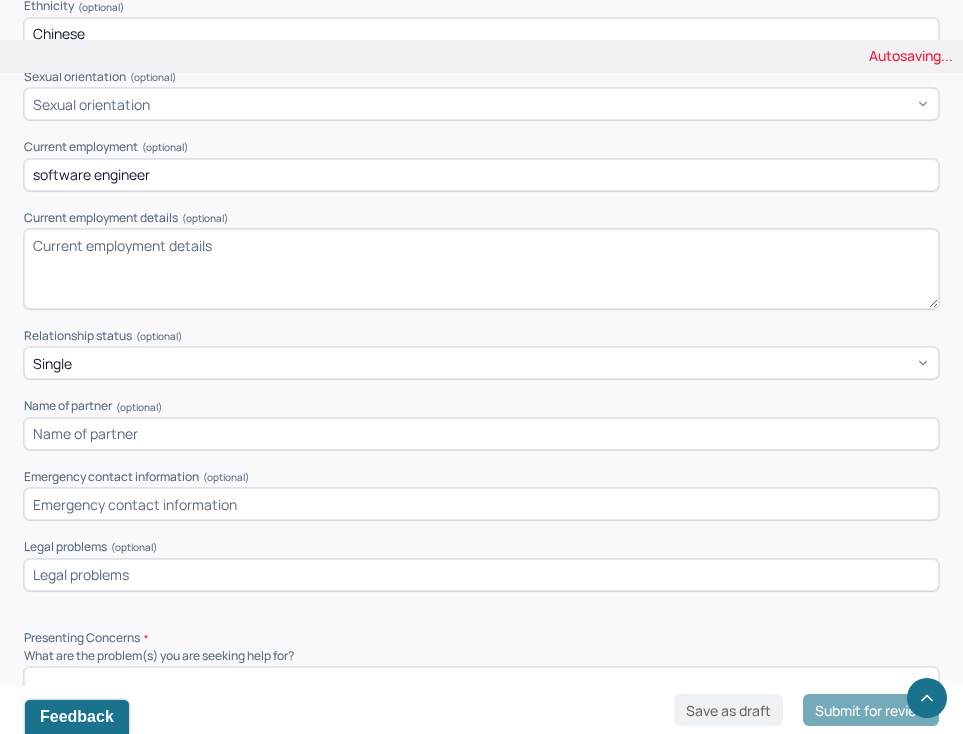 click at bounding box center (481, 504) 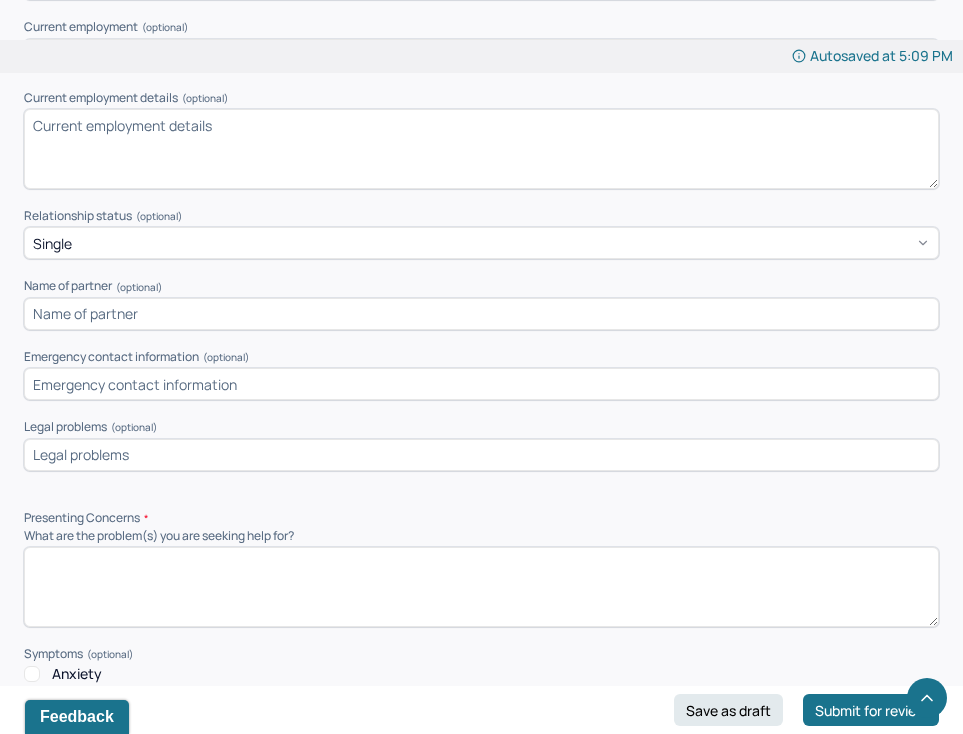scroll, scrollTop: 1232, scrollLeft: 0, axis: vertical 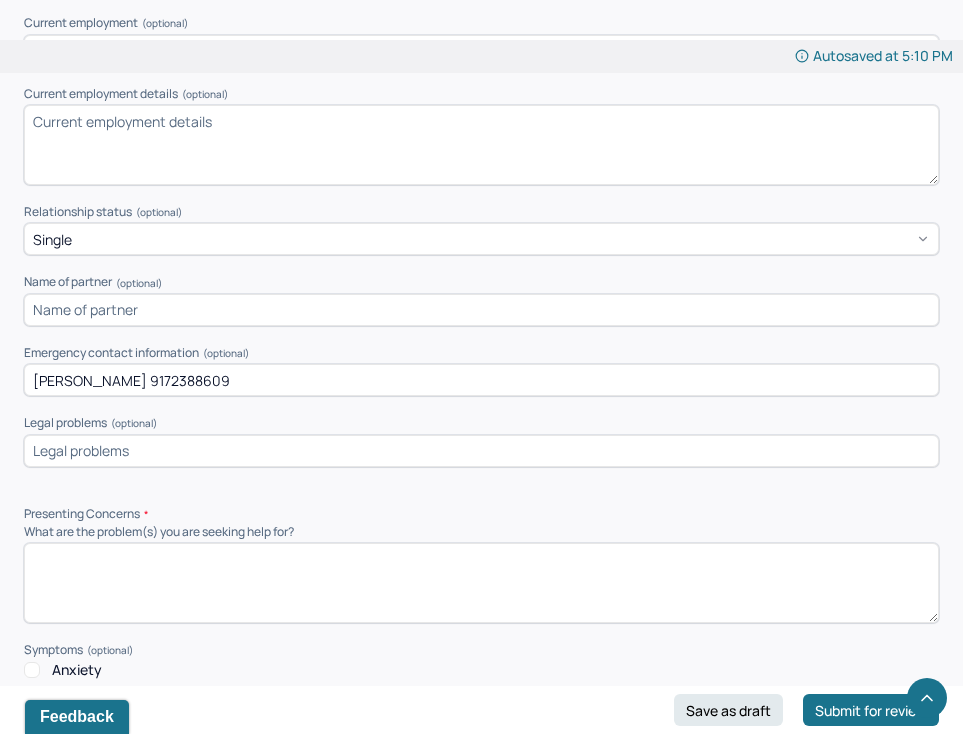 type on "[PERSON_NAME] 9172388609" 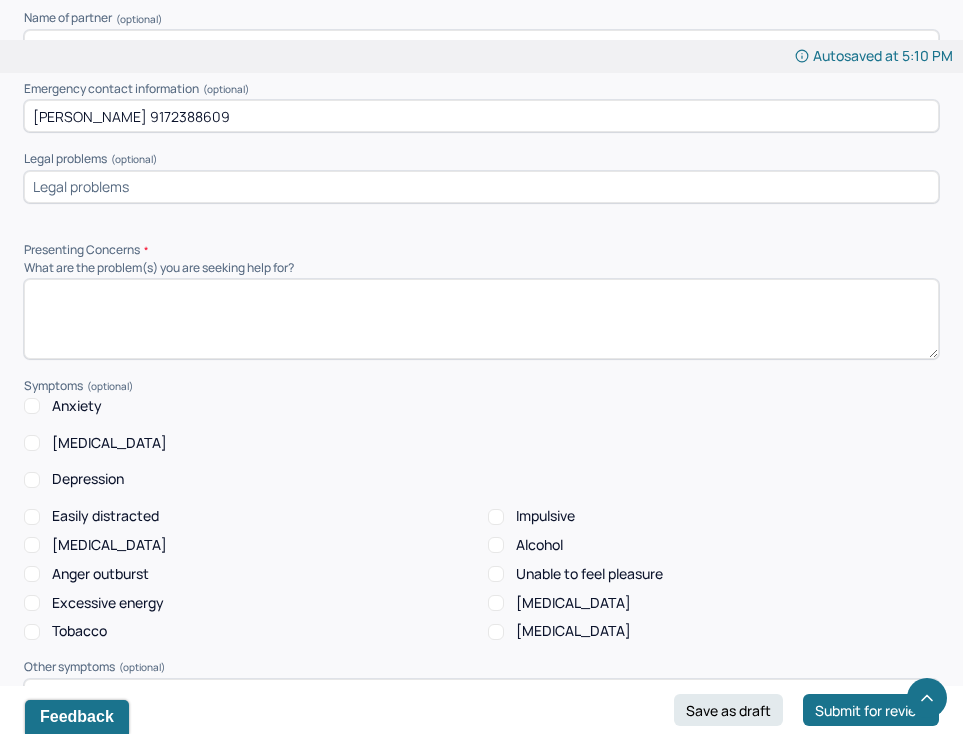 scroll, scrollTop: 1422, scrollLeft: 0, axis: vertical 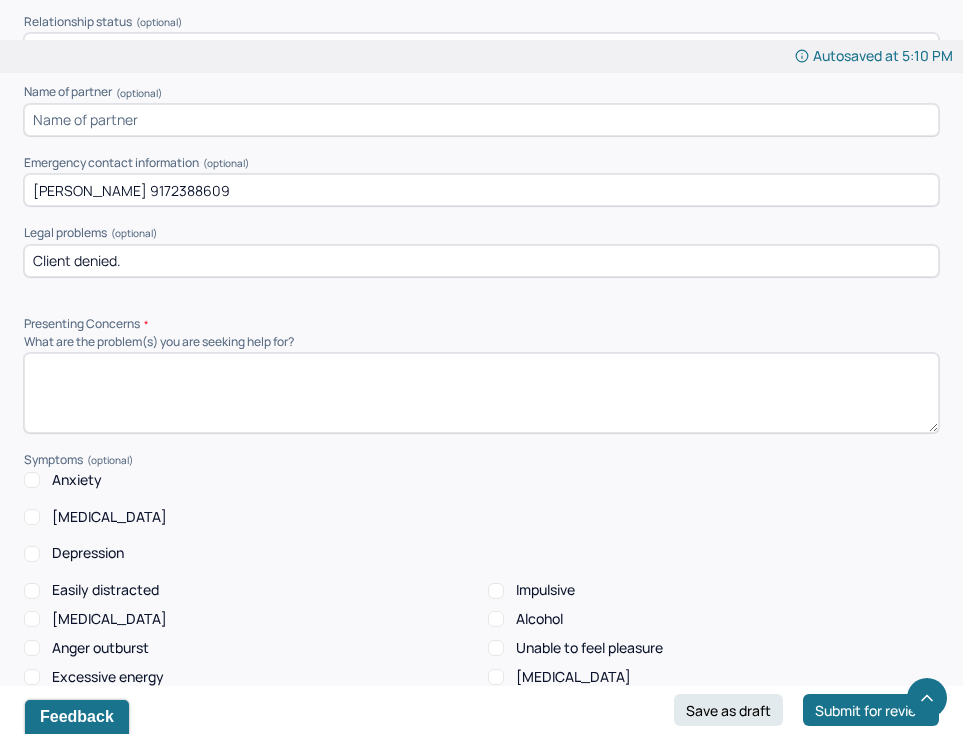 type on "Client denied." 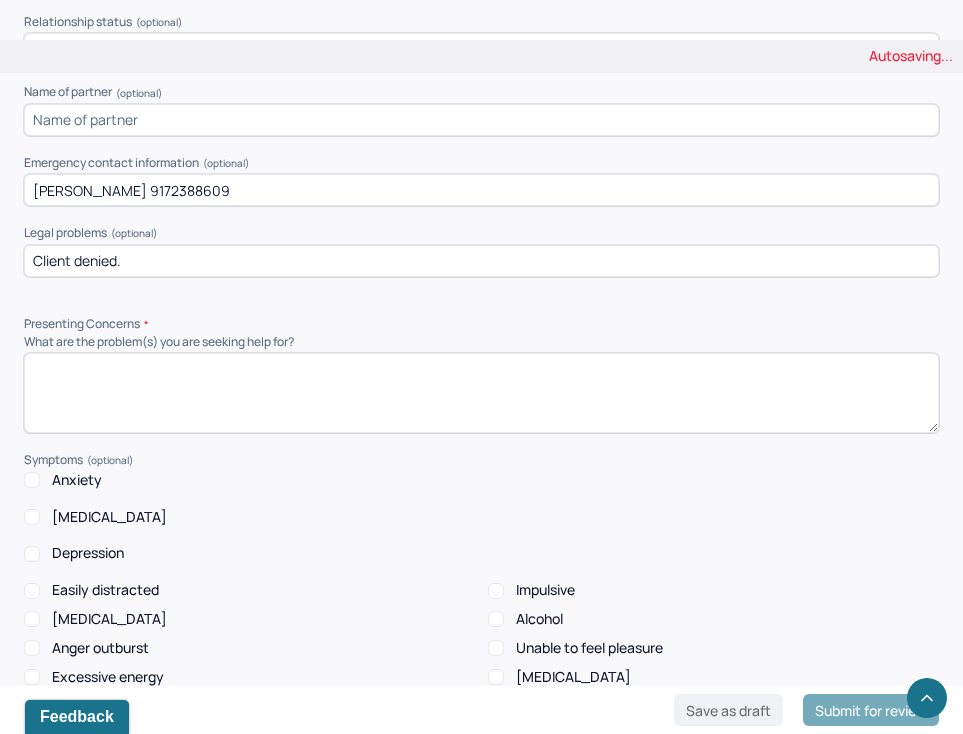 click at bounding box center [481, 393] 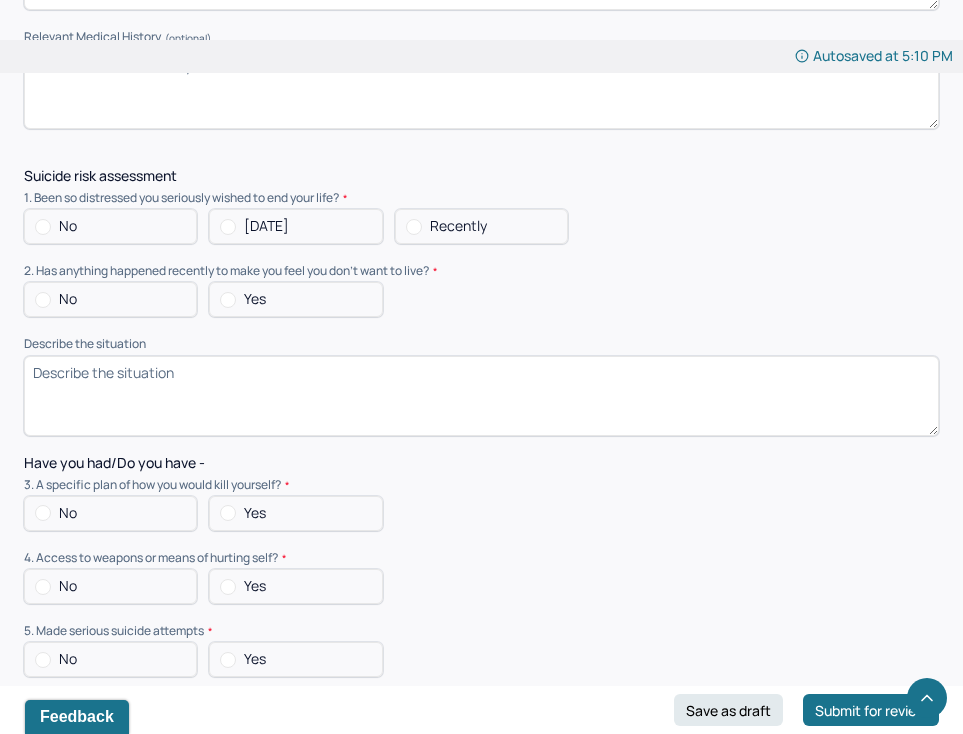 scroll, scrollTop: 4875, scrollLeft: 0, axis: vertical 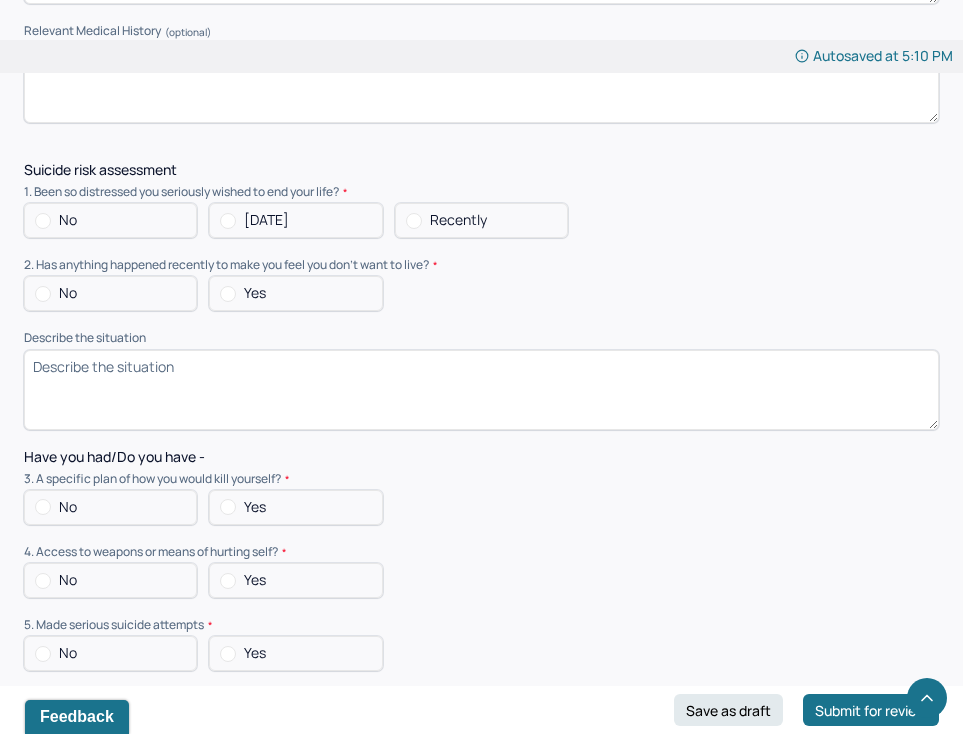 click on "No" at bounding box center [110, 220] 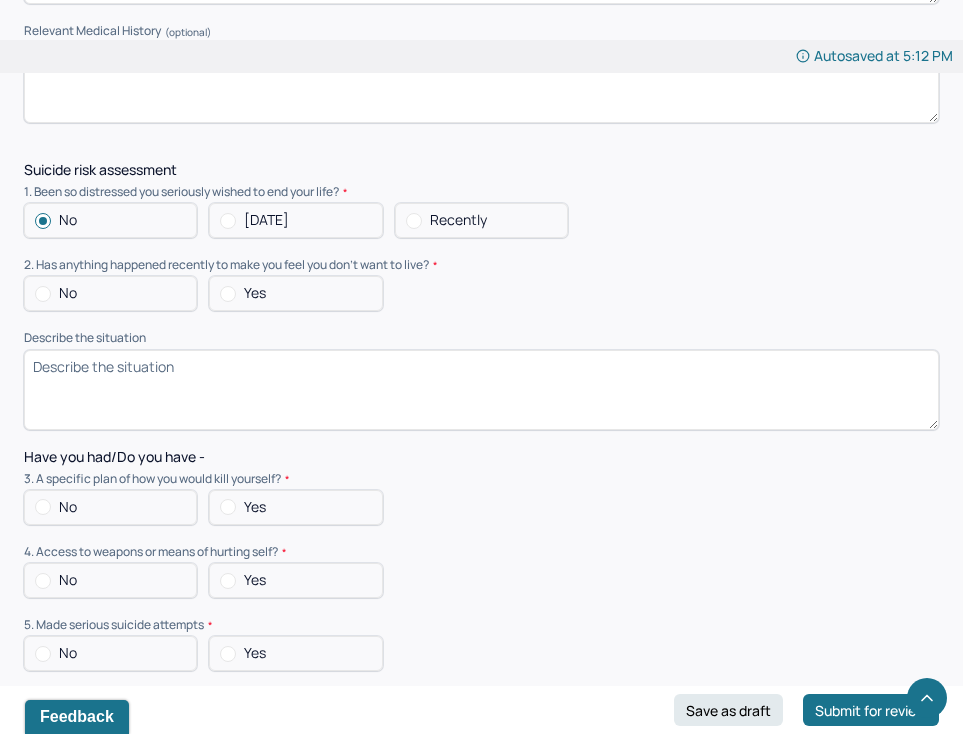 click on "No" at bounding box center [110, 293] 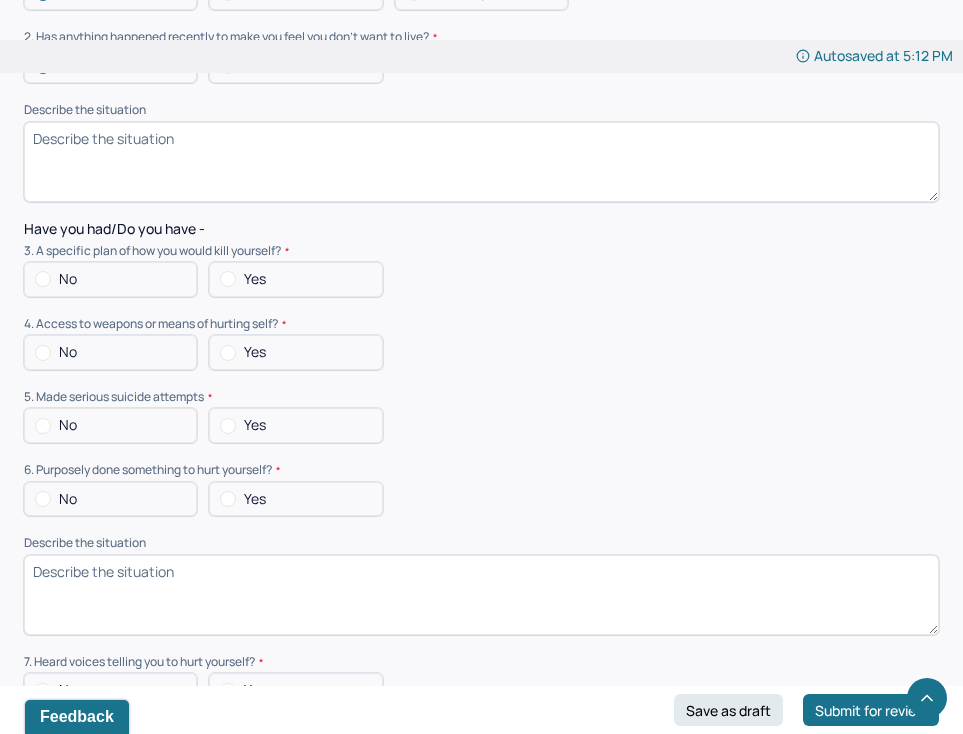 scroll, scrollTop: 5104, scrollLeft: 0, axis: vertical 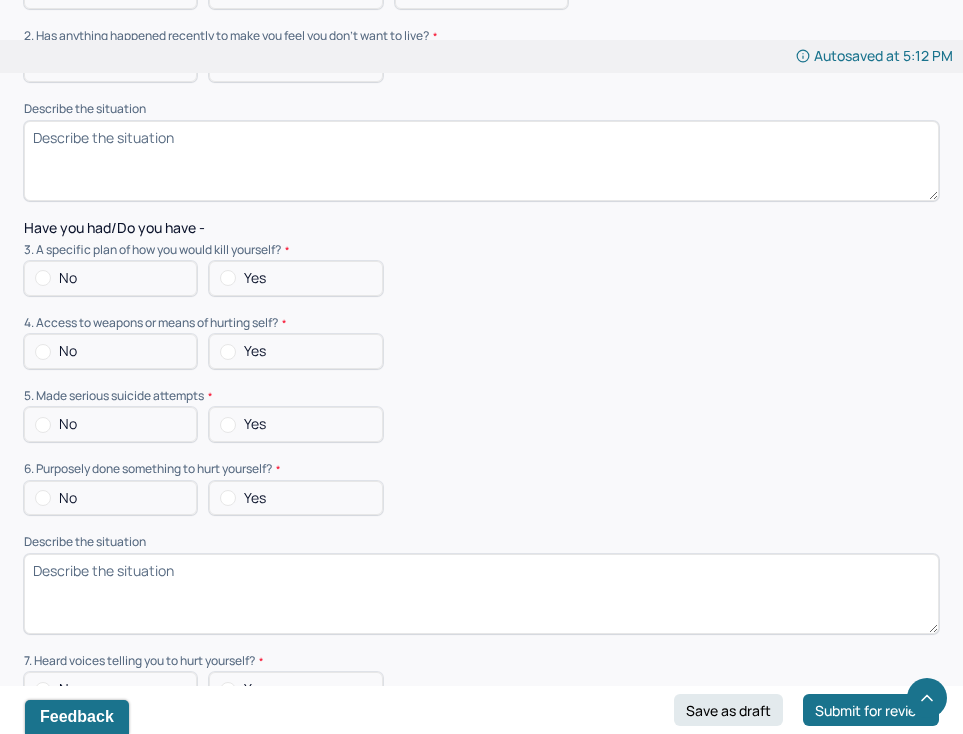 click on "No" at bounding box center (68, 278) 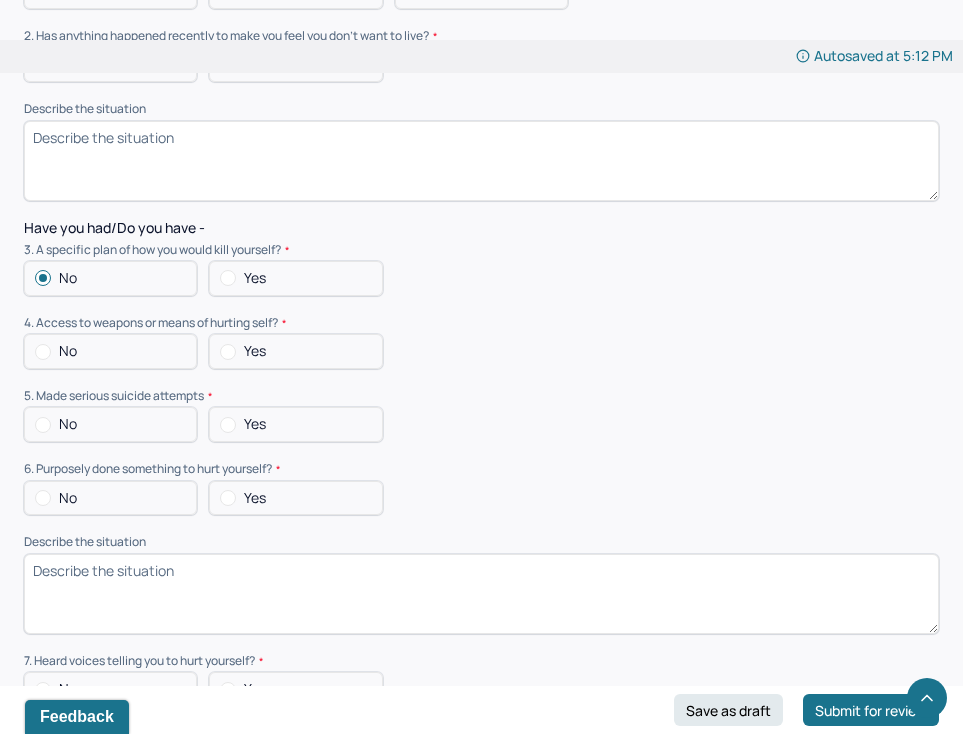 click on "No" at bounding box center [68, 351] 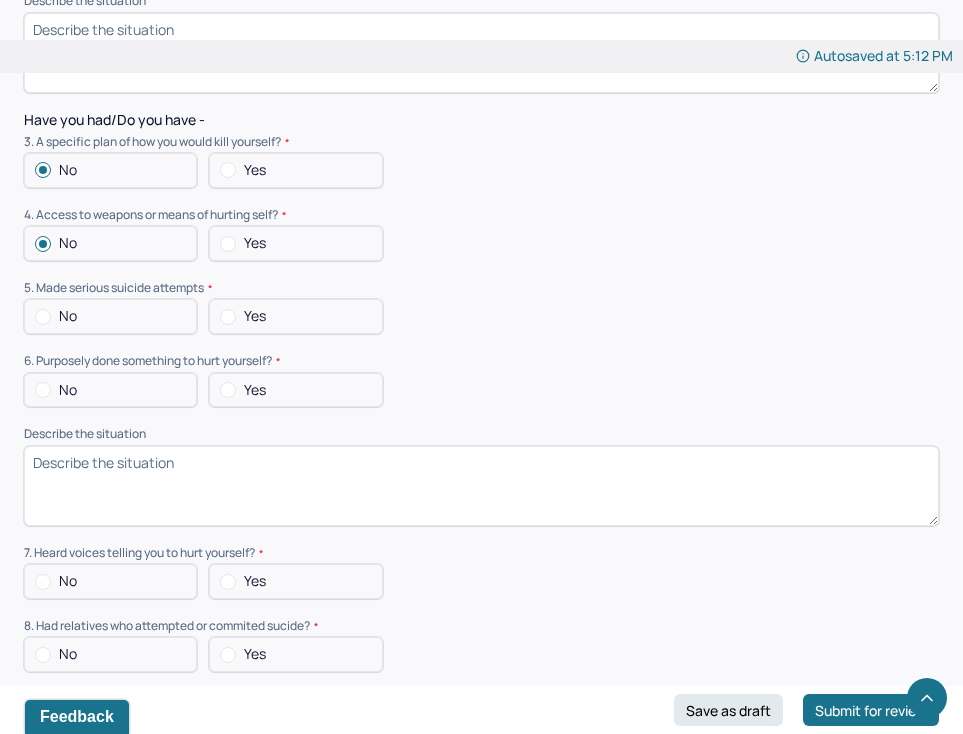 scroll, scrollTop: 5222, scrollLeft: 0, axis: vertical 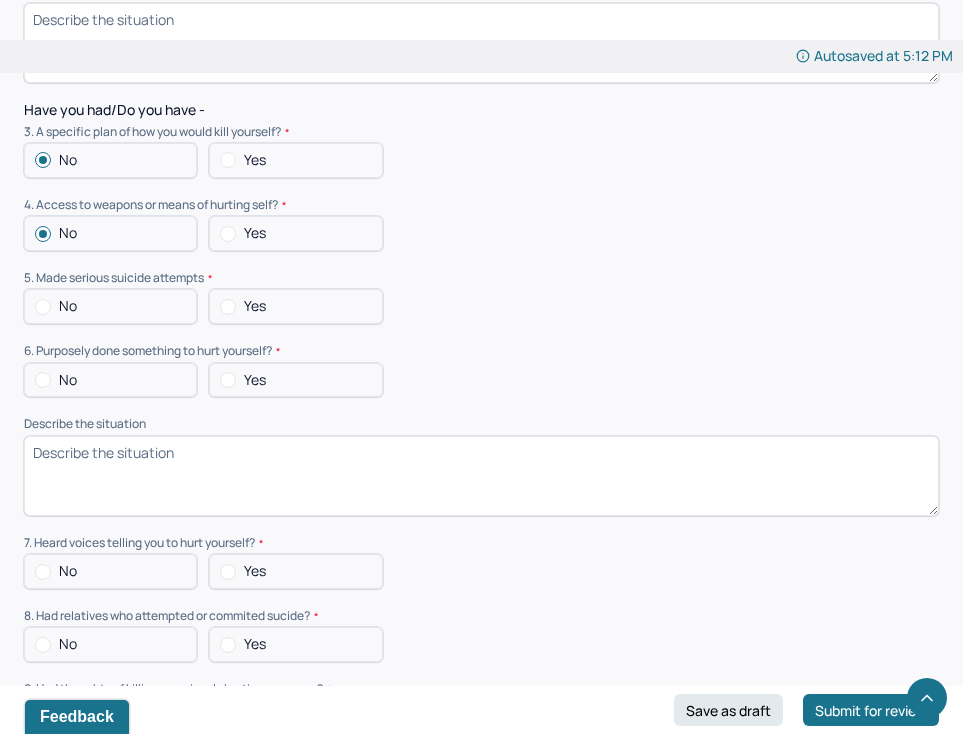 click on "No" at bounding box center (68, 306) 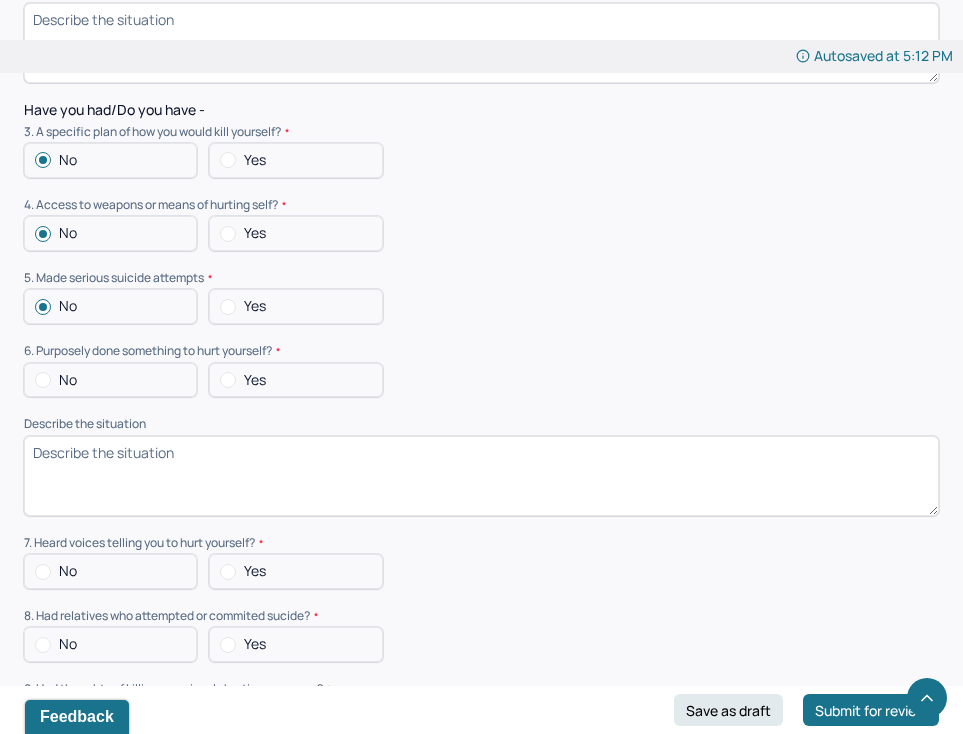 click on "No" at bounding box center (68, 380) 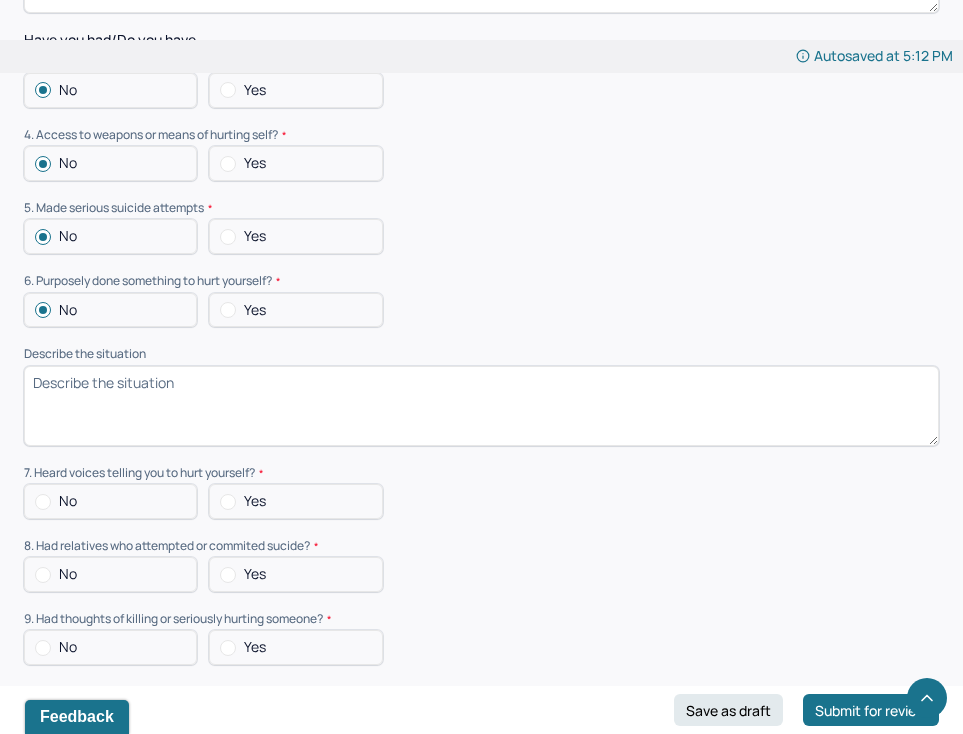 scroll, scrollTop: 5310, scrollLeft: 0, axis: vertical 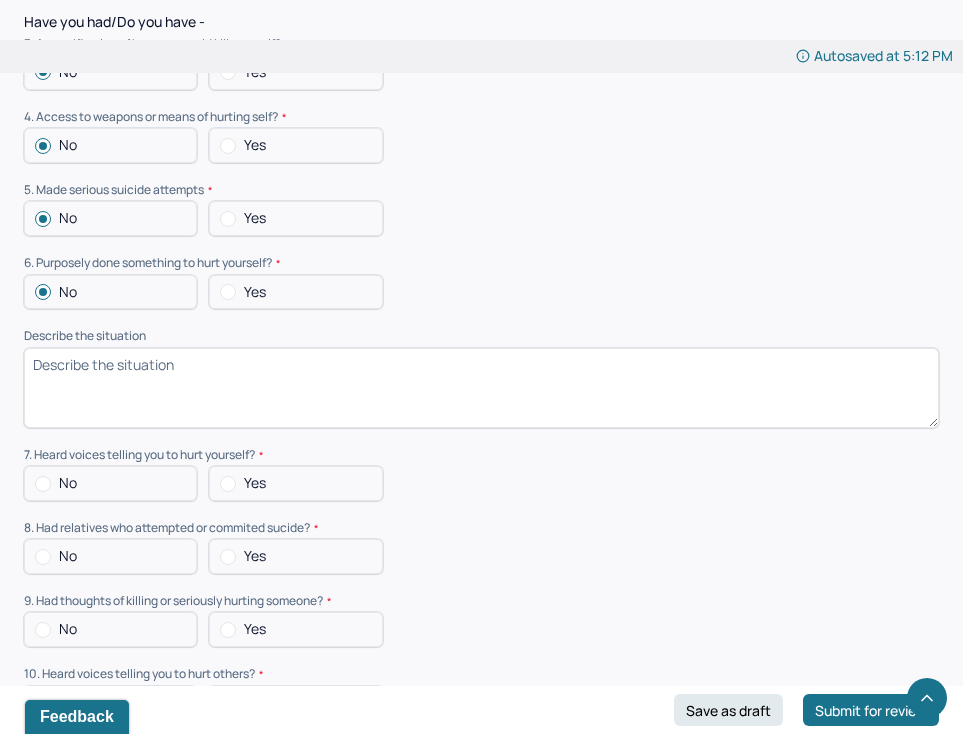 click on "No" at bounding box center (68, 483) 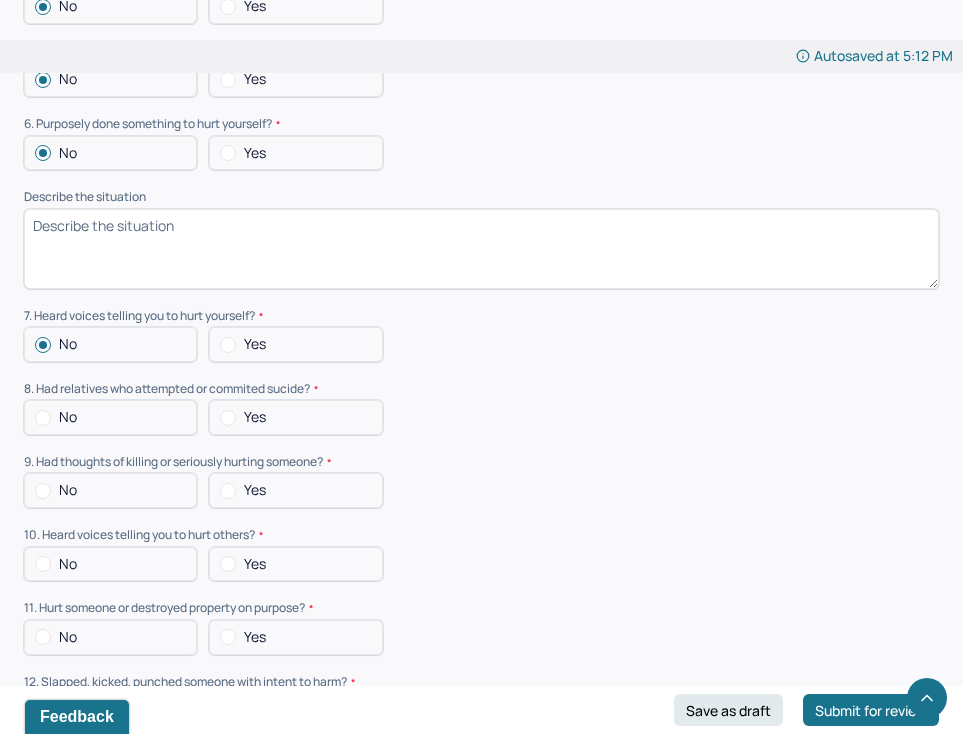 scroll, scrollTop: 5455, scrollLeft: 0, axis: vertical 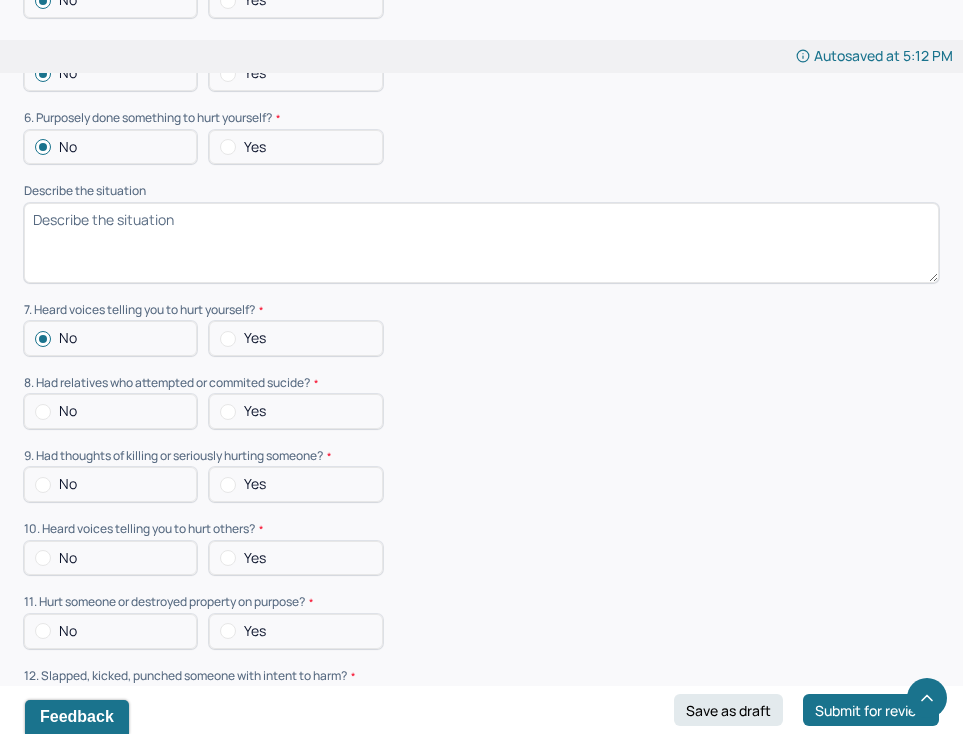 click on "No" at bounding box center [68, 411] 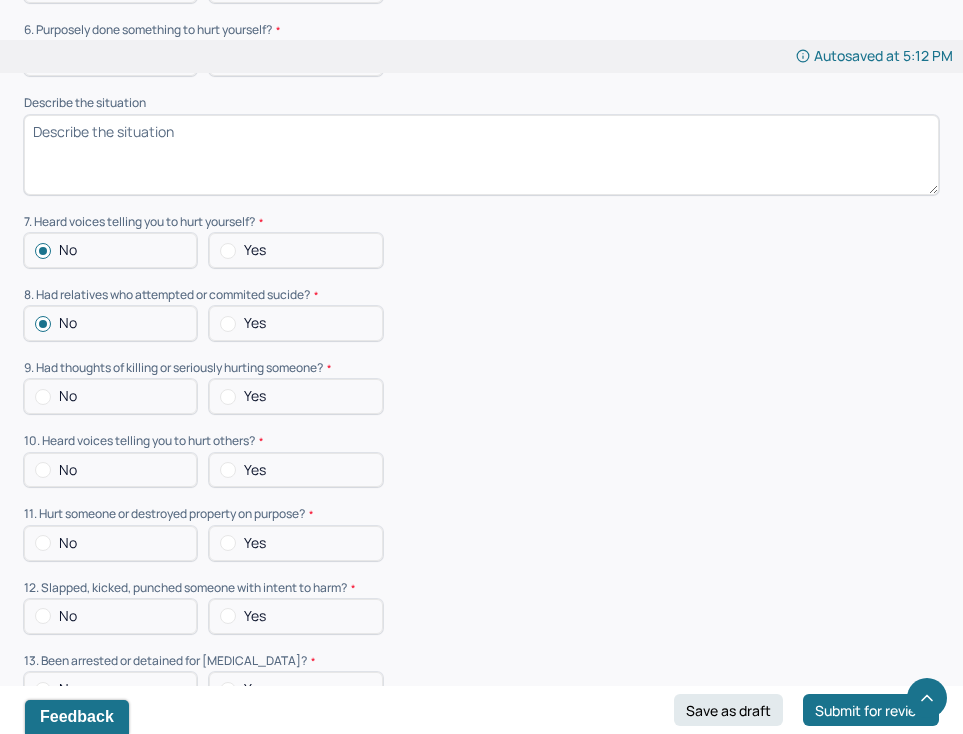 scroll, scrollTop: 5557, scrollLeft: 0, axis: vertical 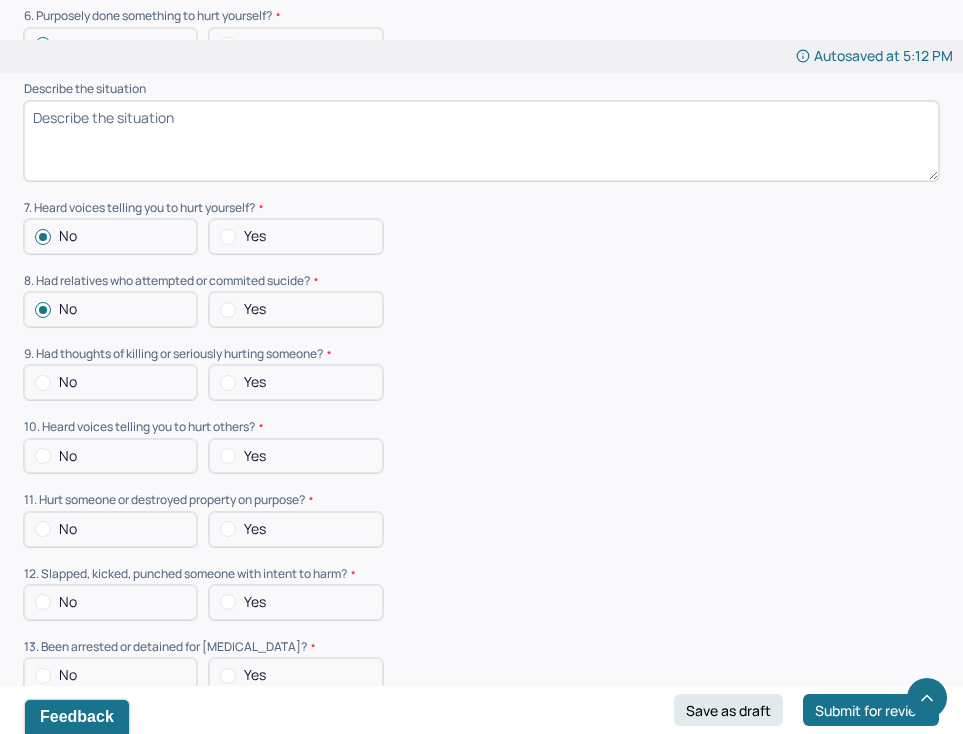 click on "No" at bounding box center (110, 382) 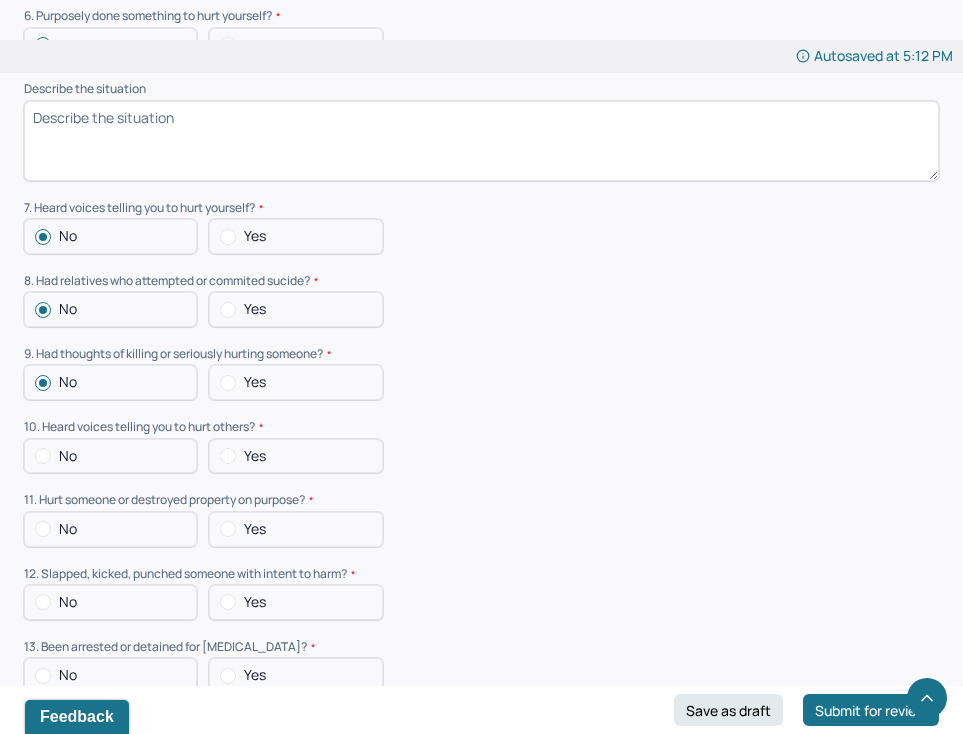 click on "No" at bounding box center [68, 456] 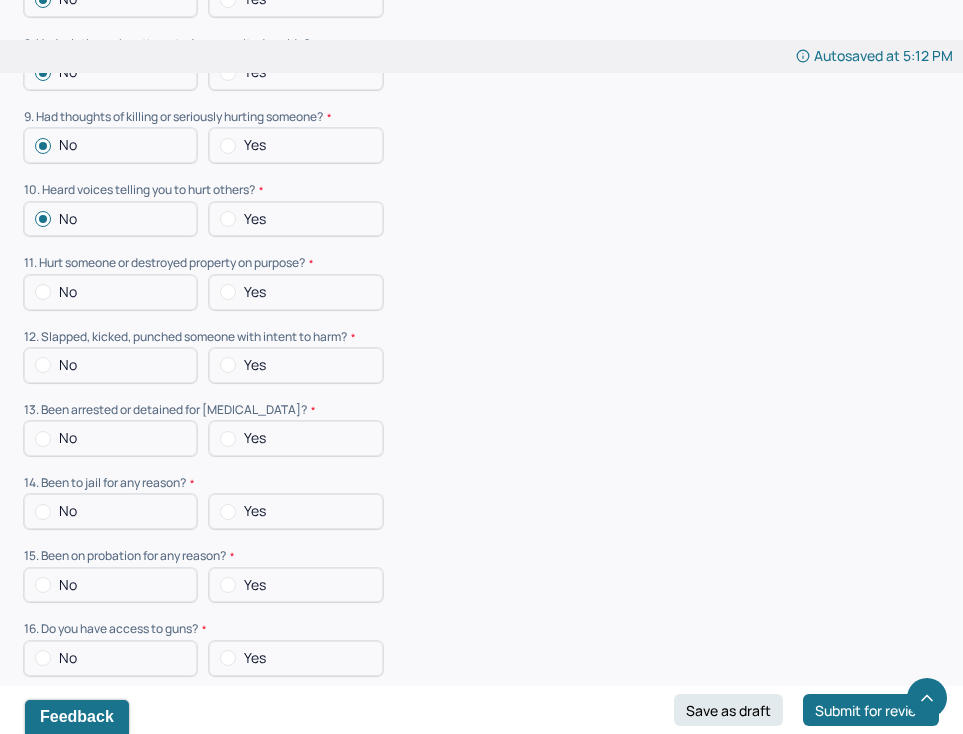 scroll, scrollTop: 5793, scrollLeft: 0, axis: vertical 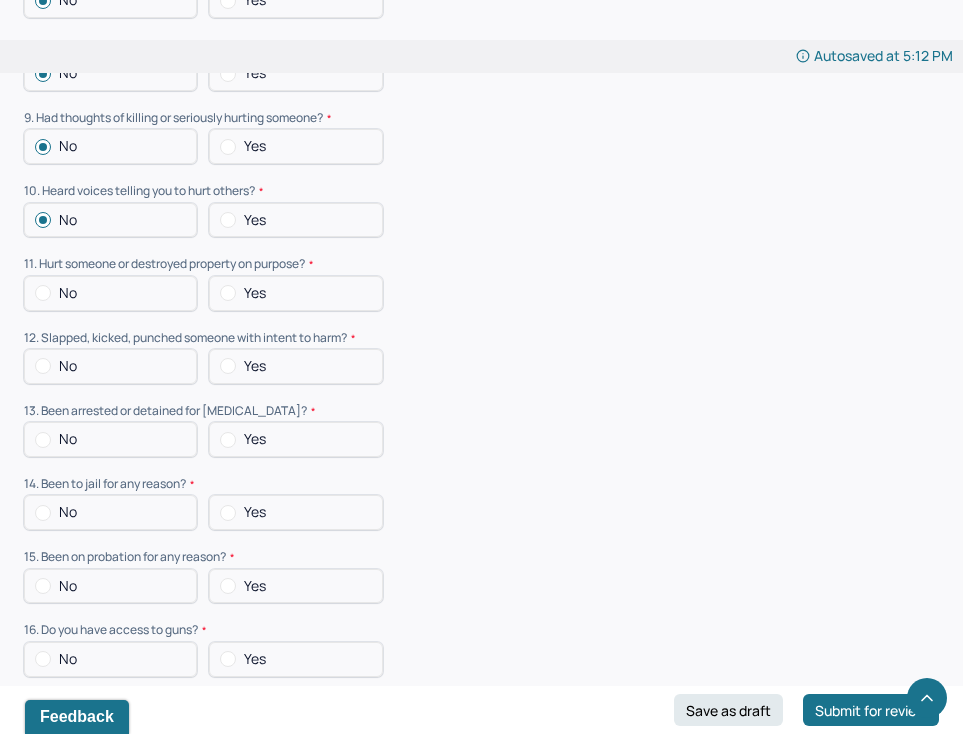 click on "No" at bounding box center [110, 293] 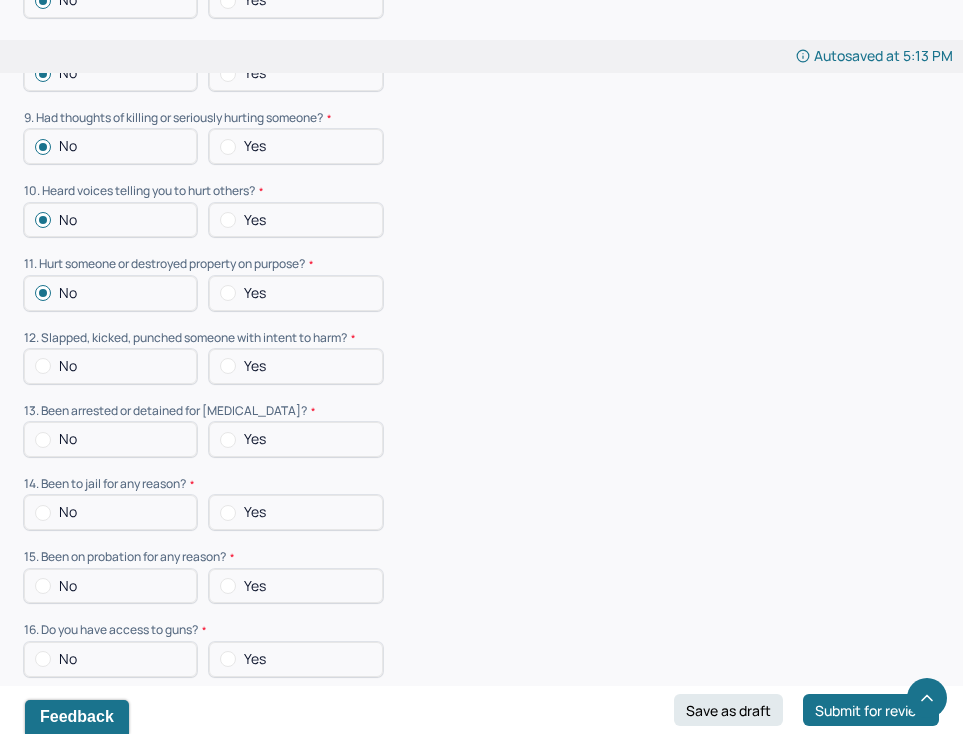 click on "No" at bounding box center (68, 366) 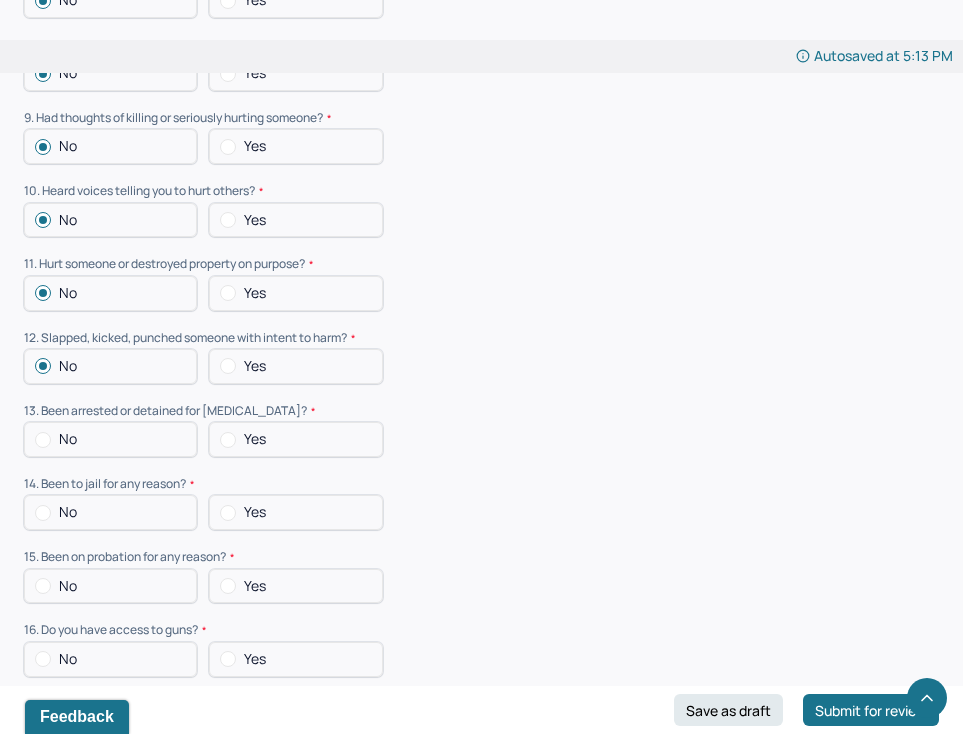 click on "No" at bounding box center [110, 439] 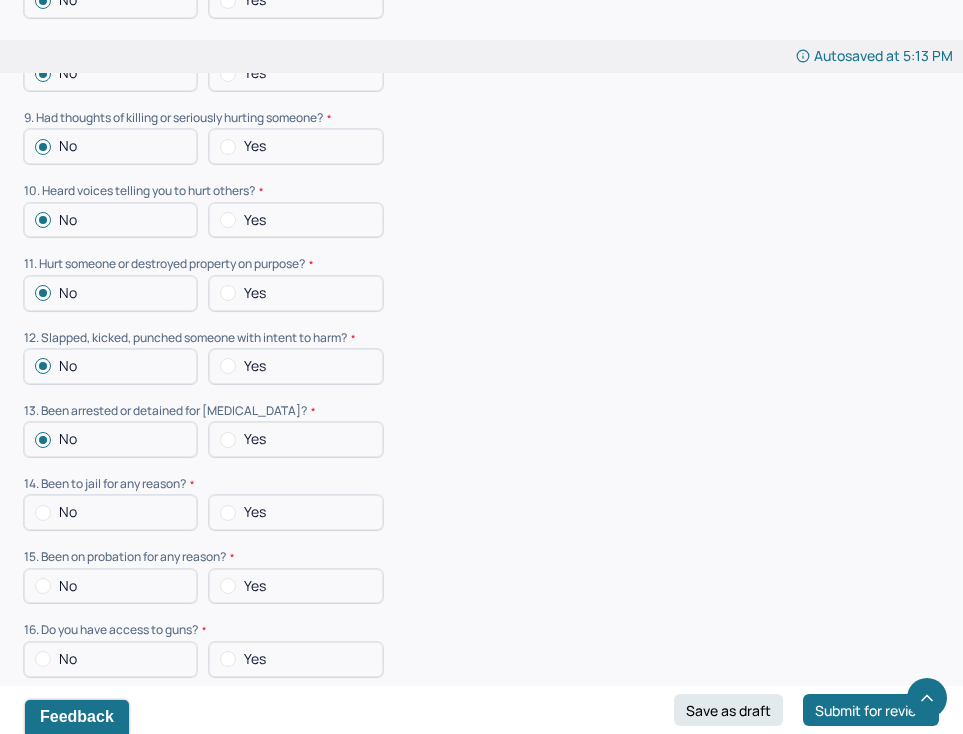 click on "14. Been to jail for any reason?" at bounding box center [481, 484] 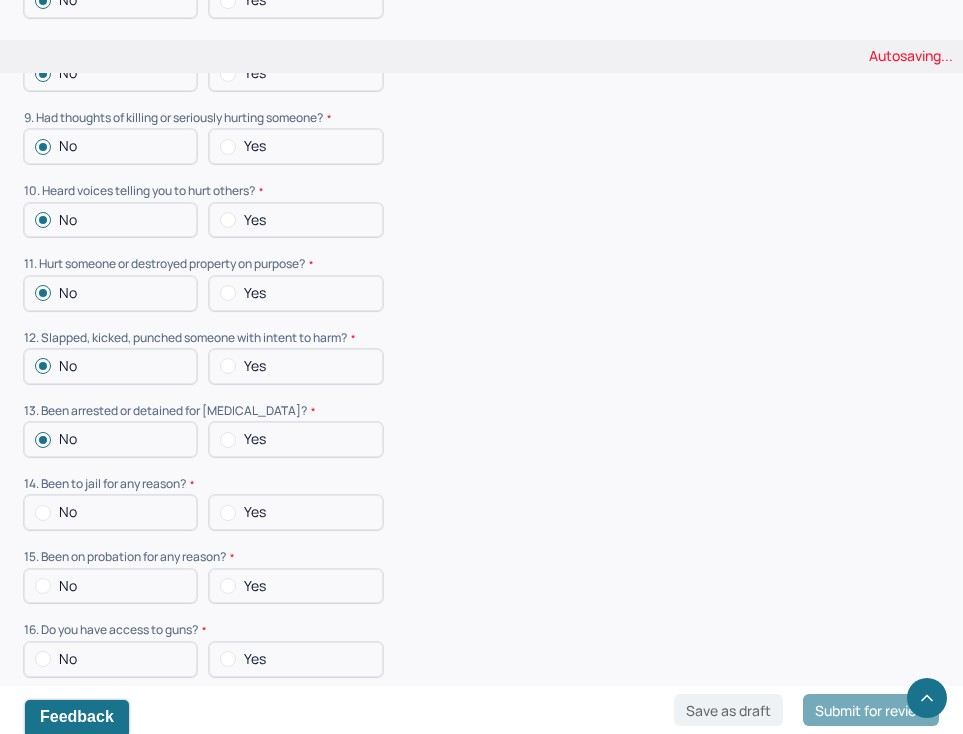 click on "No" at bounding box center [110, 512] 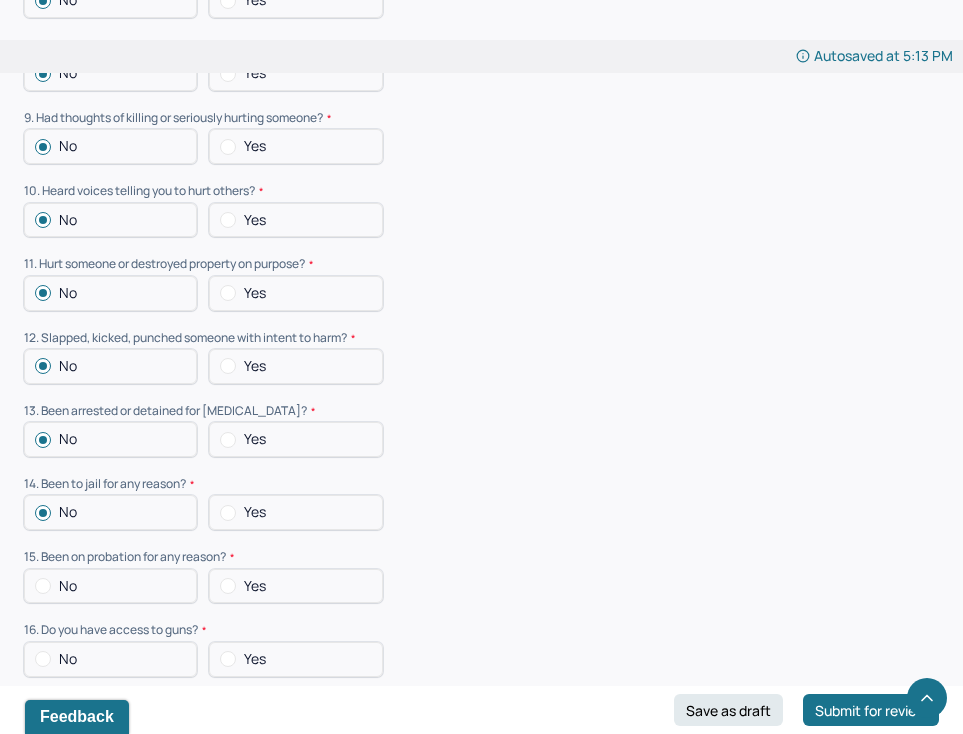 click on "No" at bounding box center (110, 586) 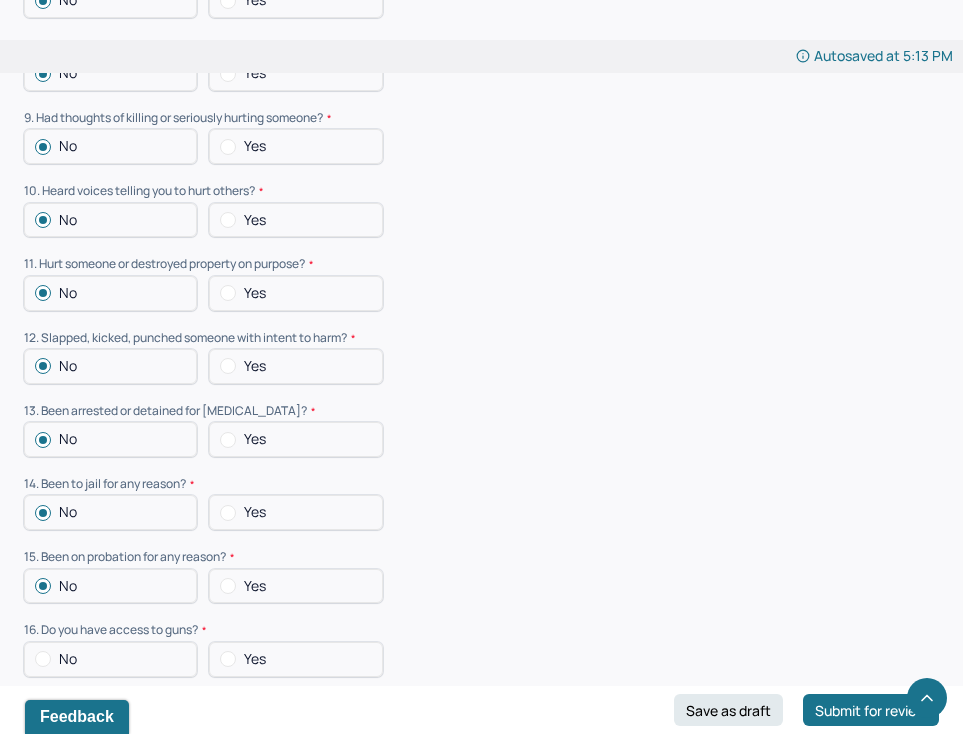 click on "No" at bounding box center [68, 659] 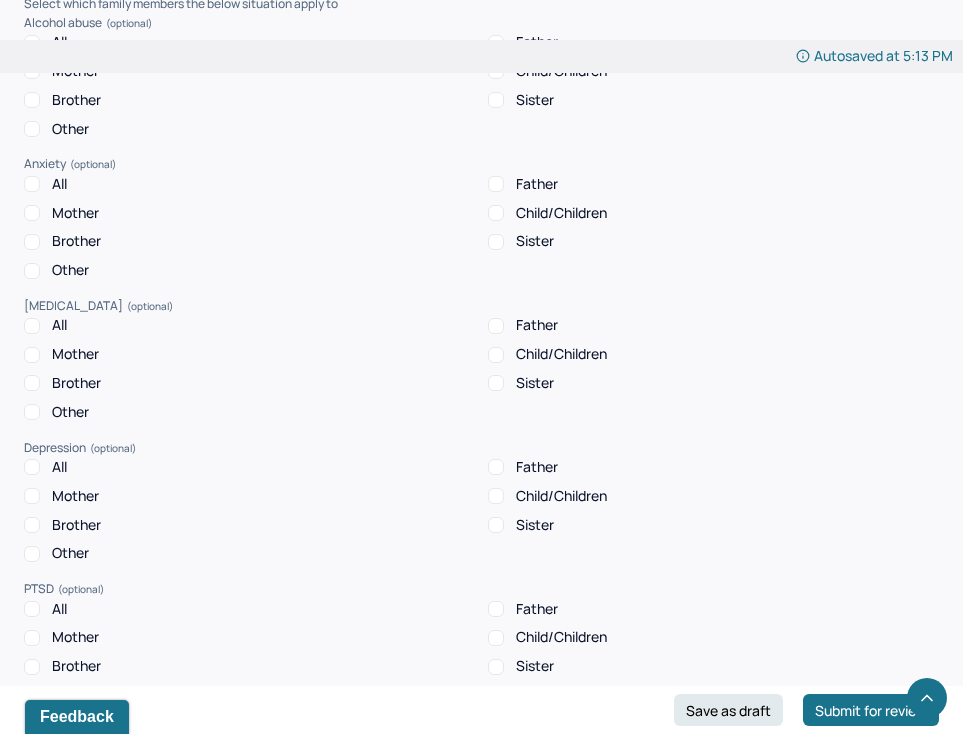 scroll, scrollTop: 3413, scrollLeft: 0, axis: vertical 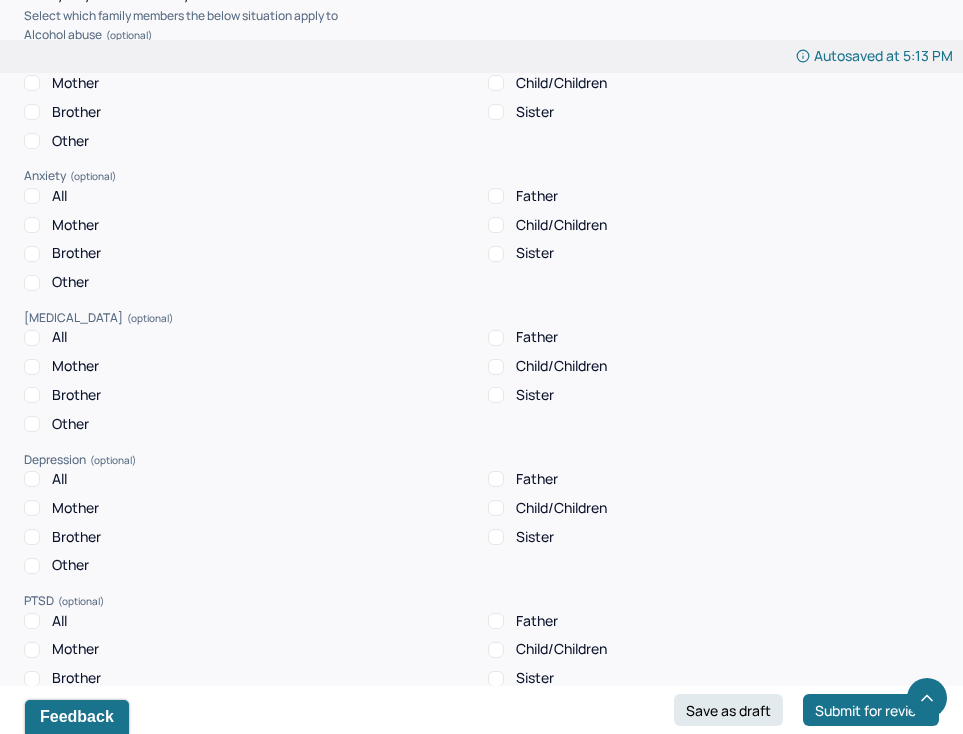 click on "Mother" at bounding box center [75, 225] 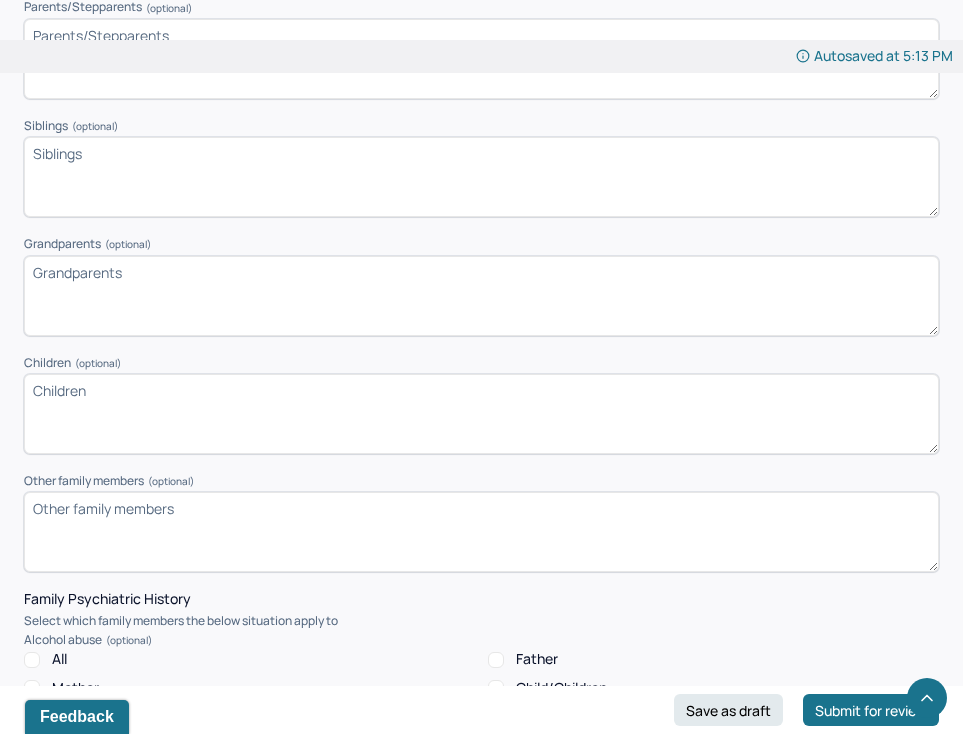 scroll, scrollTop: 2807, scrollLeft: 0, axis: vertical 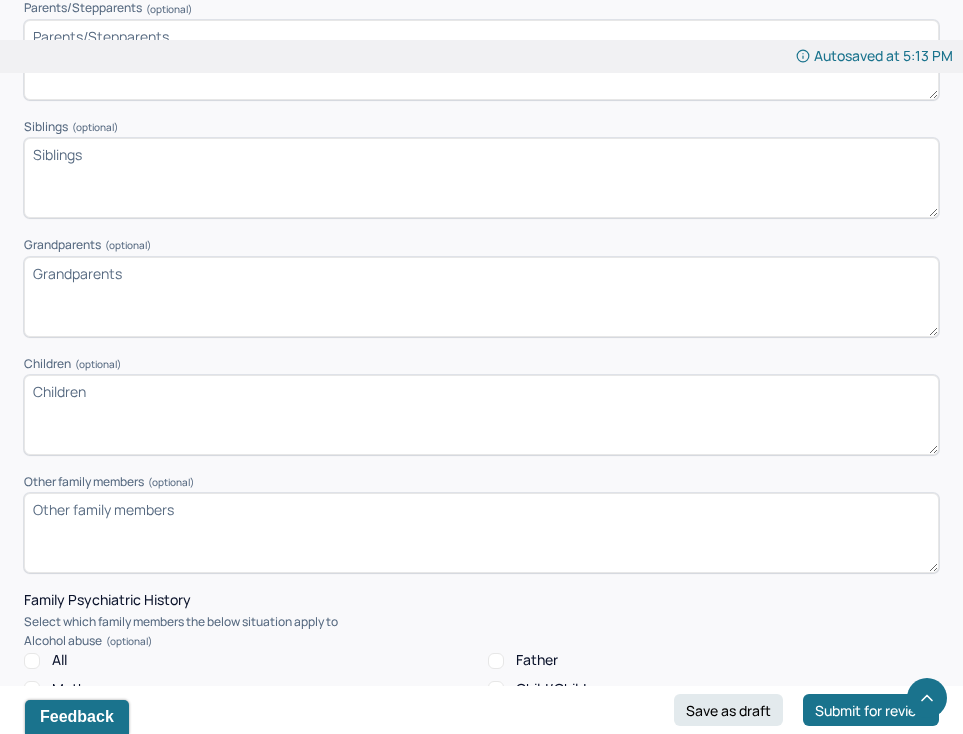 click on "Grandparents (optional)" at bounding box center [481, 297] 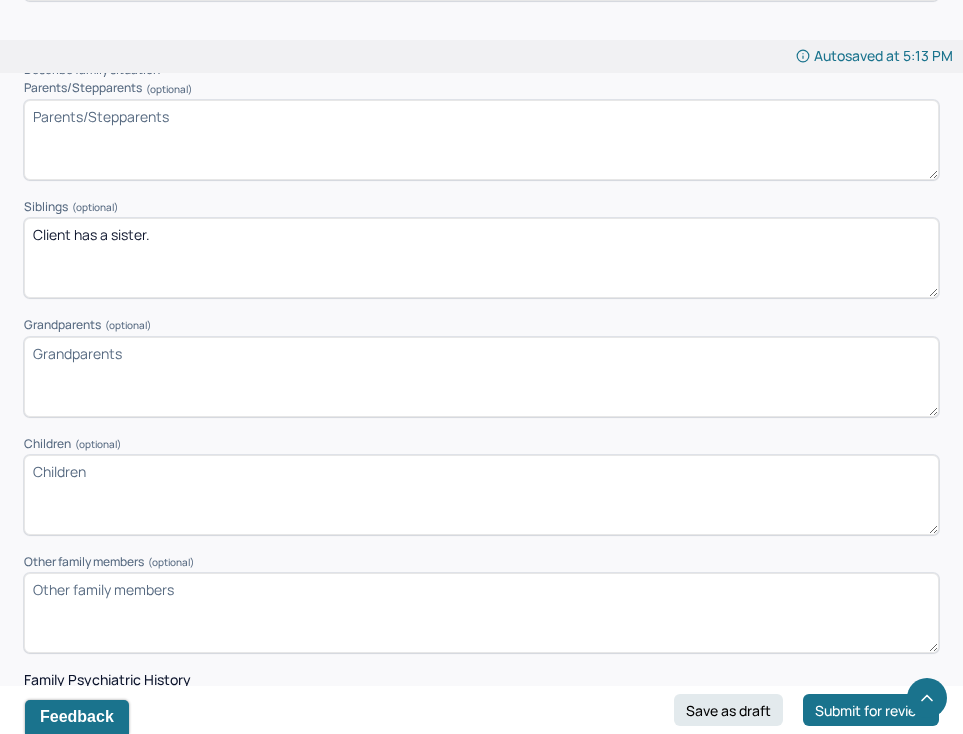 scroll, scrollTop: 2726, scrollLeft: 0, axis: vertical 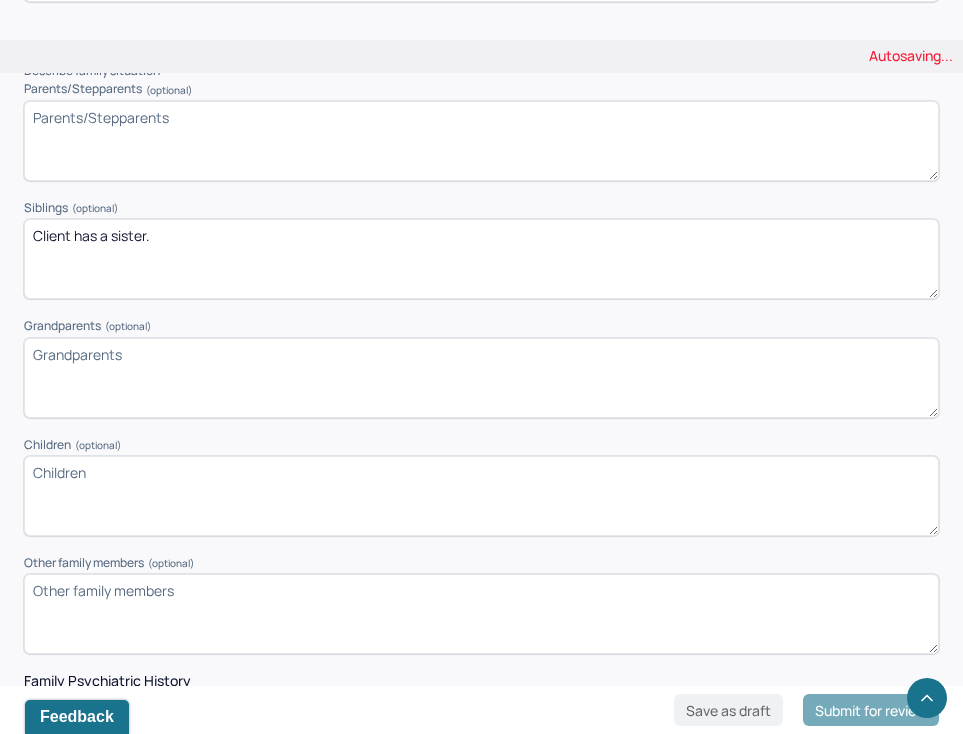 type on "Client has a sister." 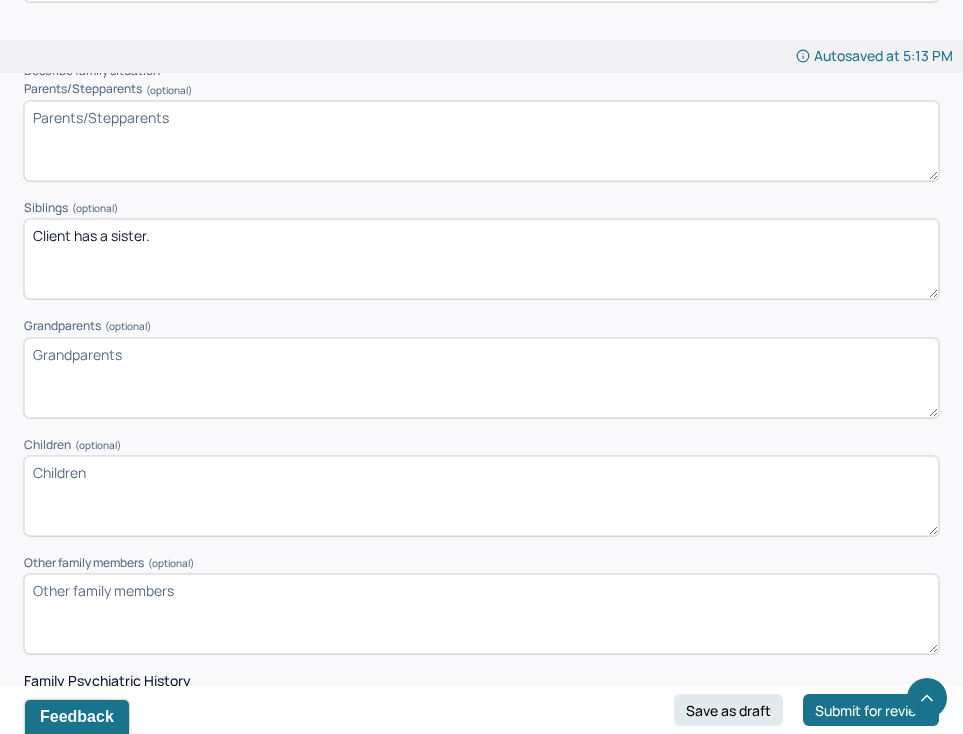 click on "Parents/Stepparents (optional)" at bounding box center [481, 141] 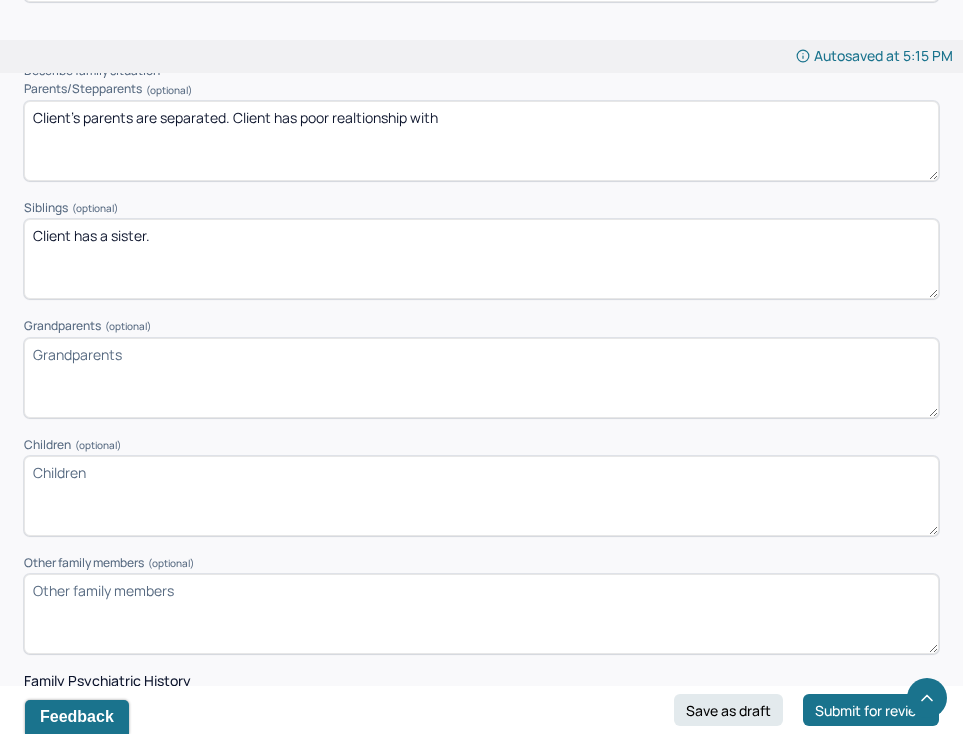 click on "Client's parents are separated. Client has poor realtionship with" at bounding box center [481, 141] 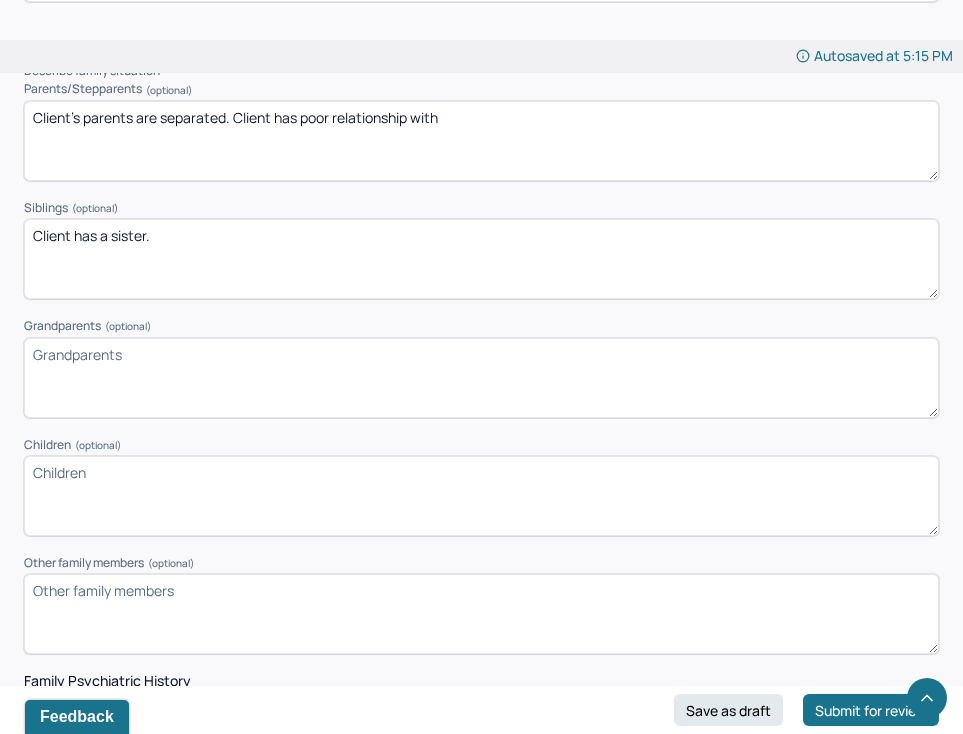 click on "Client's parents are separated. Client has poor relationship with" at bounding box center (481, 141) 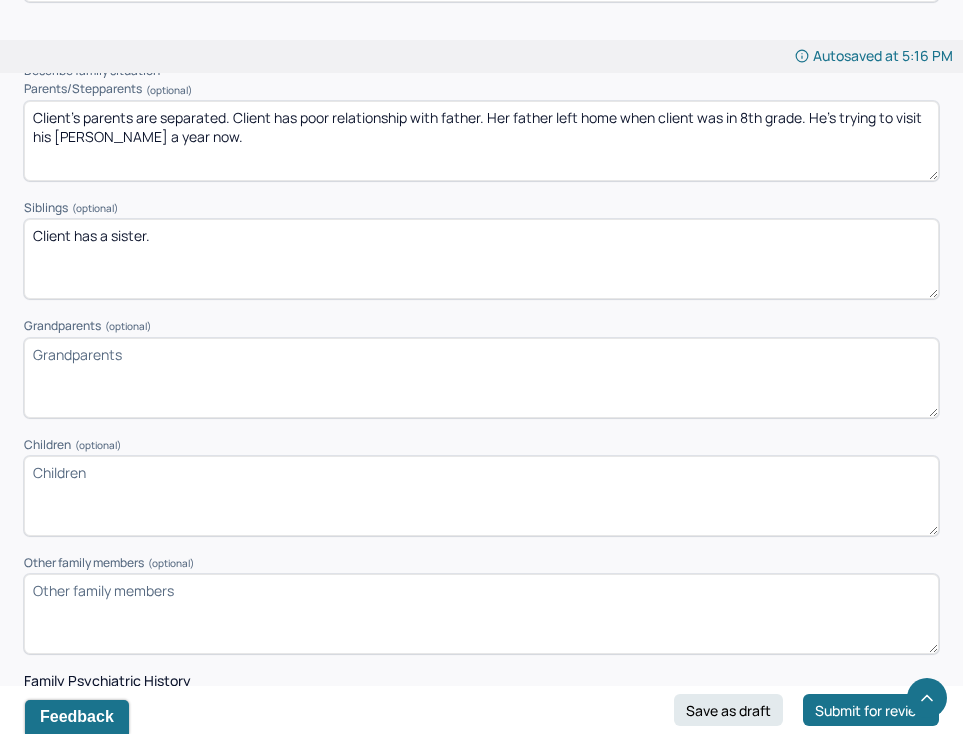 click on "Client's parents are separated. Client has poor relationship with father. Her father left home when client was in 8th grade. He's trying to visit his [PERSON_NAME] a year now." at bounding box center (481, 141) 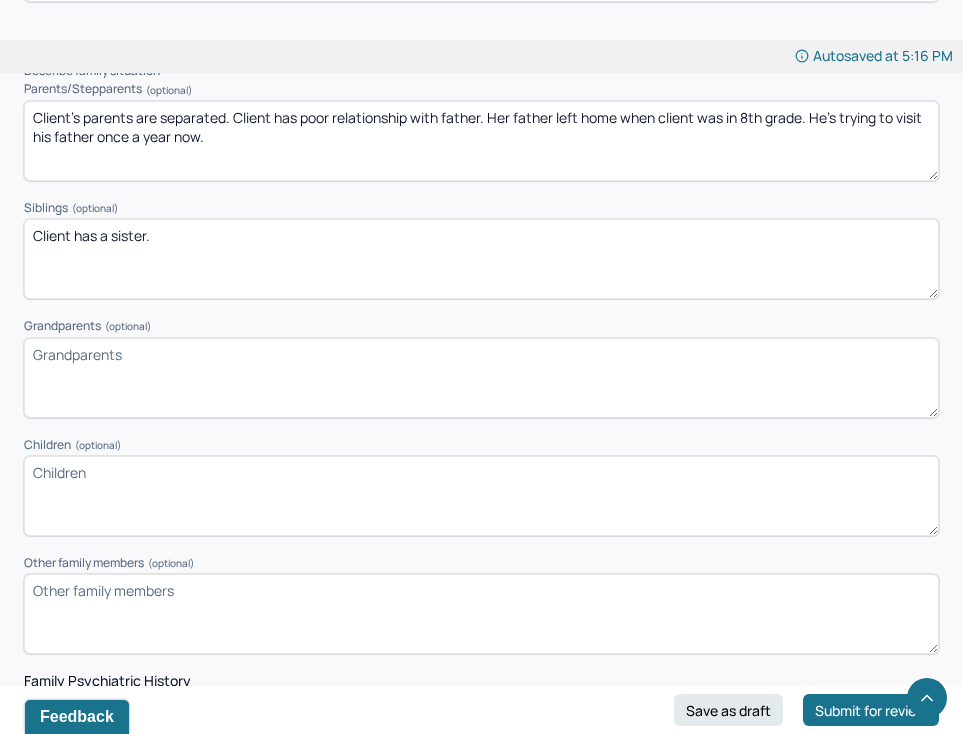 type on "Client's parents are separated. Client has poor relationship with father. Her father left home when client was in 8th grade. He's trying to visit his father once a year now." 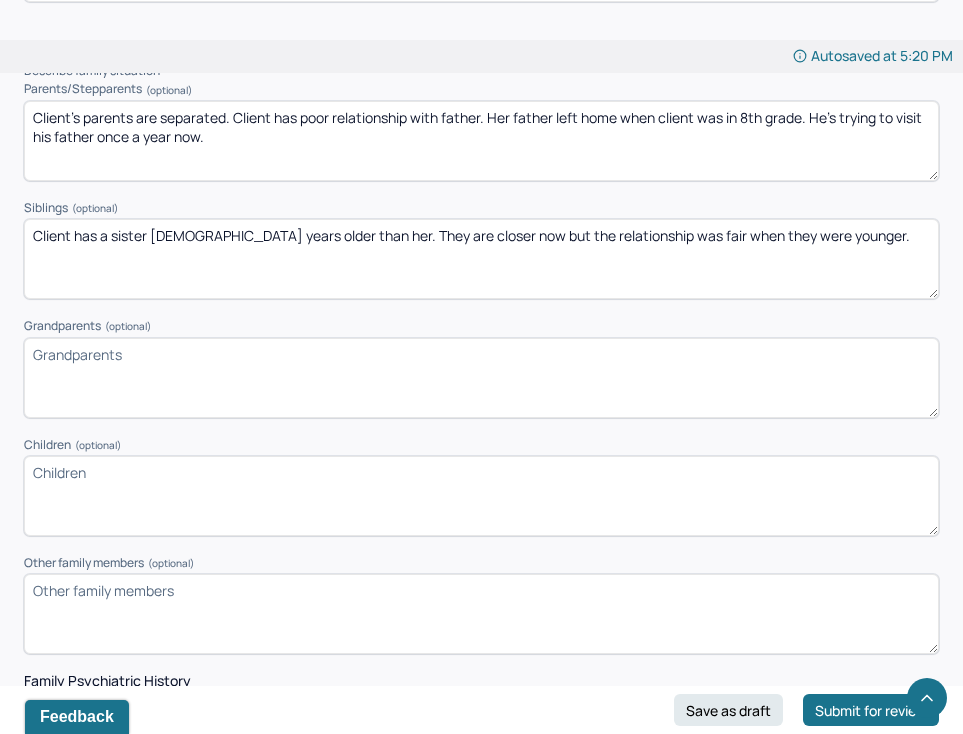 type on "Client has a sister [DEMOGRAPHIC_DATA] years older than her. They are closer now but the relationship was fair when they were younger." 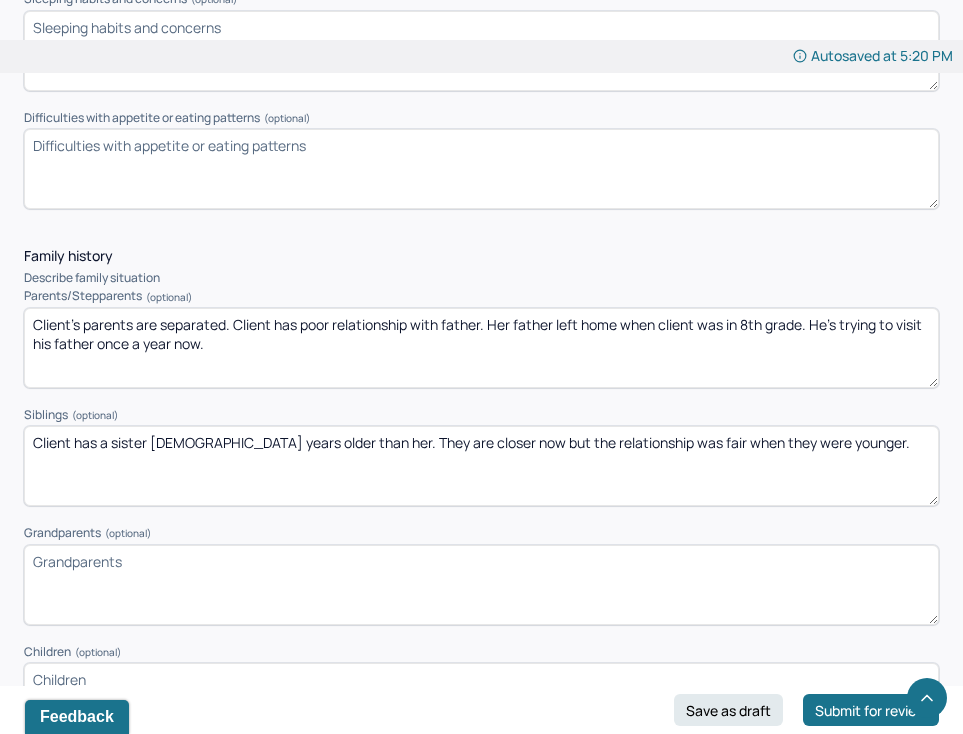 scroll, scrollTop: 2506, scrollLeft: 0, axis: vertical 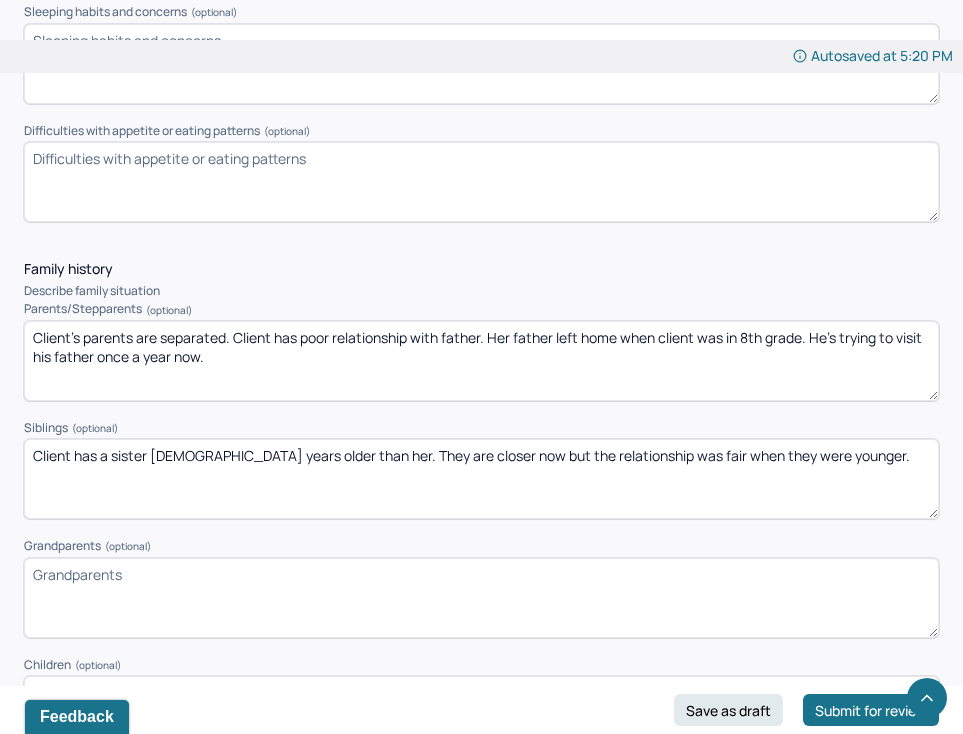 click on "Client's parents are separated. Client has poor relationship with father. Her father left home when client was in 8th grade. He's trying to visit his father once a year now." at bounding box center (481, 361) 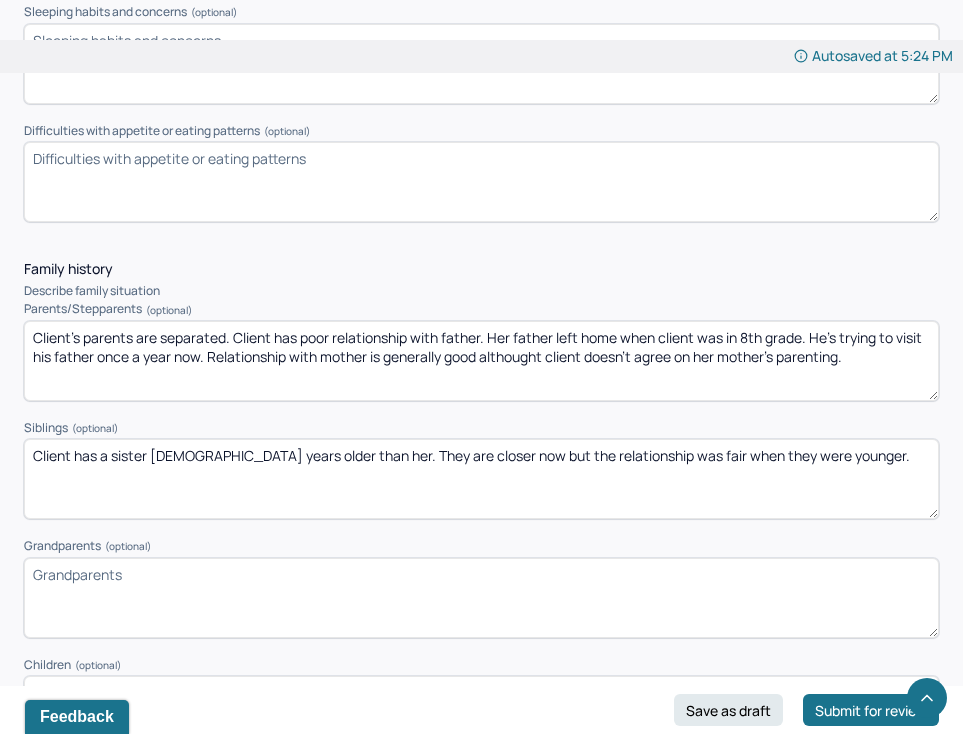 click on "Client's parents are separated. Client has poor relationship with father. Her father left home when client was in 8th grade. He's trying to visit his father once a year now. Relationship with mother is generally good althought client doesn't agree on her mother's parenting." at bounding box center [481, 361] 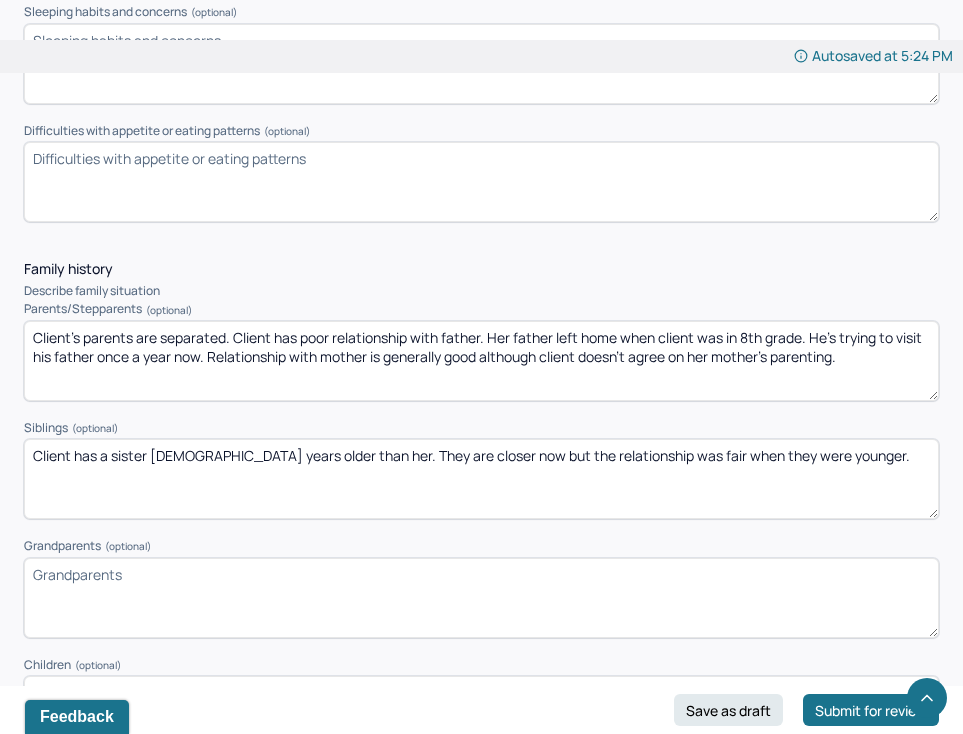 type on "Client's parents are separated. Client has poor relationship with father. Her father left home when client was in 8th grade. He's trying to visit his father once a year now. Relationship with mother is generally good although client doesn't agree on her mother's parenting." 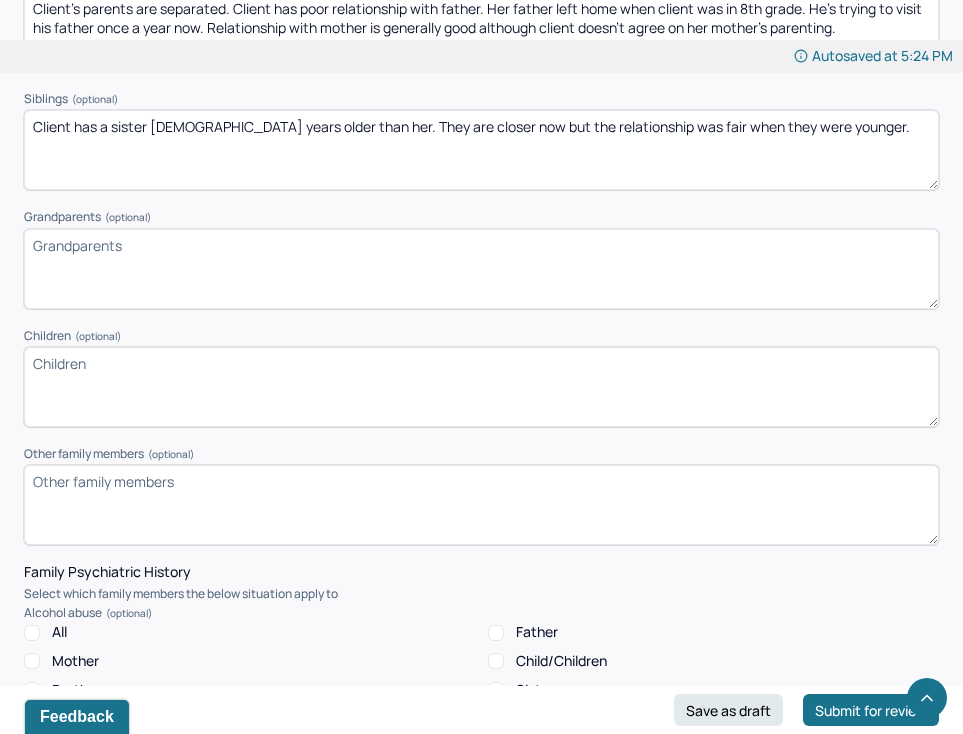 scroll, scrollTop: 2829, scrollLeft: 0, axis: vertical 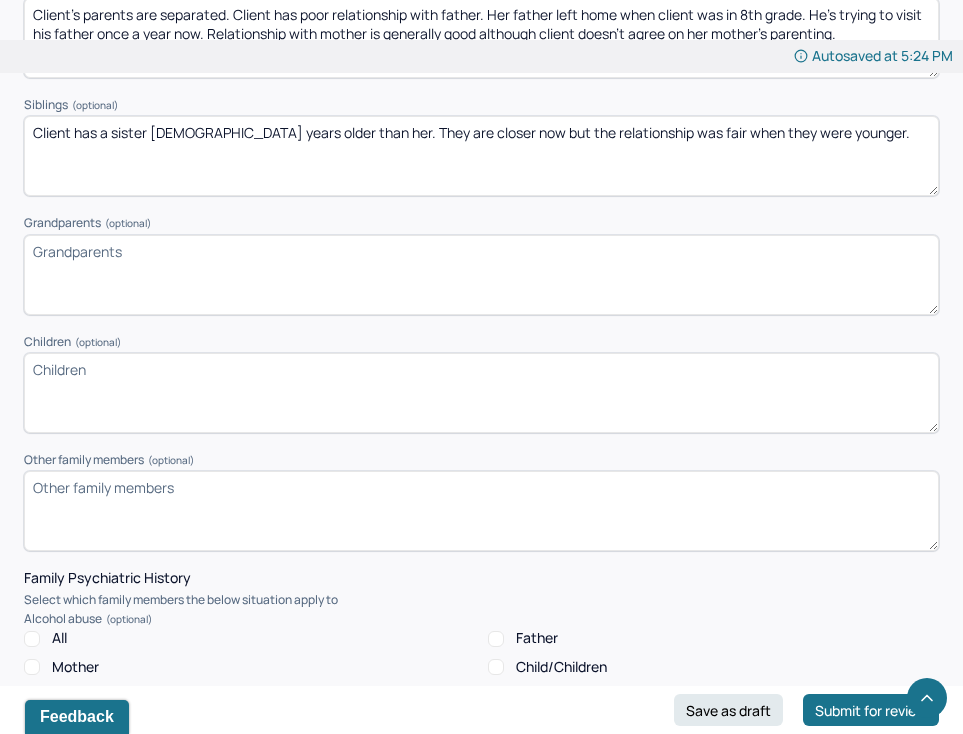 click on "Children (optional)" at bounding box center (481, 393) 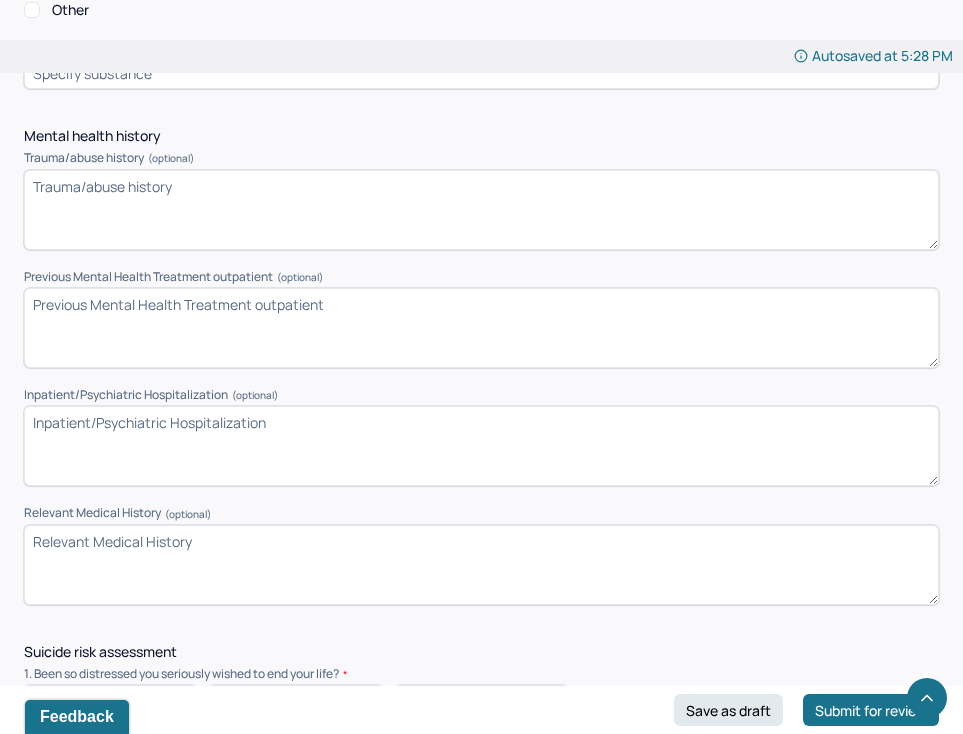 scroll, scrollTop: 4400, scrollLeft: 0, axis: vertical 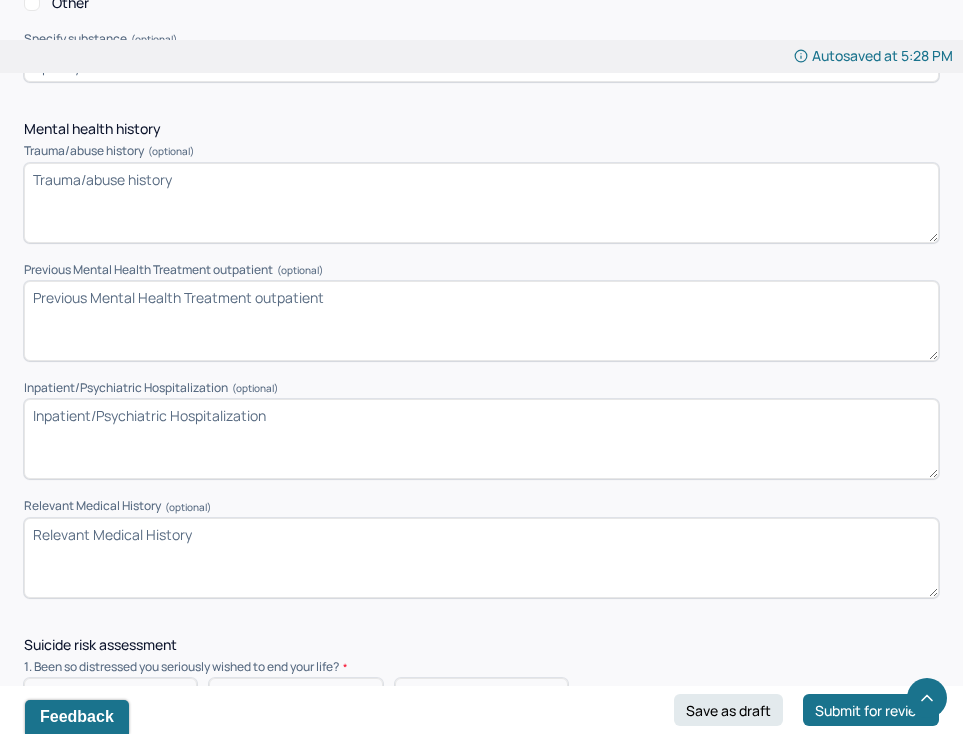 type on "Client doesn't have children." 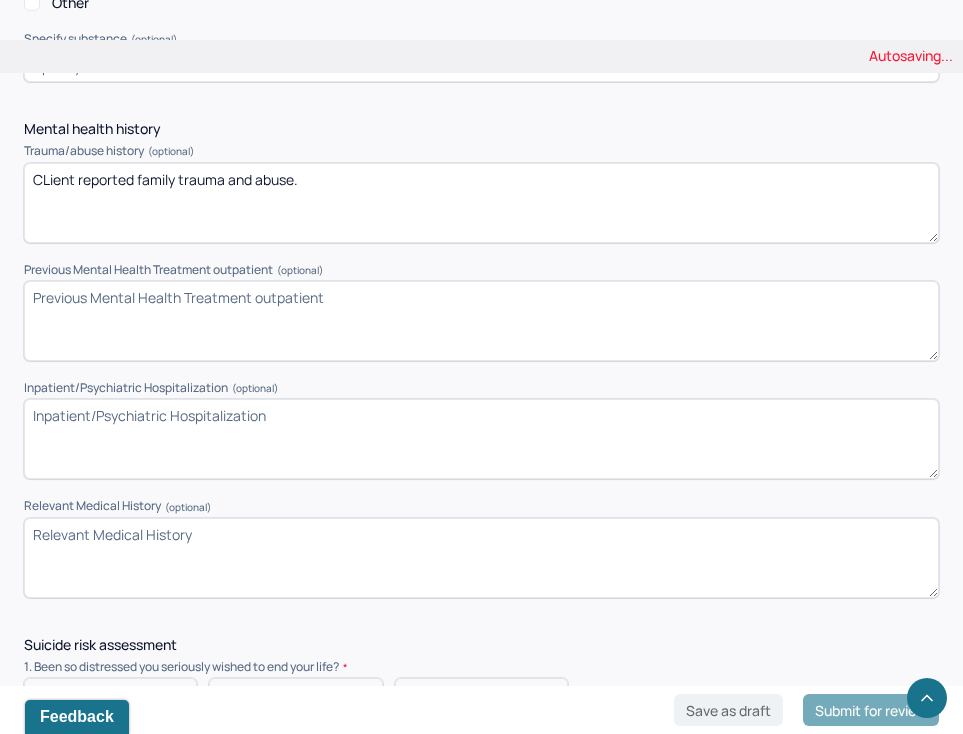 click on "CLient reported family trauma and abuse." at bounding box center [481, 203] 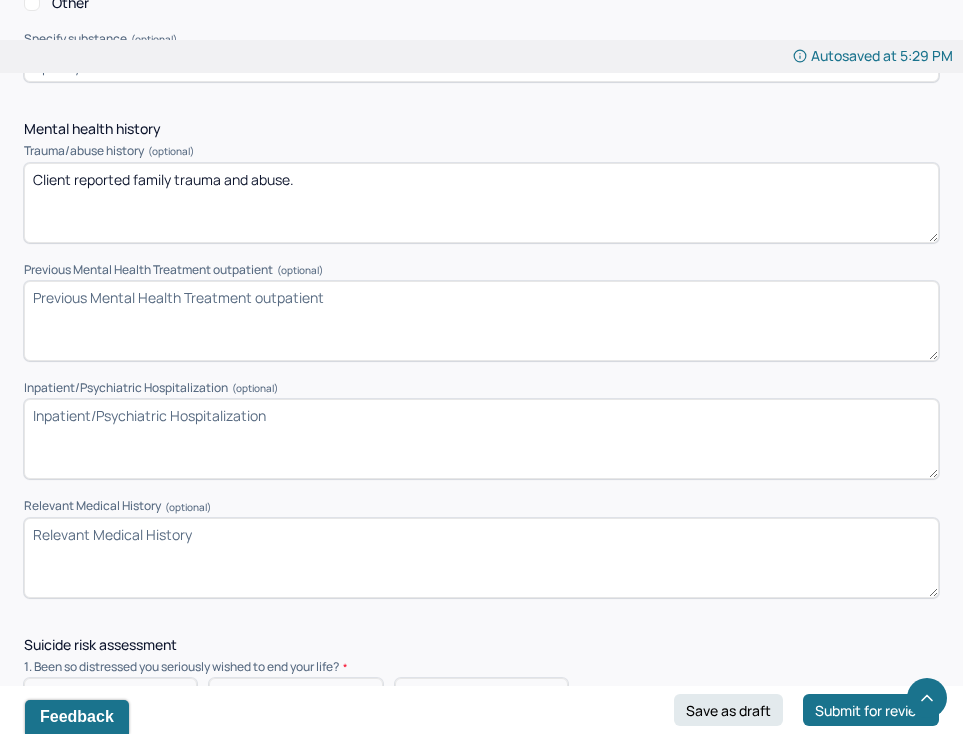 type on "Client reported family trauma and abuse." 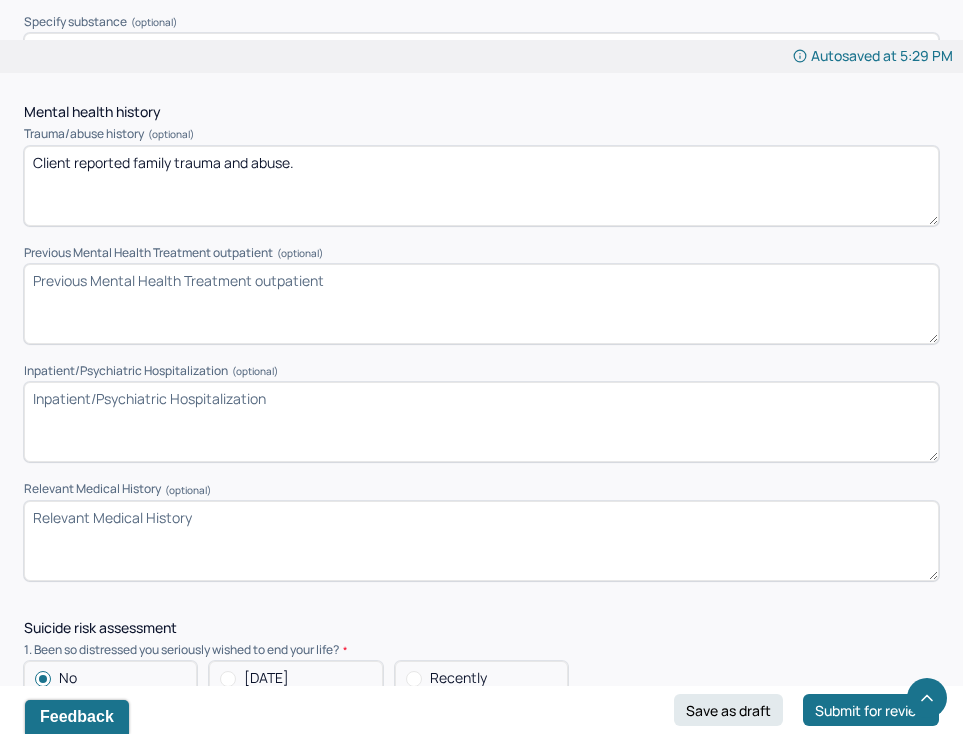 scroll, scrollTop: 4424, scrollLeft: 0, axis: vertical 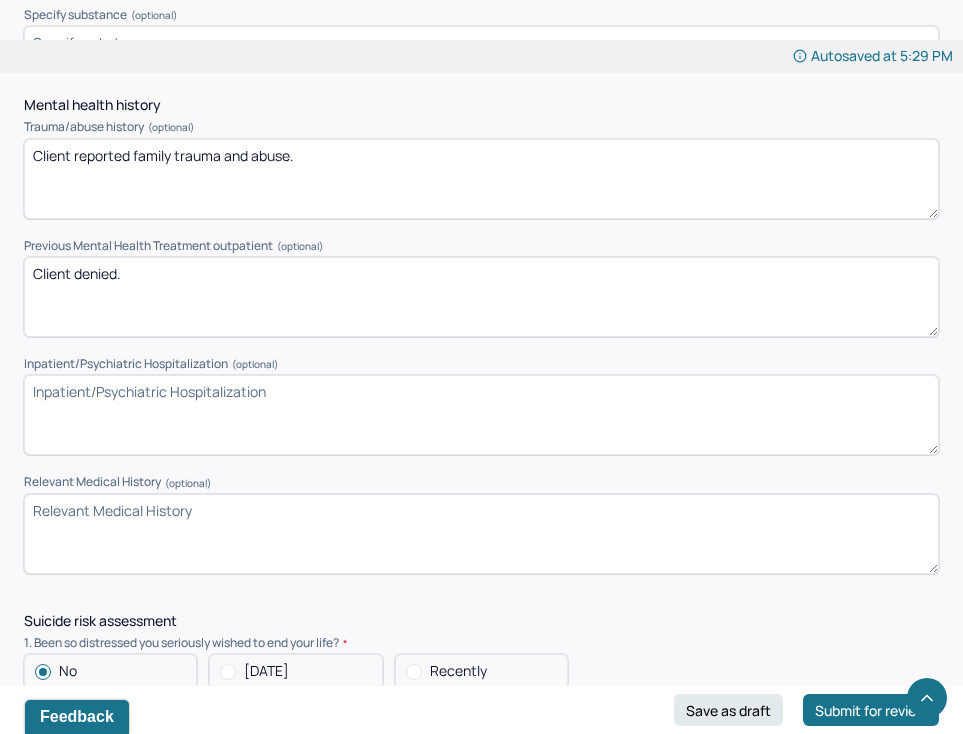 type on "Client denied." 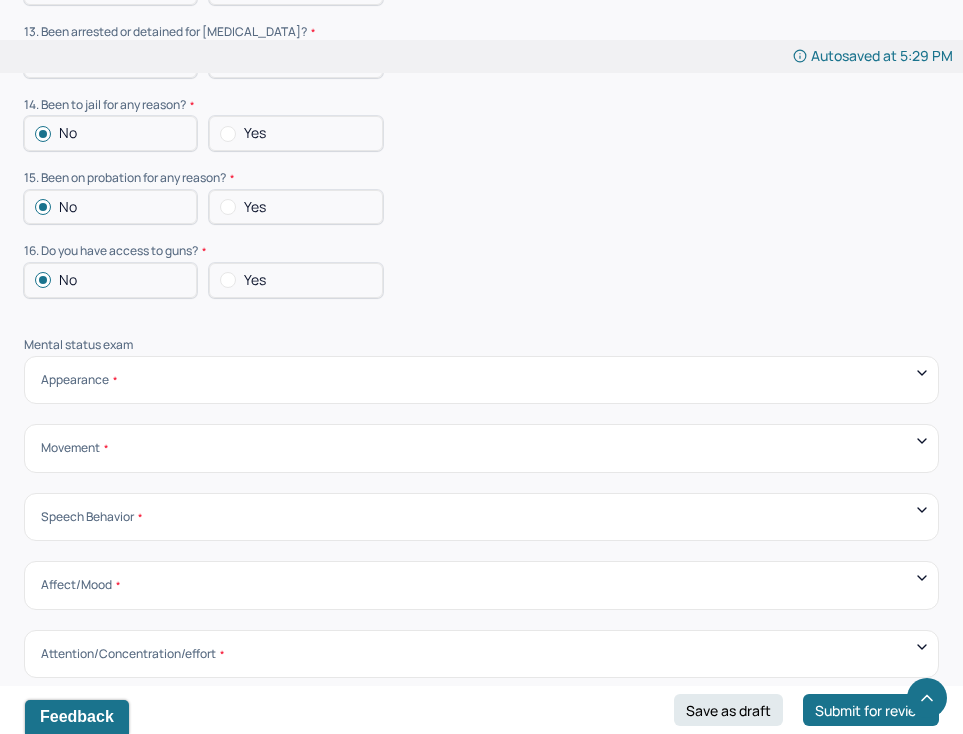 scroll, scrollTop: 6165, scrollLeft: 0, axis: vertical 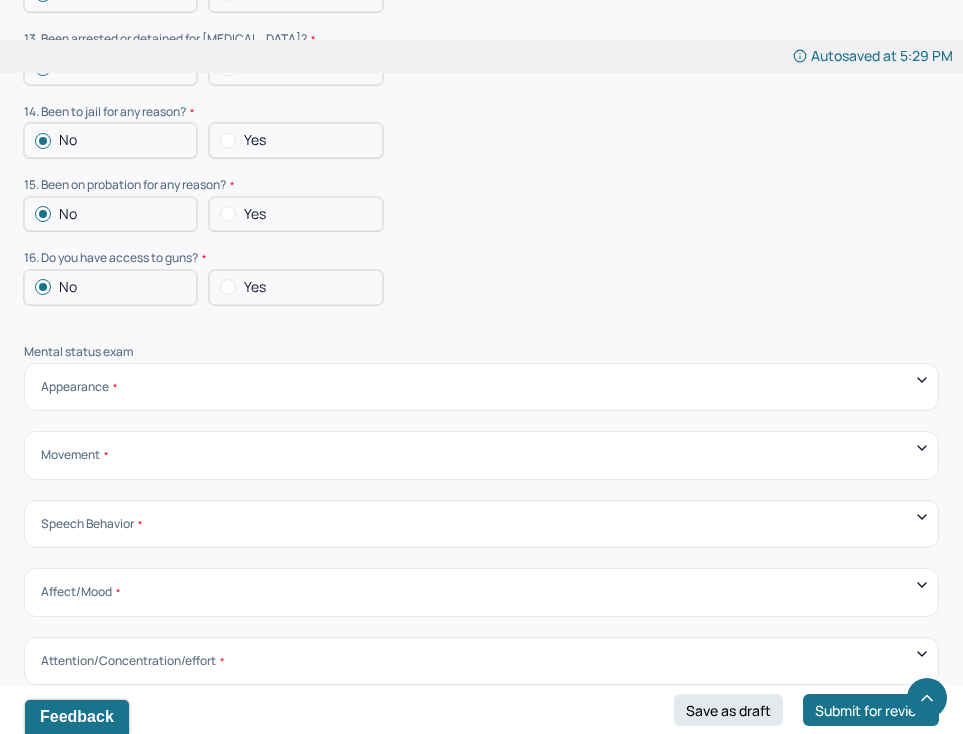 click on "Appearance" at bounding box center [79, 387] 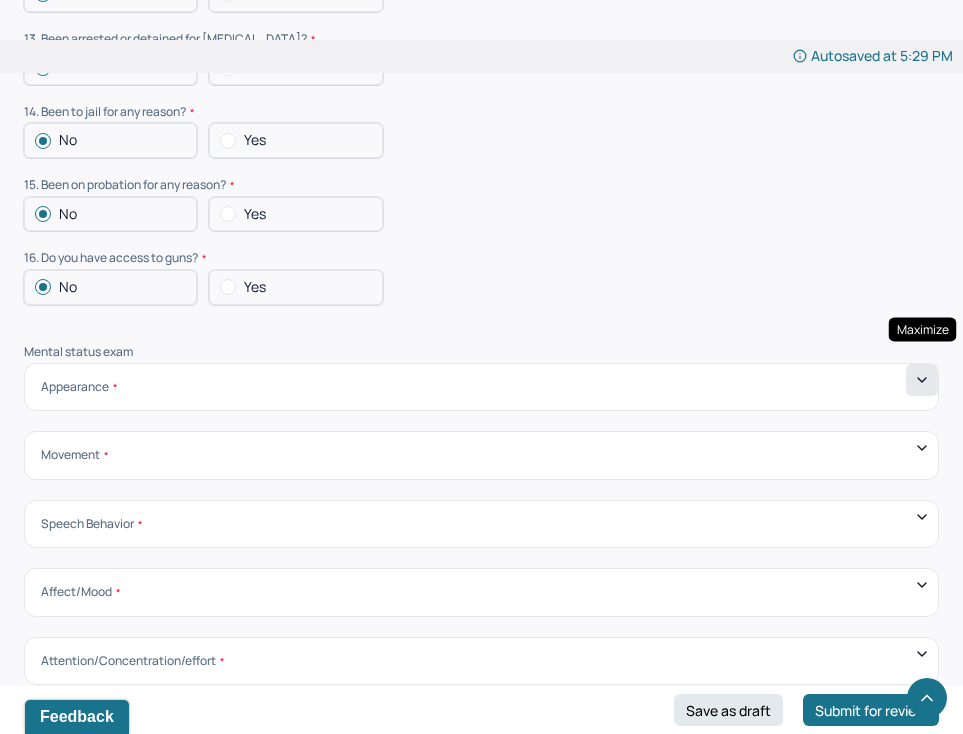 click 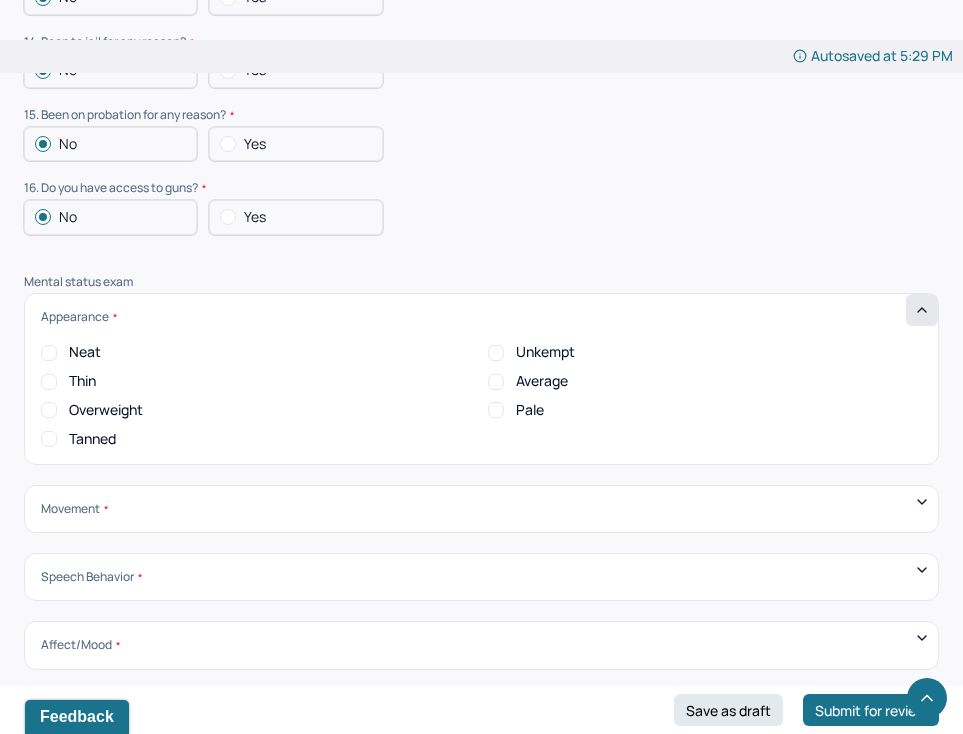 scroll, scrollTop: 6246, scrollLeft: 0, axis: vertical 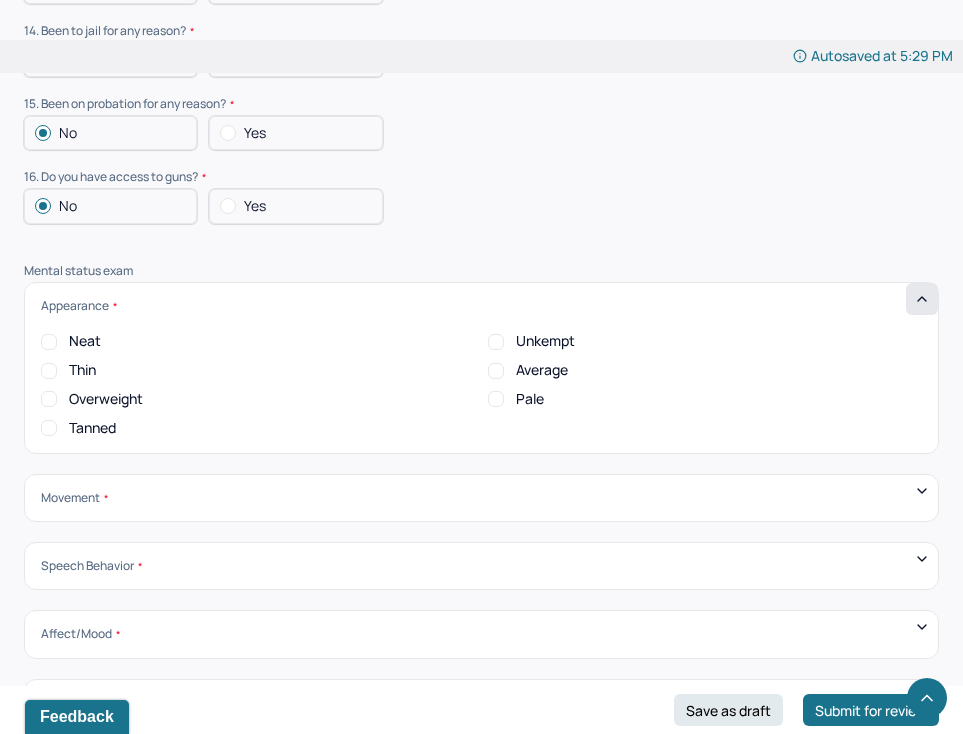 click on "Neat" at bounding box center [85, 341] 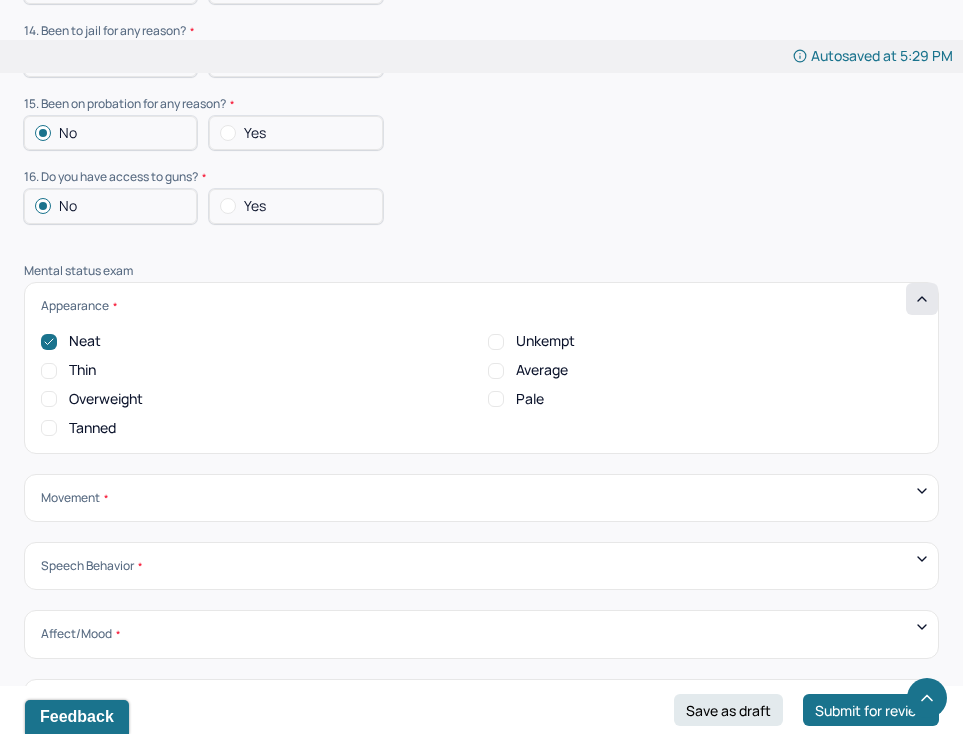 click on "Thin" at bounding box center (82, 370) 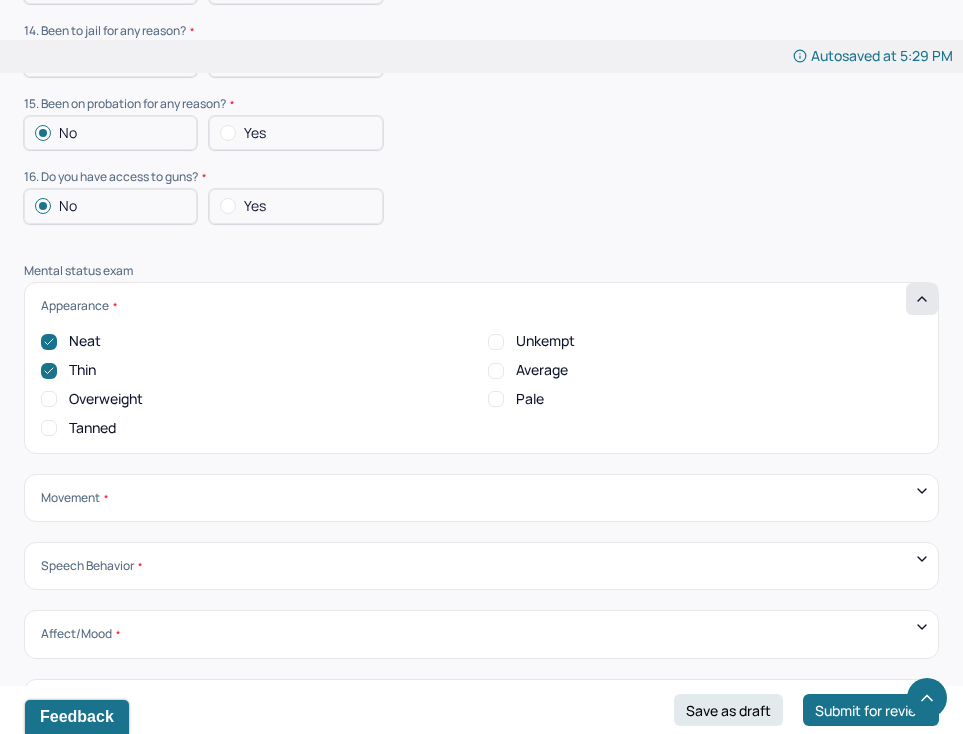 click 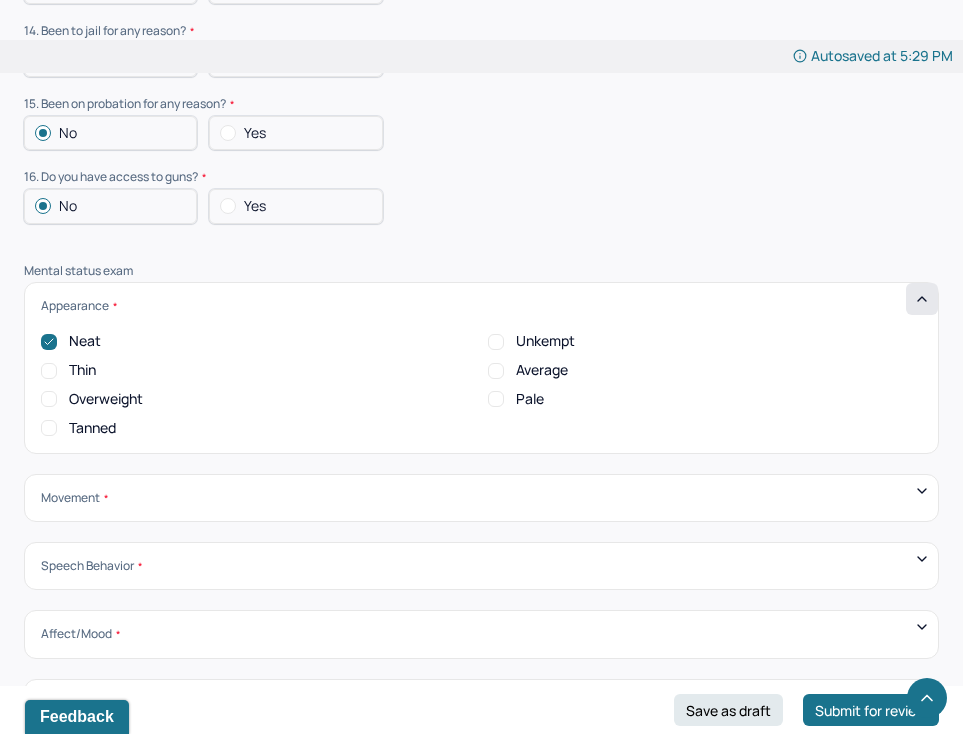 click on "Average" at bounding box center (542, 370) 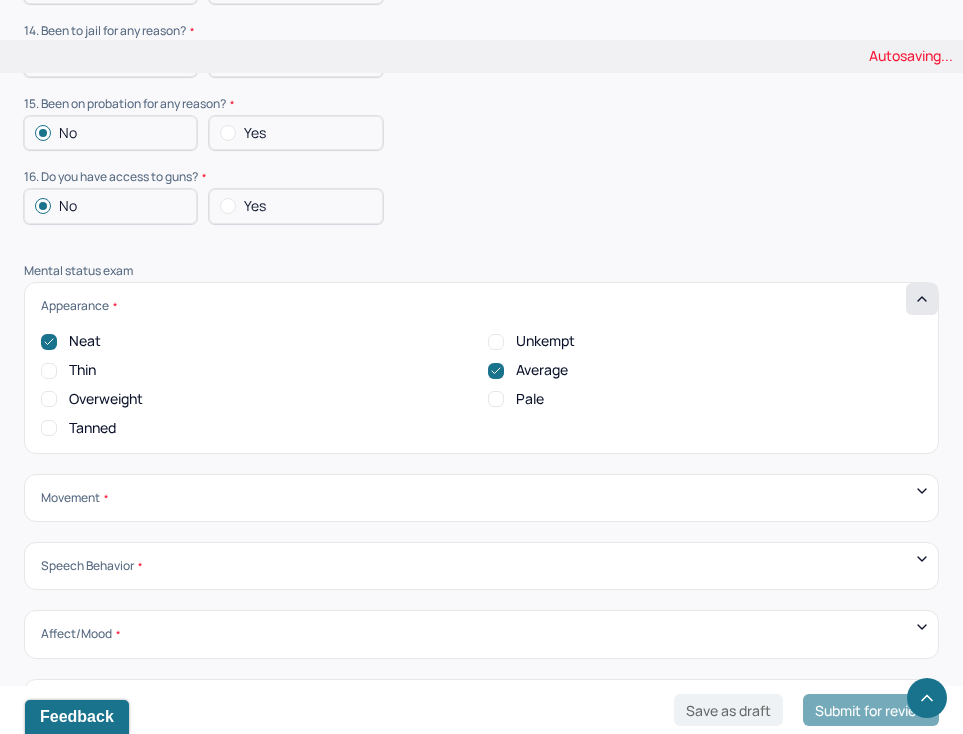 click at bounding box center (922, 299) 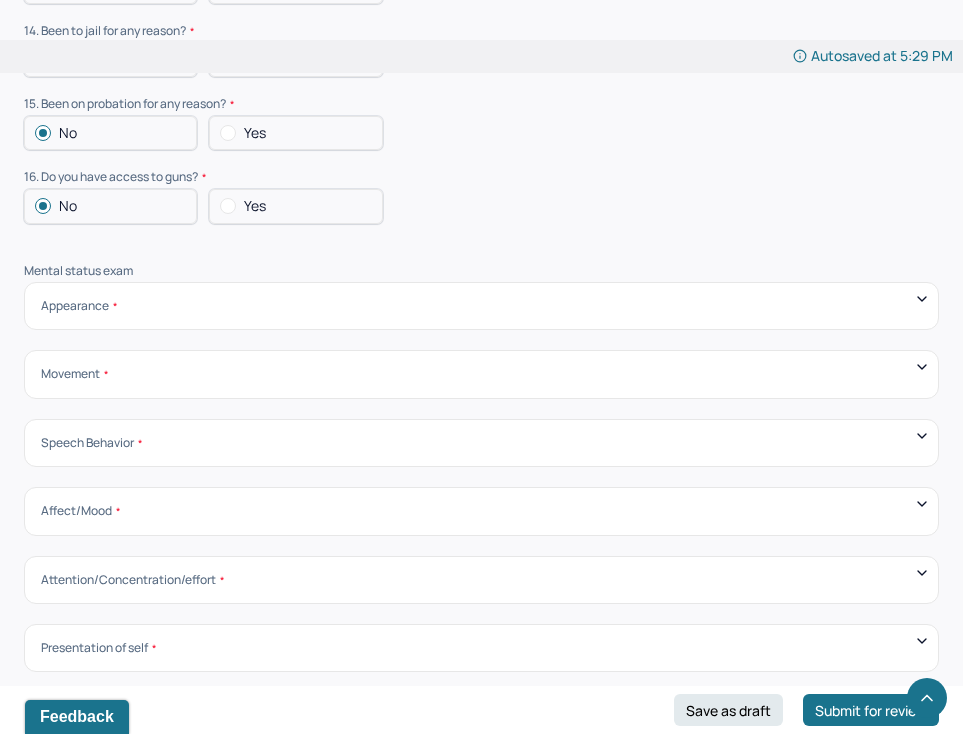 click on "Movement" at bounding box center [481, 374] 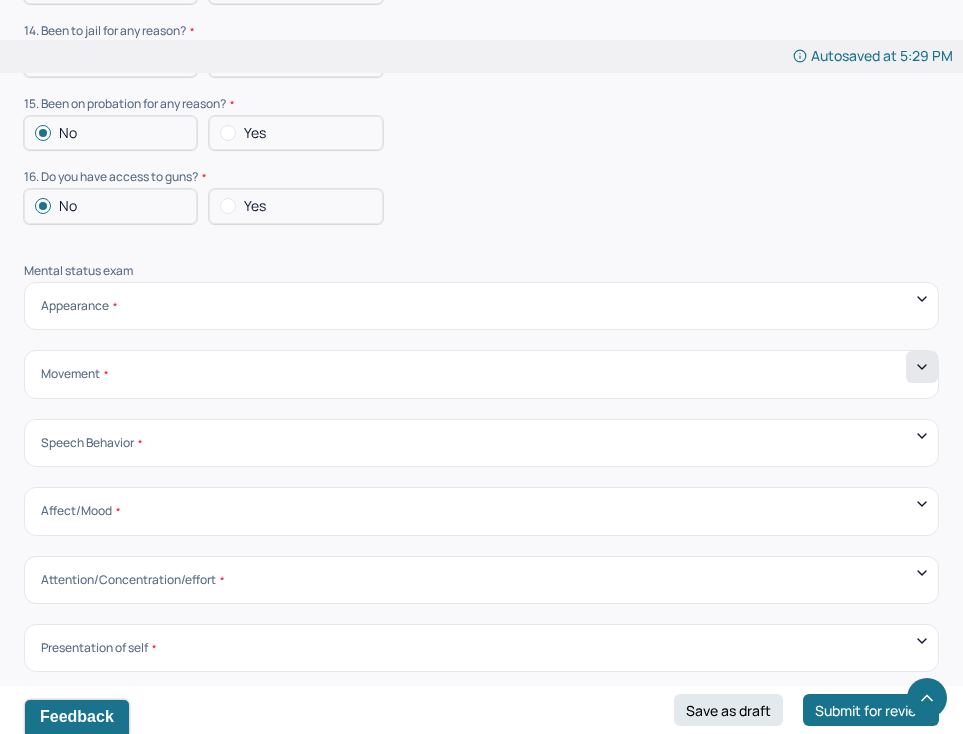 click 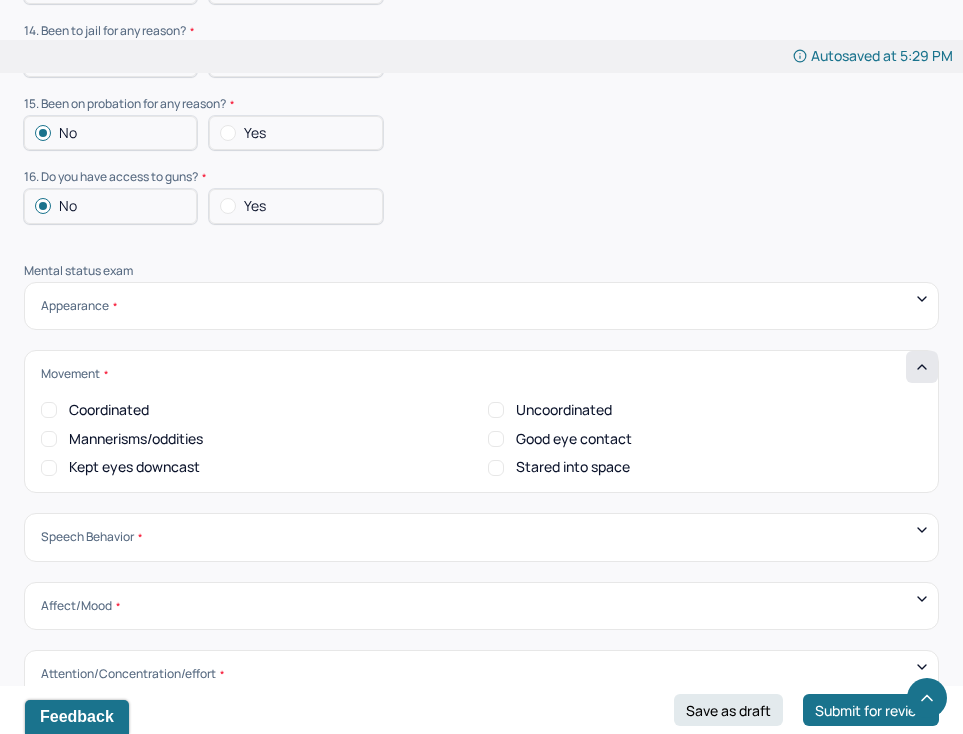 scroll, scrollTop: 0, scrollLeft: 0, axis: both 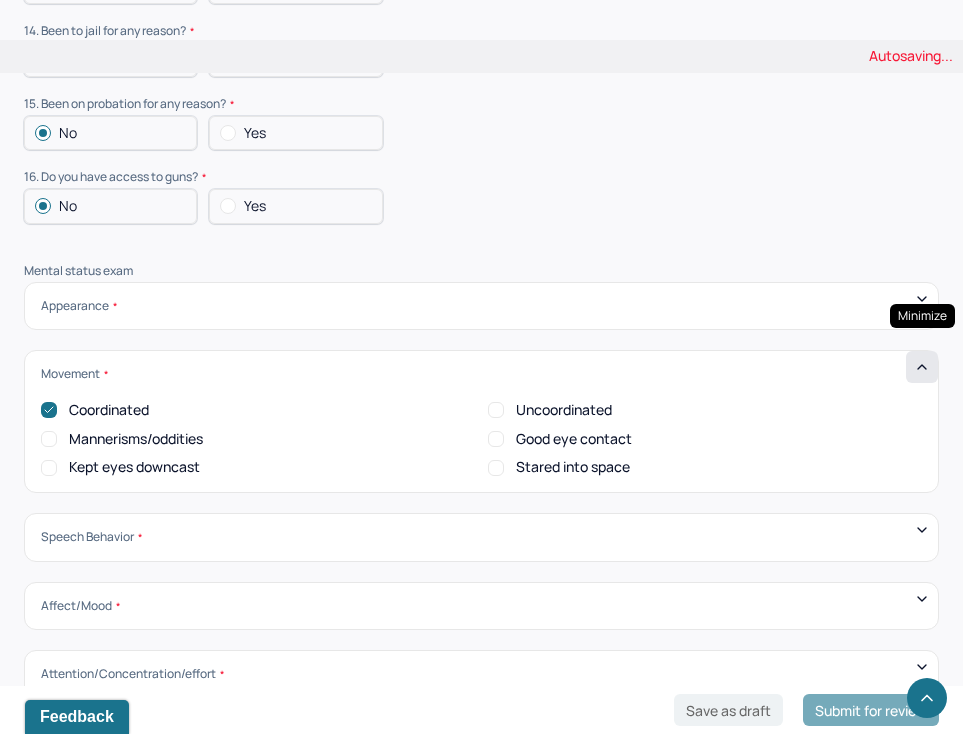 click at bounding box center (922, 367) 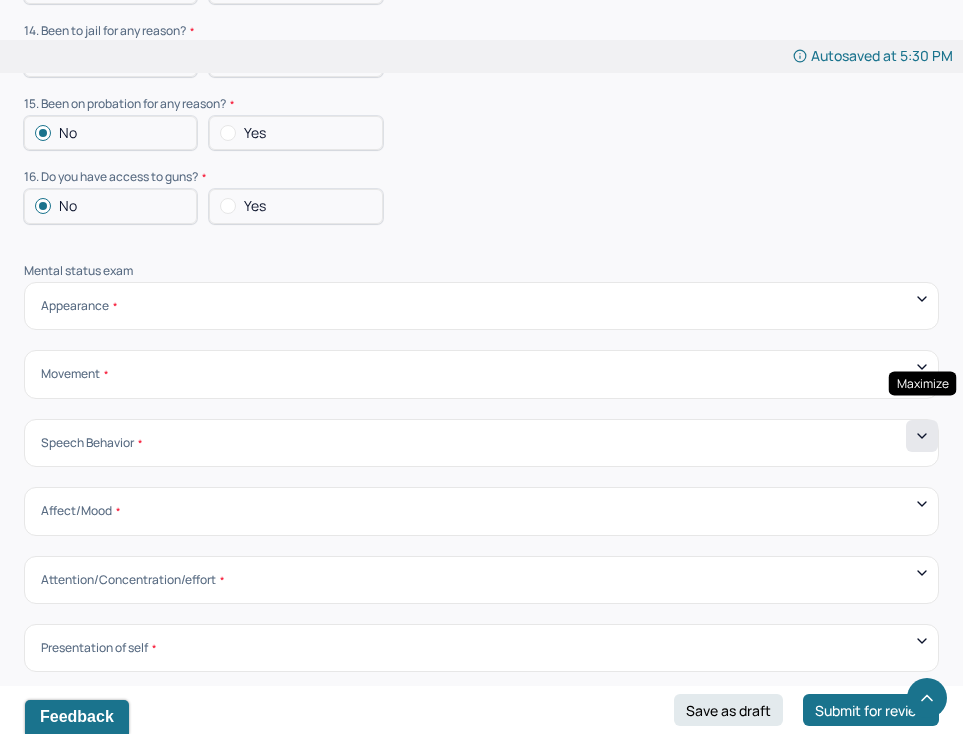 click 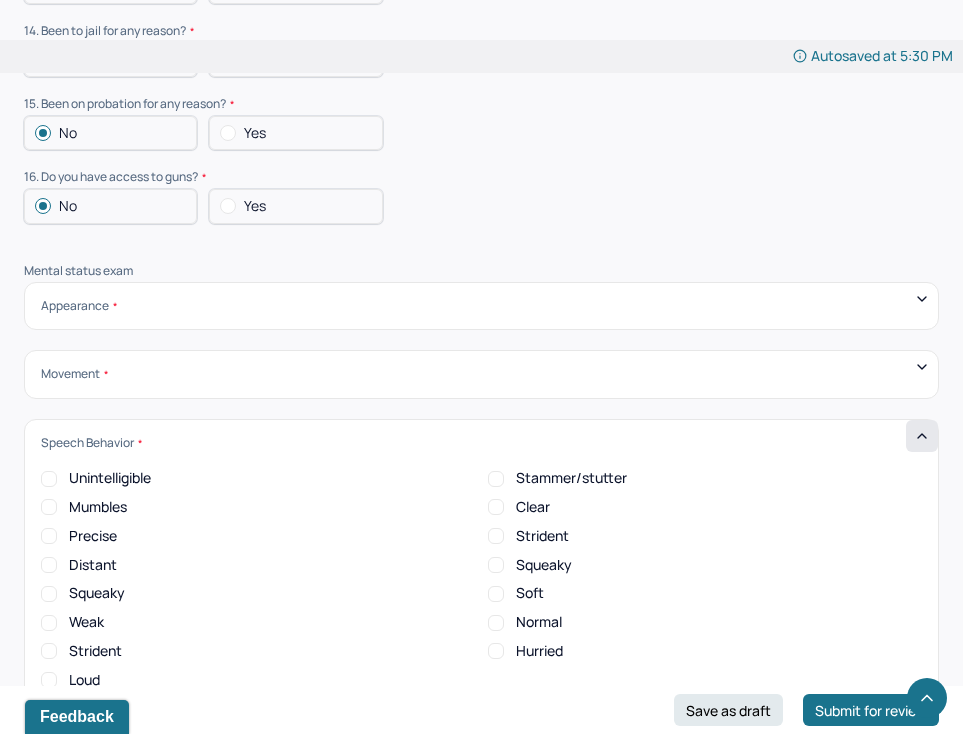 scroll, scrollTop: 0, scrollLeft: 0, axis: both 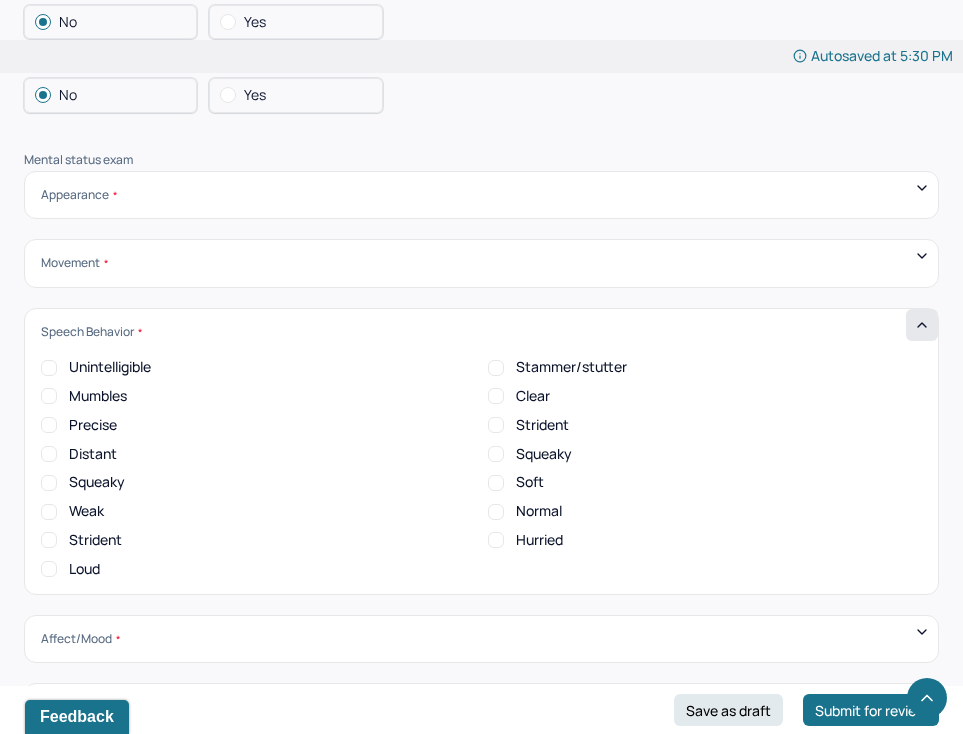 click on "Soft" at bounding box center [496, 483] 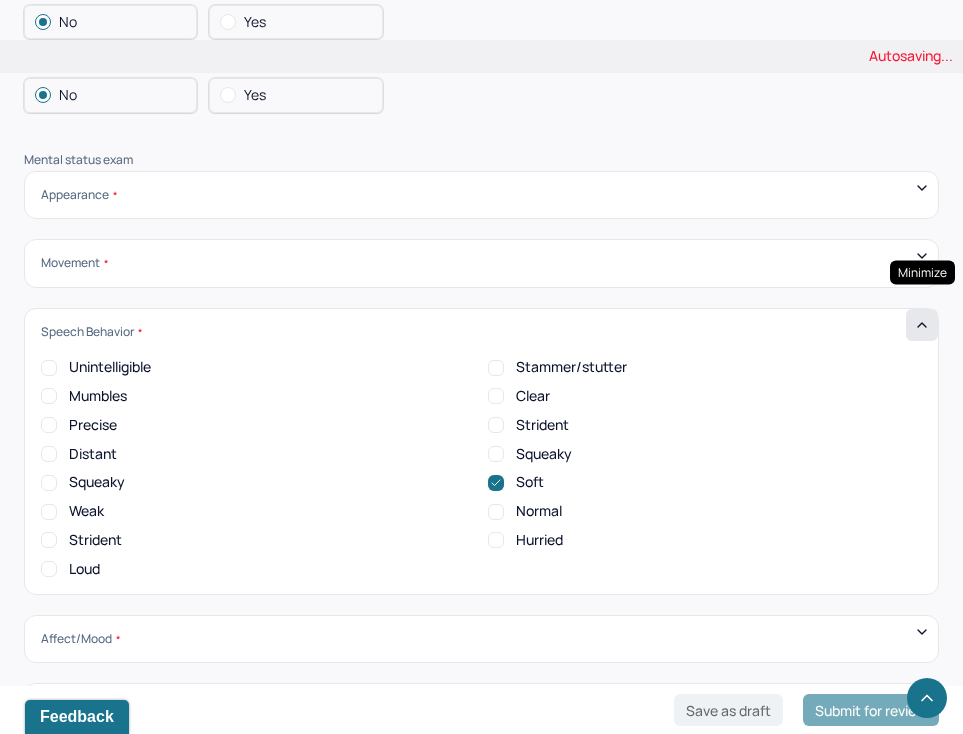 click 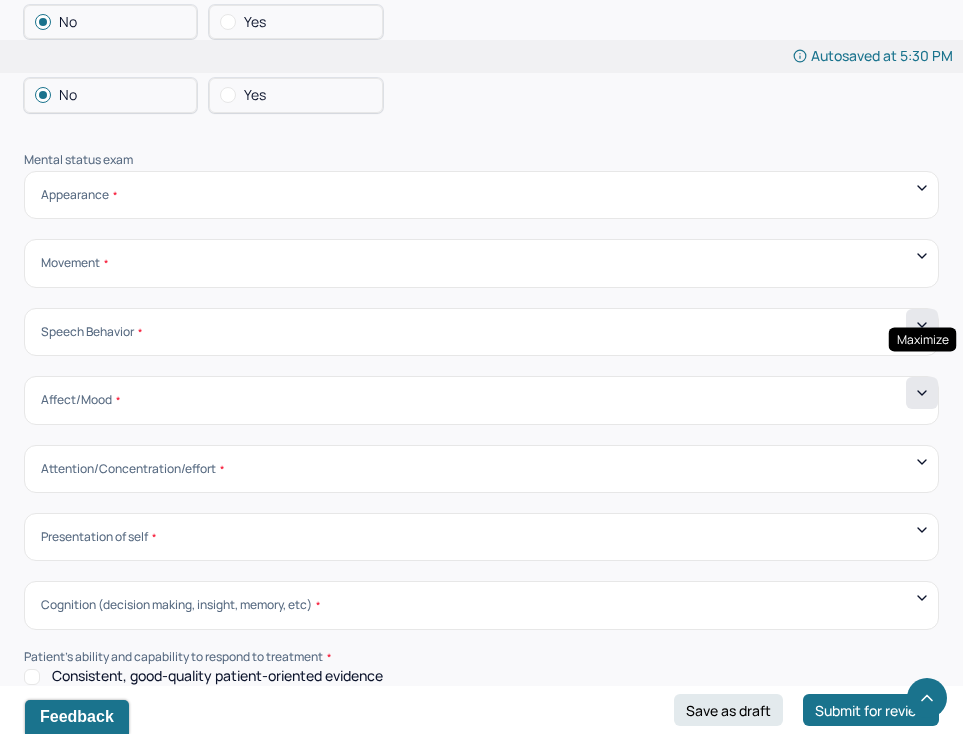 click 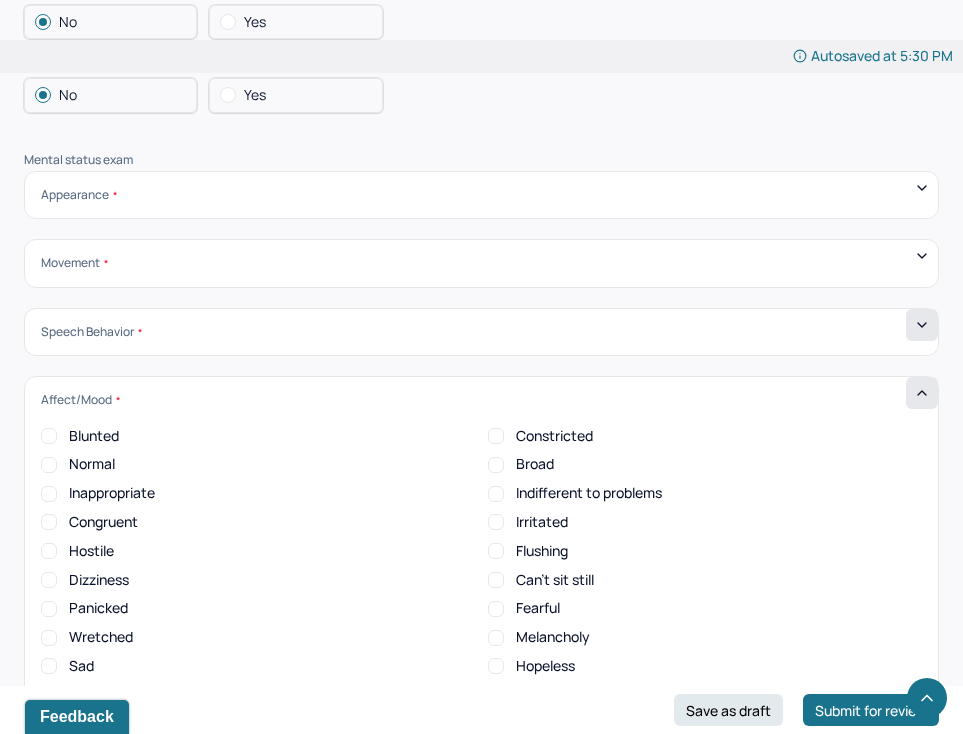 scroll, scrollTop: 0, scrollLeft: 0, axis: both 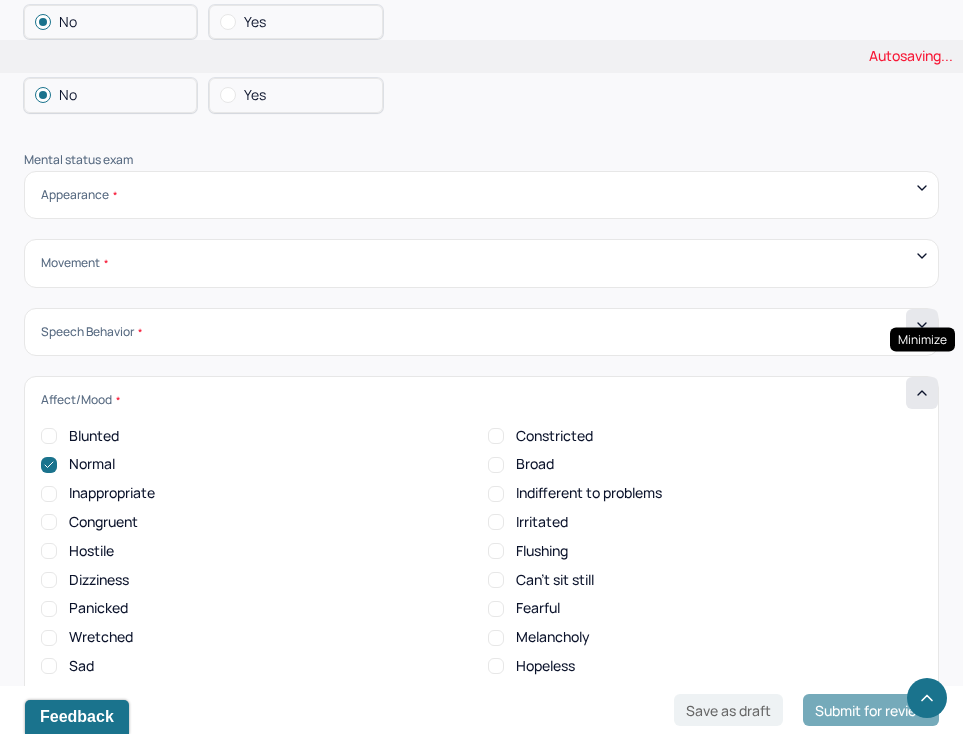 click 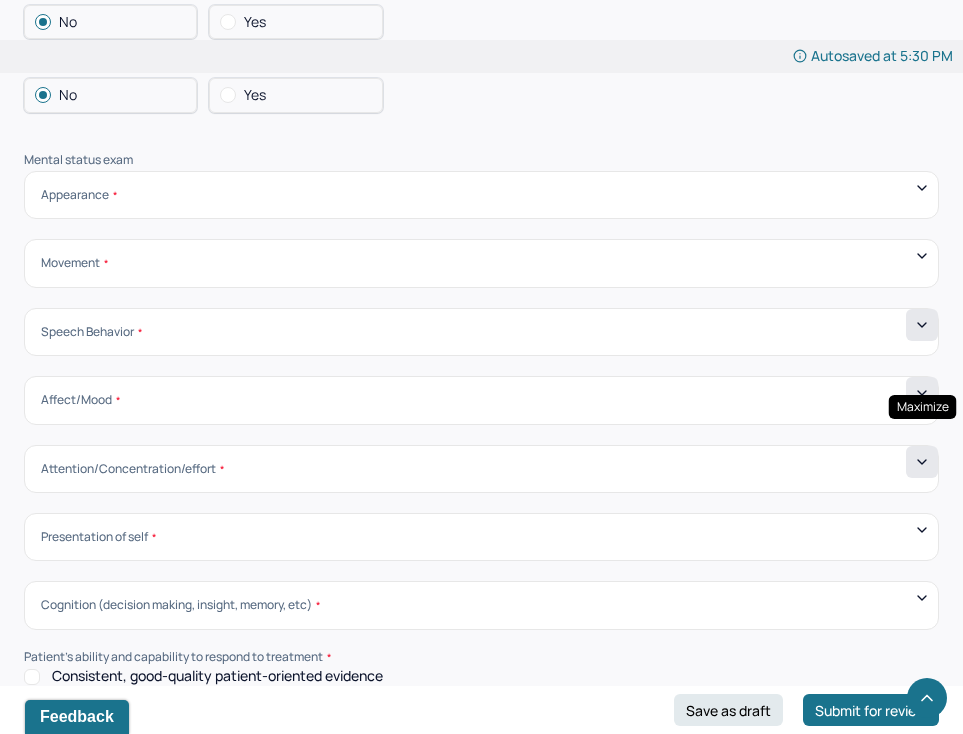 click 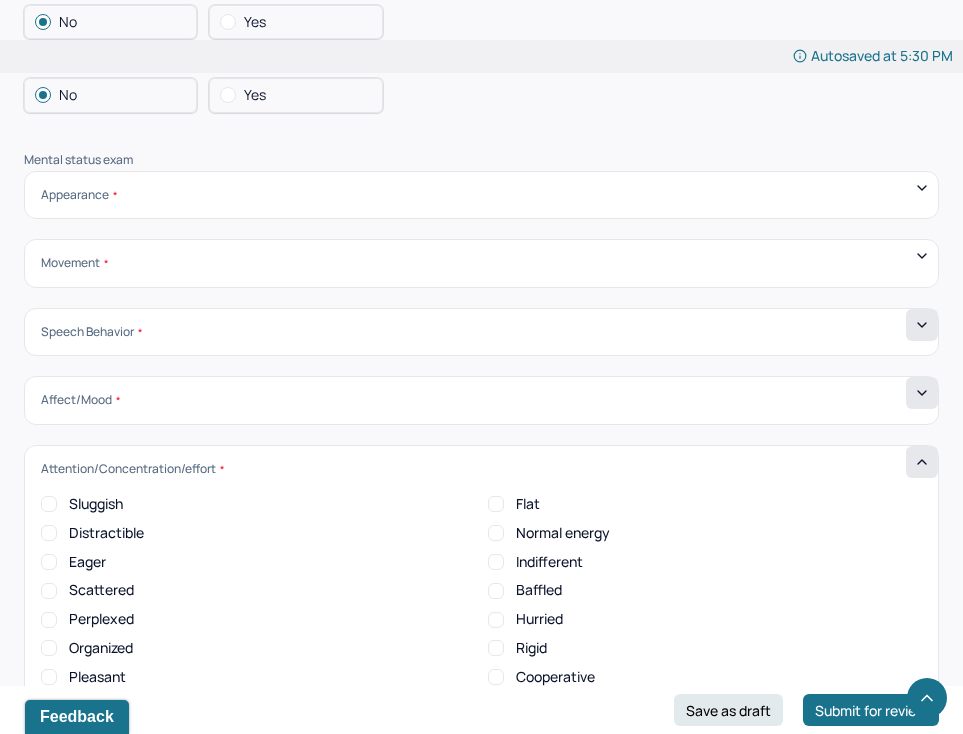 scroll, scrollTop: 0, scrollLeft: 0, axis: both 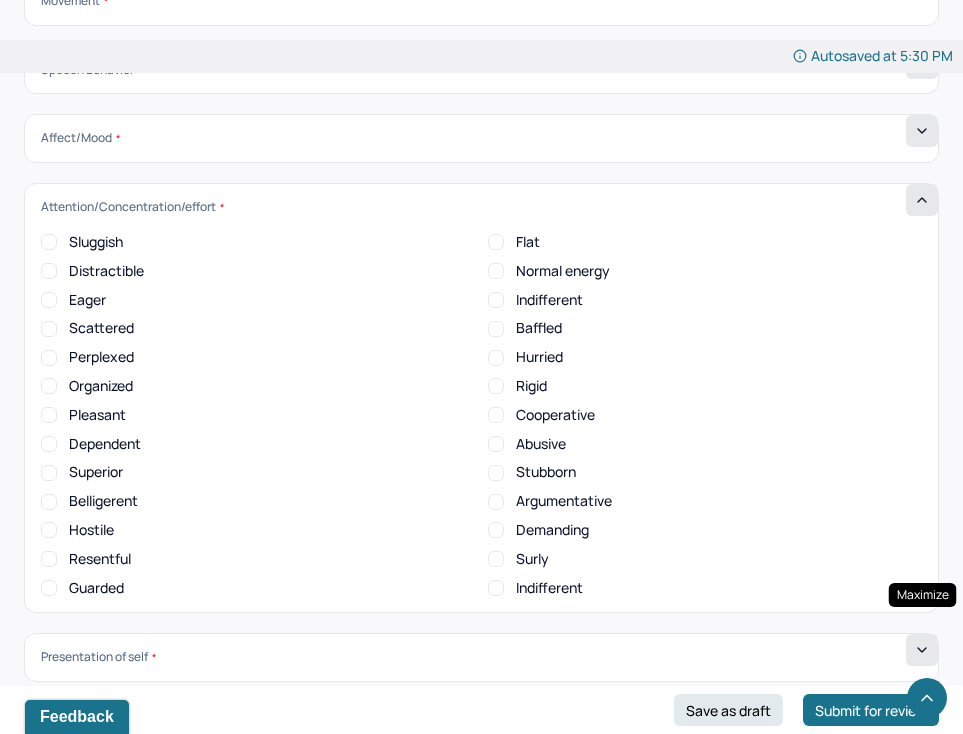 click 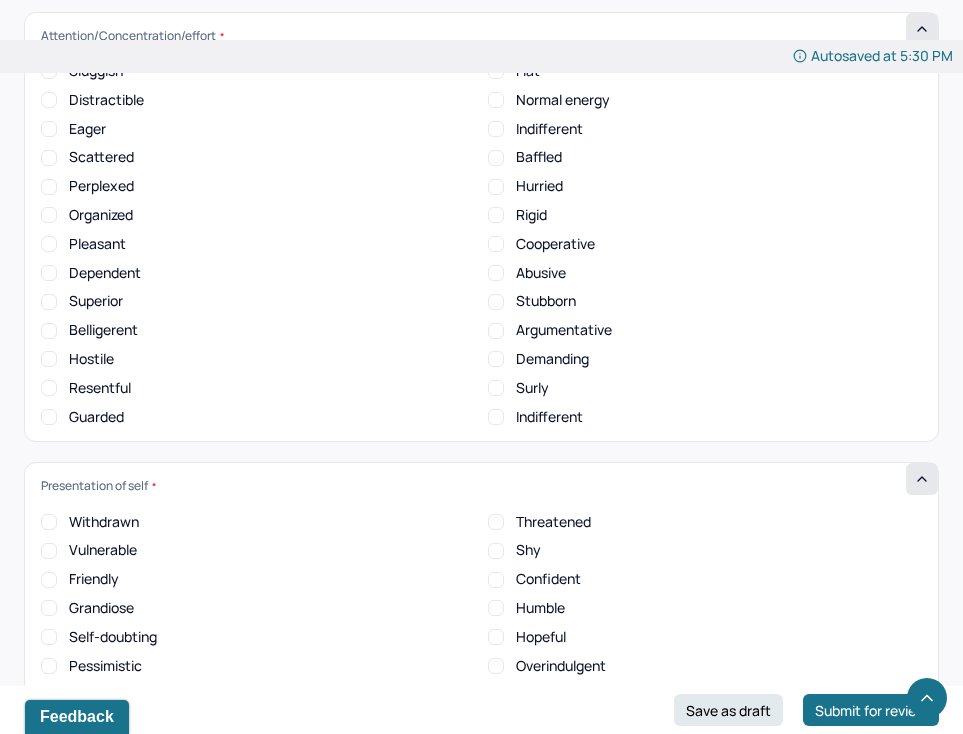 scroll, scrollTop: 6794, scrollLeft: 0, axis: vertical 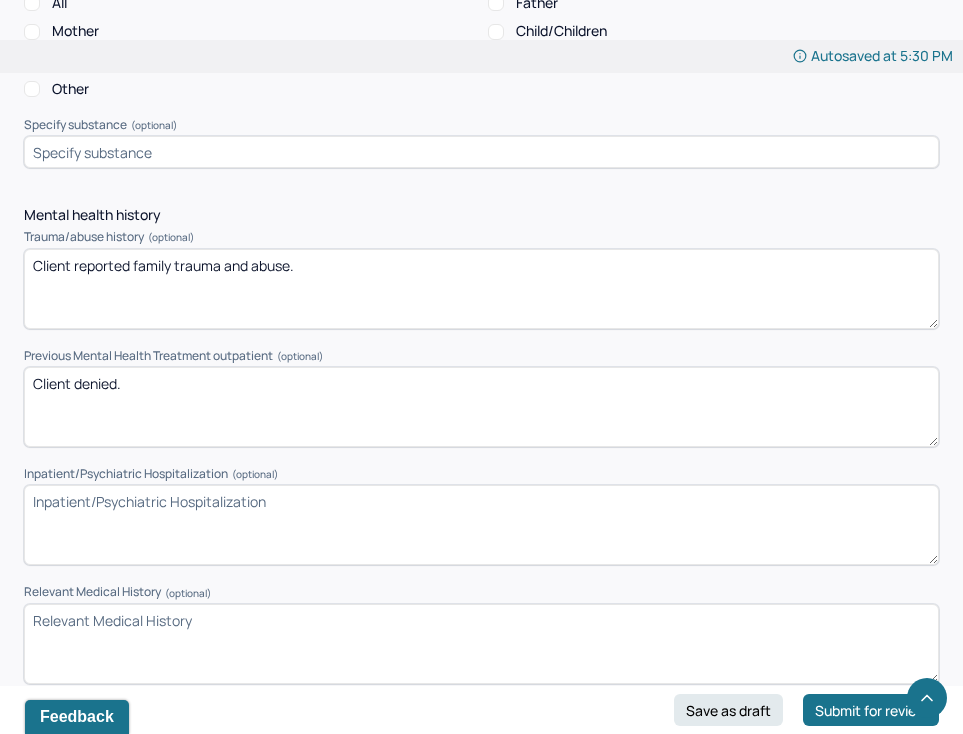 click on "Client denied." at bounding box center [481, 407] 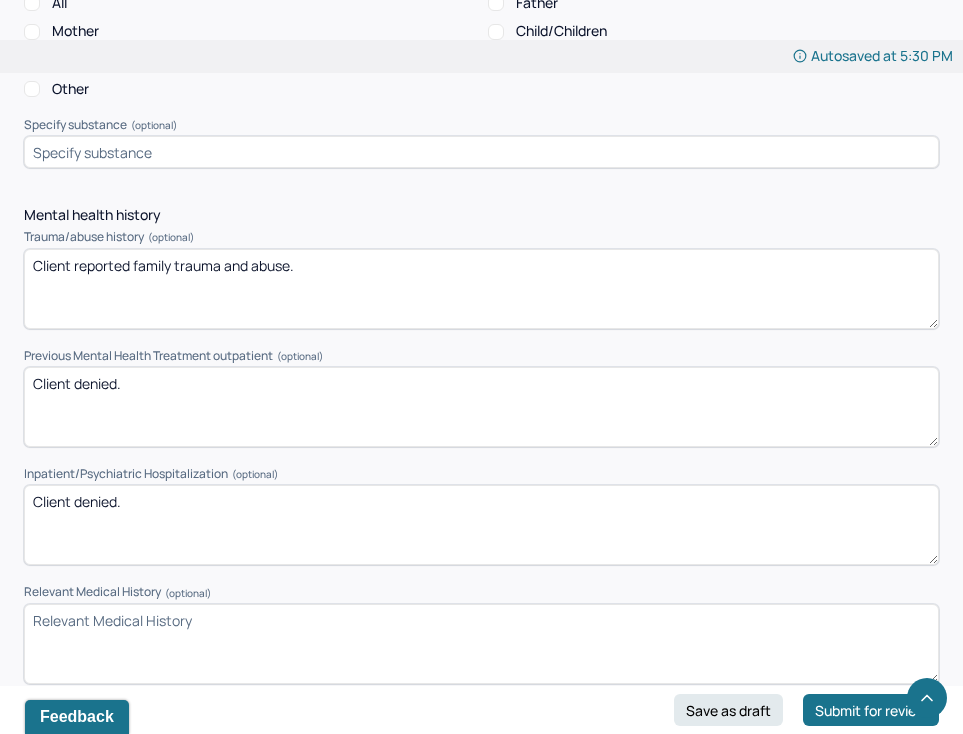 type on "Client denied." 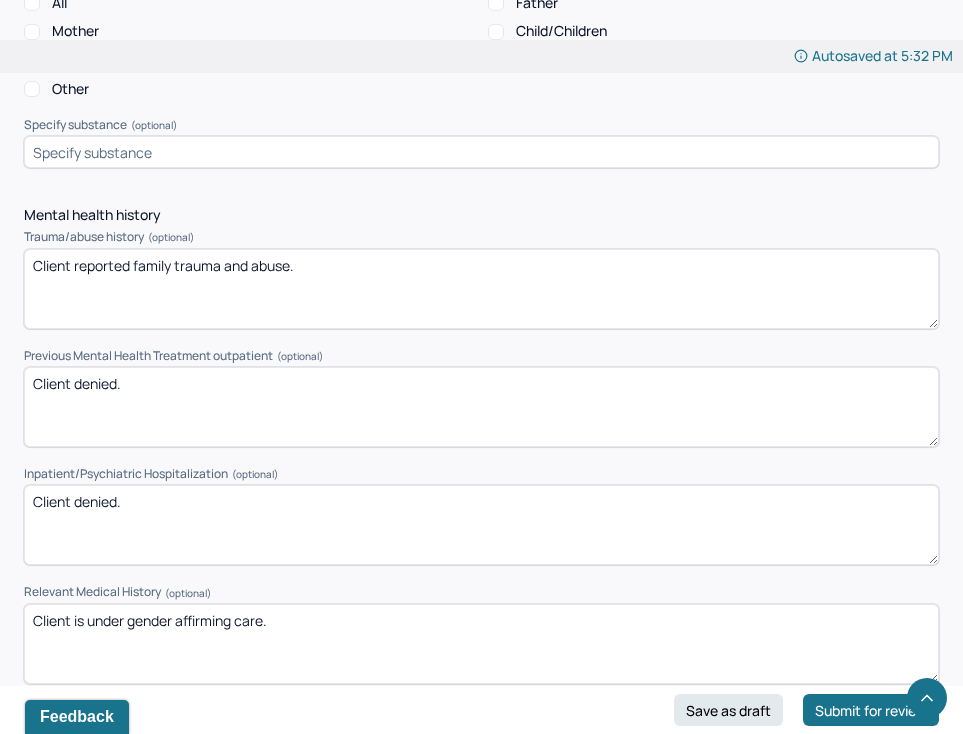 type on "Client is under gender affirming care." 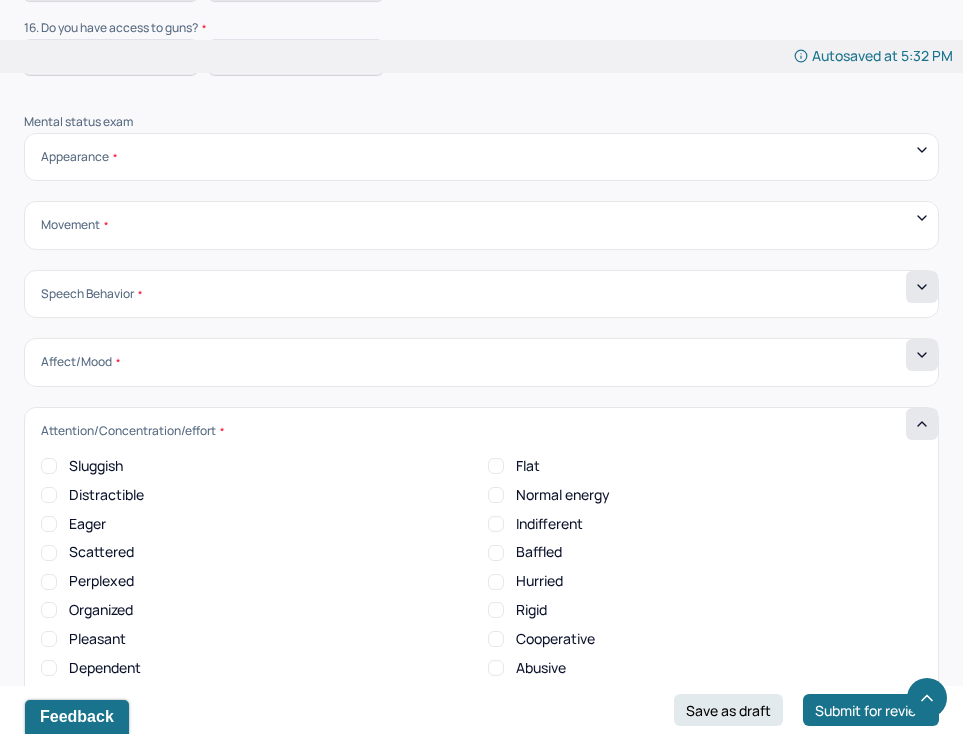 scroll, scrollTop: 6870, scrollLeft: 0, axis: vertical 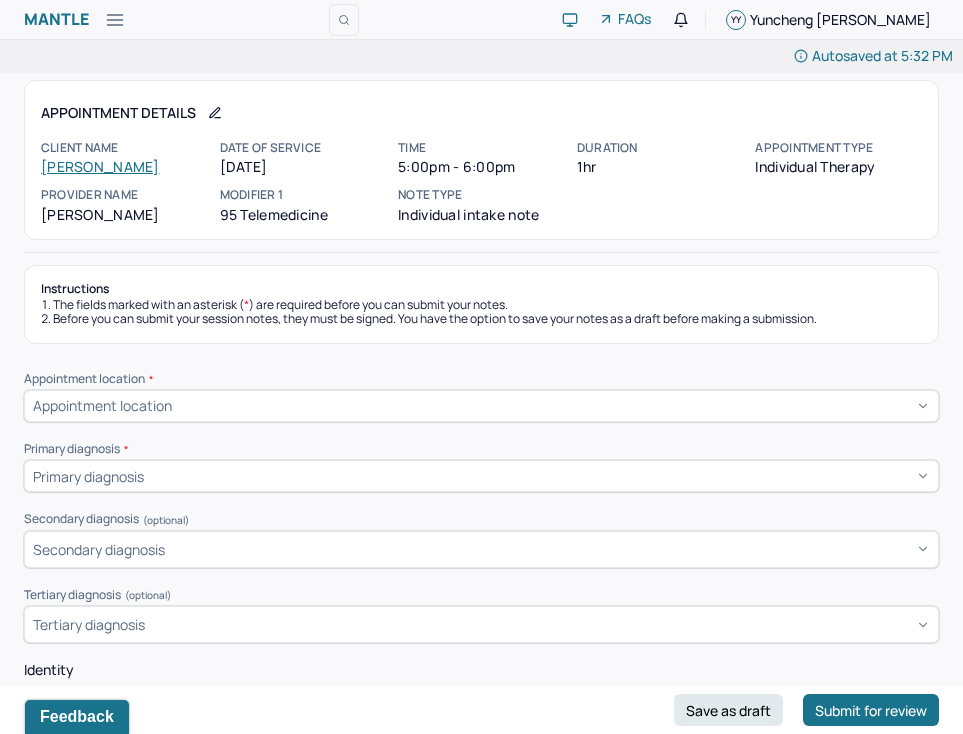 click on "Appointment location" at bounding box center (102, 405) 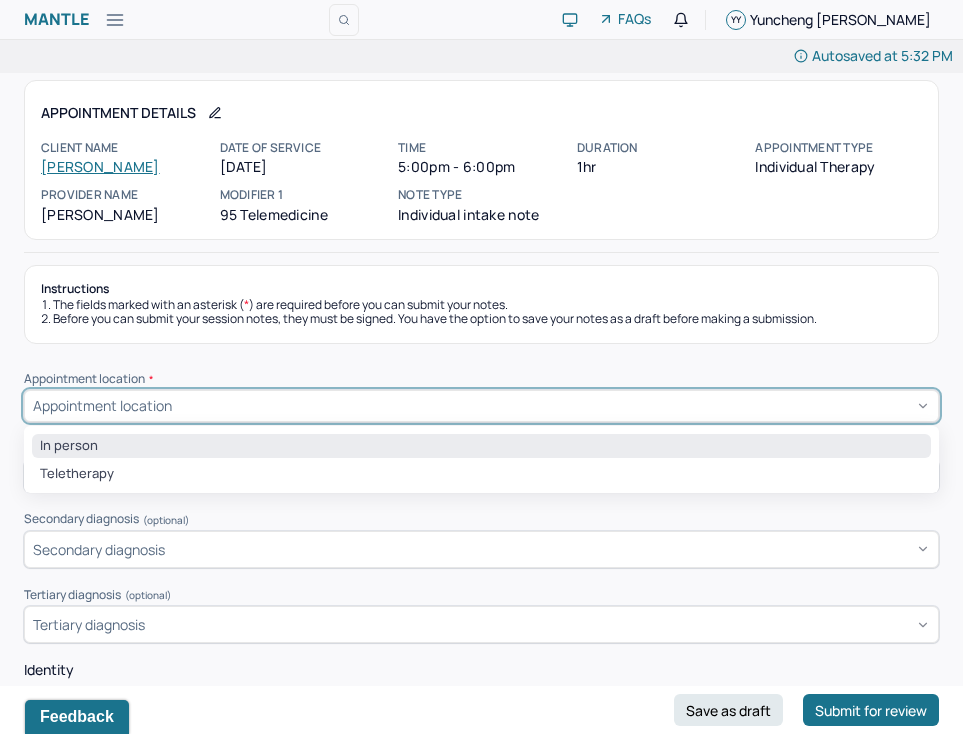 click on "In person" at bounding box center (481, 446) 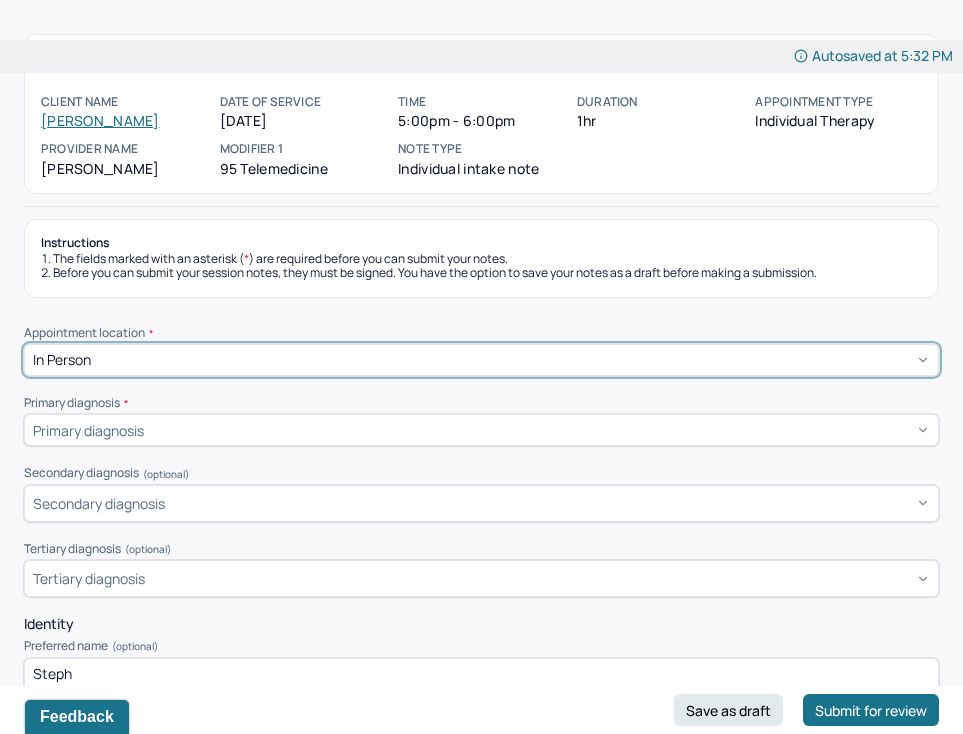 click on "Primary diagnosis" at bounding box center (481, 430) 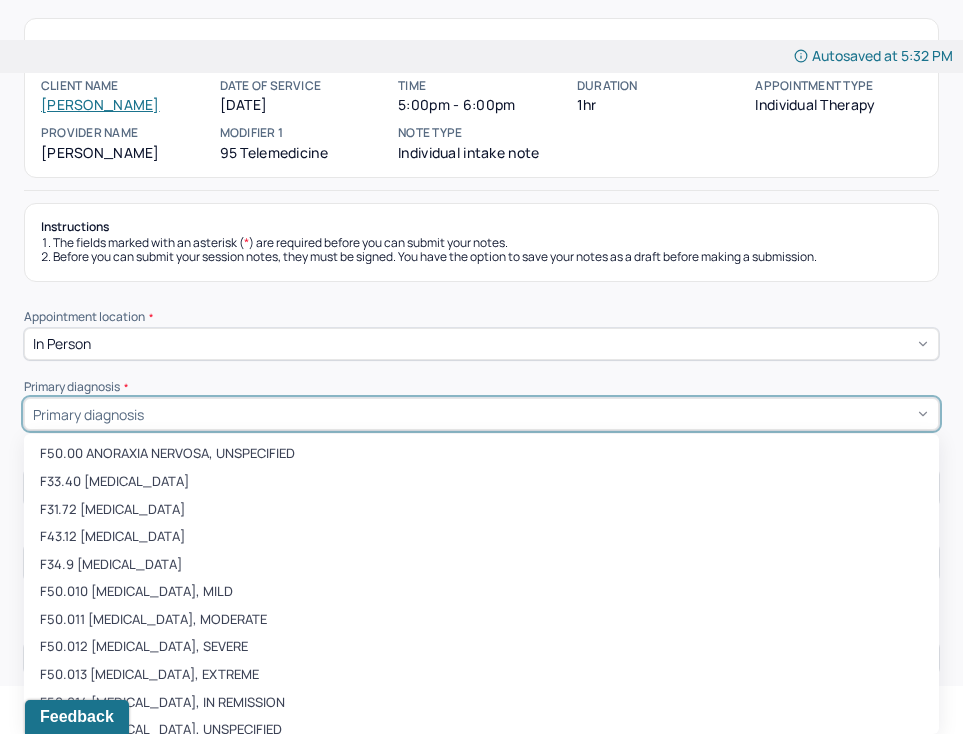 scroll, scrollTop: 68, scrollLeft: 0, axis: vertical 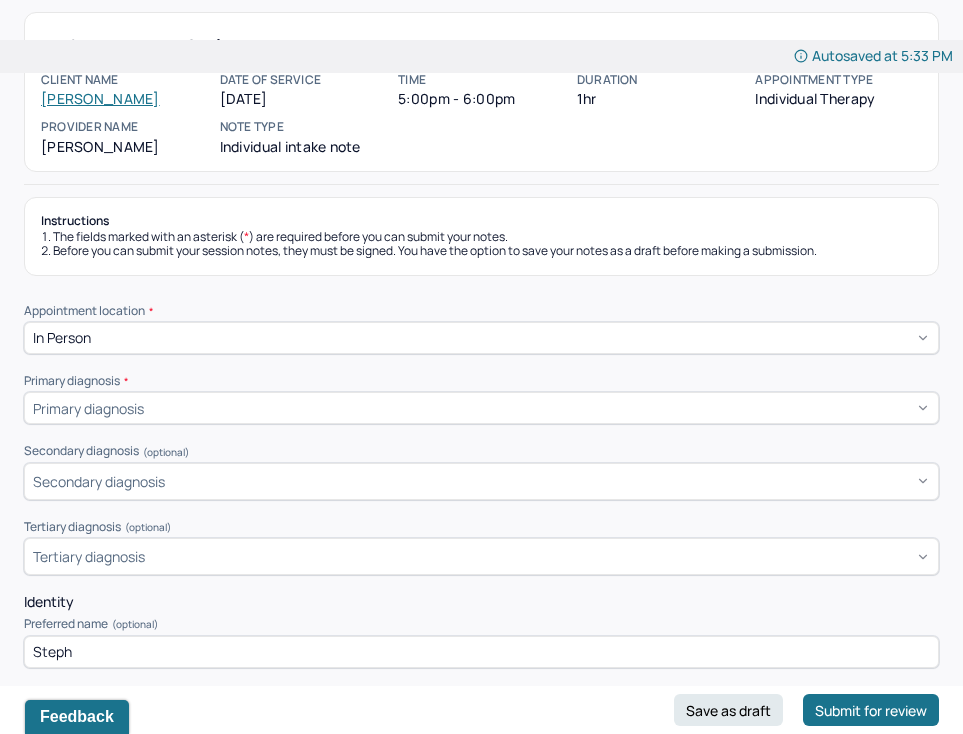 click on "Appointment location * In person Primary diagnosis * Primary diagnosis Secondary diagnosis (optional) Secondary diagnosis Tertiary diagnosis (optional) Tertiary diagnosis Identity Preferred name (optional) Steph Gender * [DEMOGRAPHIC_DATA] Pronouns (optional) she/her Religion (optional) None Education (optional) Bachelors Race (optional) Asian Ethnicity (optional) Chinese Sexual orientation (optional) Sexual orientation Current employment (optional) software engineer Current employment details (optional) Relationship status (optional) Single Name of partner (optional) Emergency contact information (optional) [PERSON_NAME] 9172388609 Legal problems (optional) Client denied." at bounding box center [481, 967] 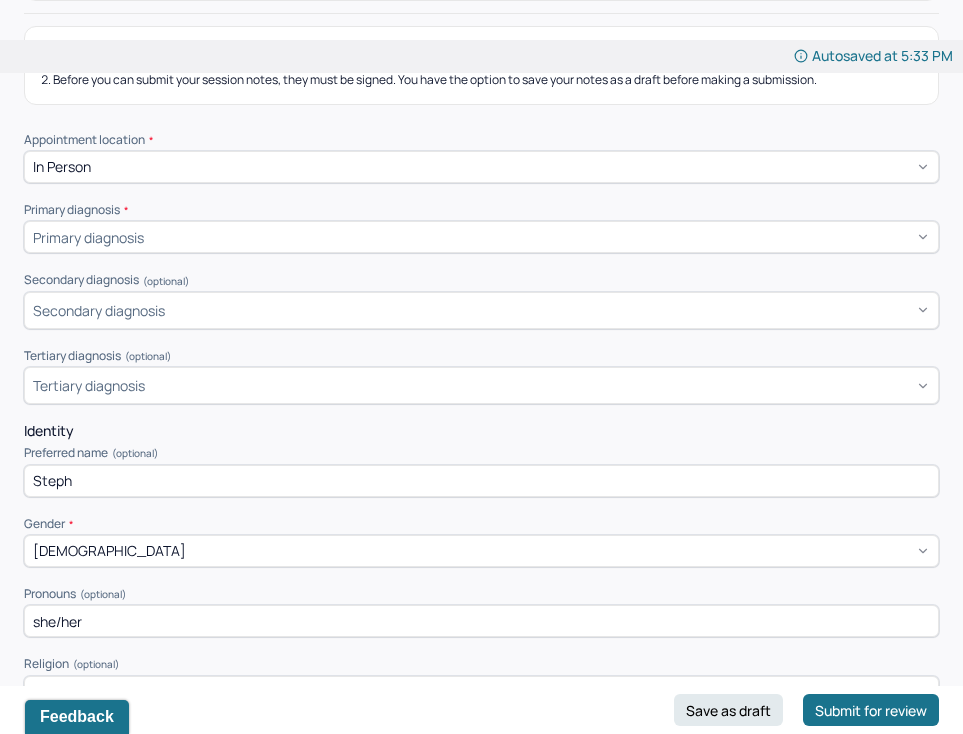 scroll, scrollTop: 261, scrollLeft: 0, axis: vertical 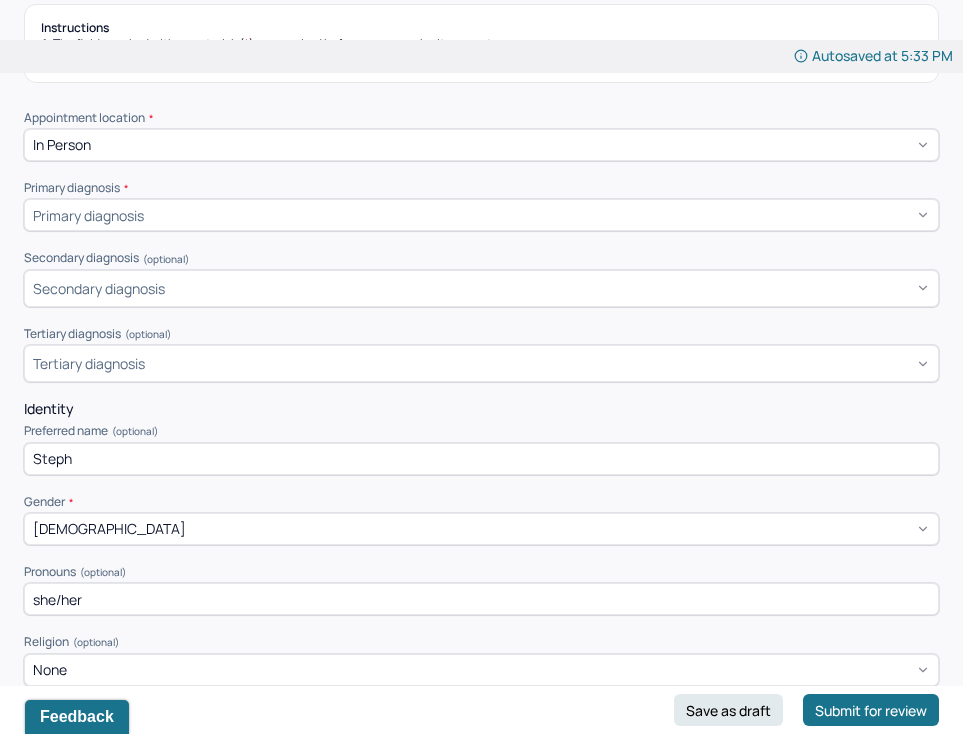 click on "Primary diagnosis" at bounding box center [481, 215] 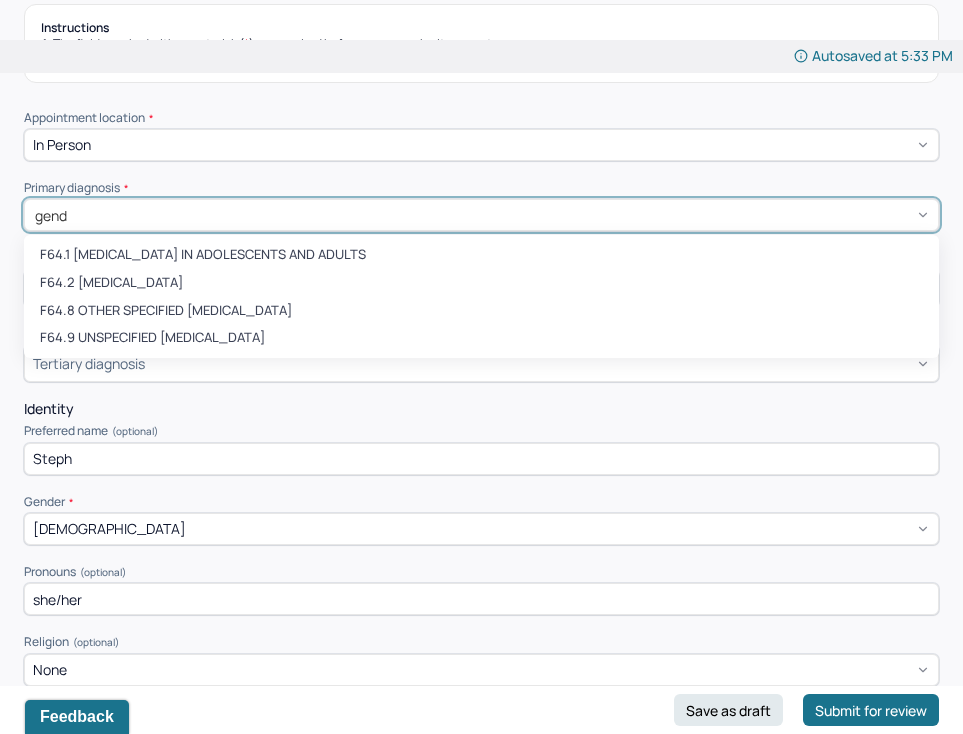 type on "gende" 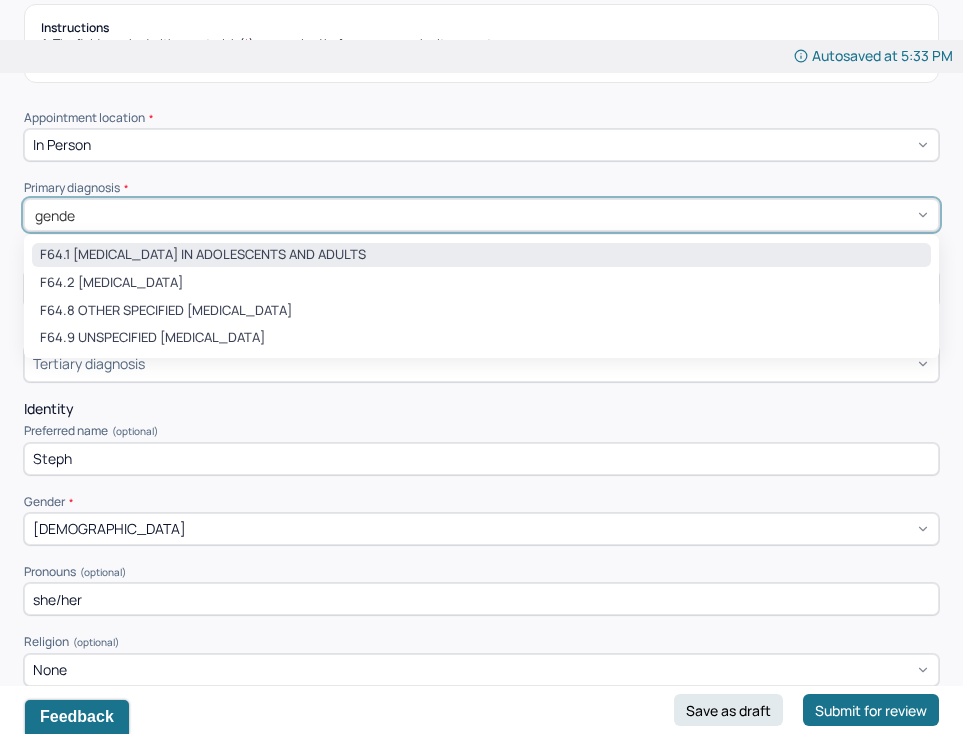 click on "F64.1 [MEDICAL_DATA] IN ADOLESCENTS AND ADULTS" at bounding box center [481, 255] 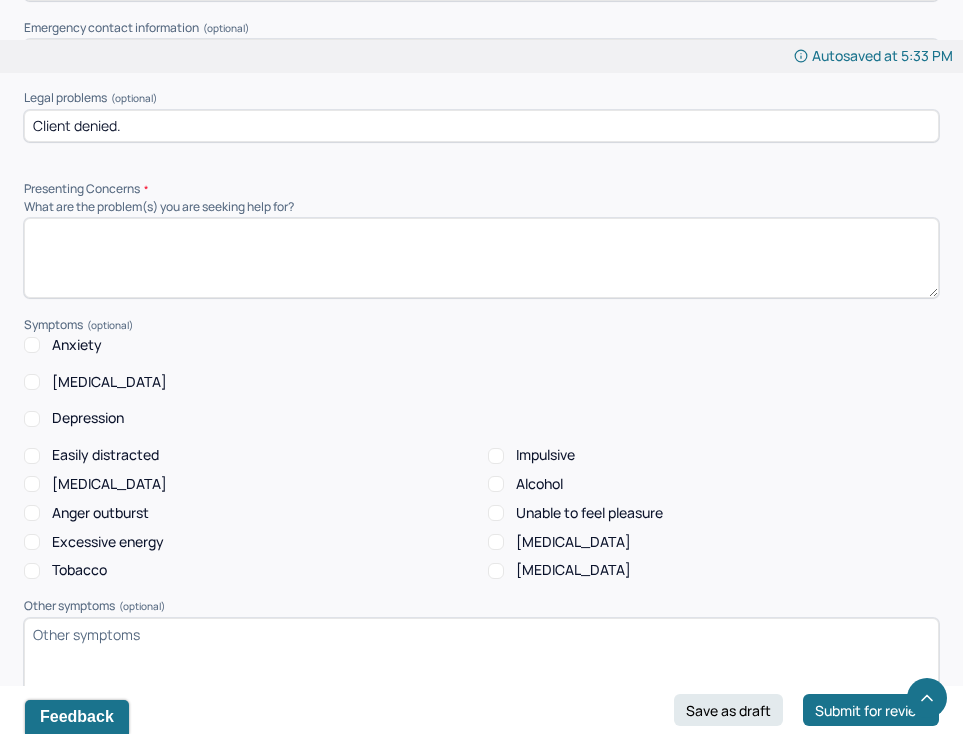 scroll, scrollTop: 1572, scrollLeft: 0, axis: vertical 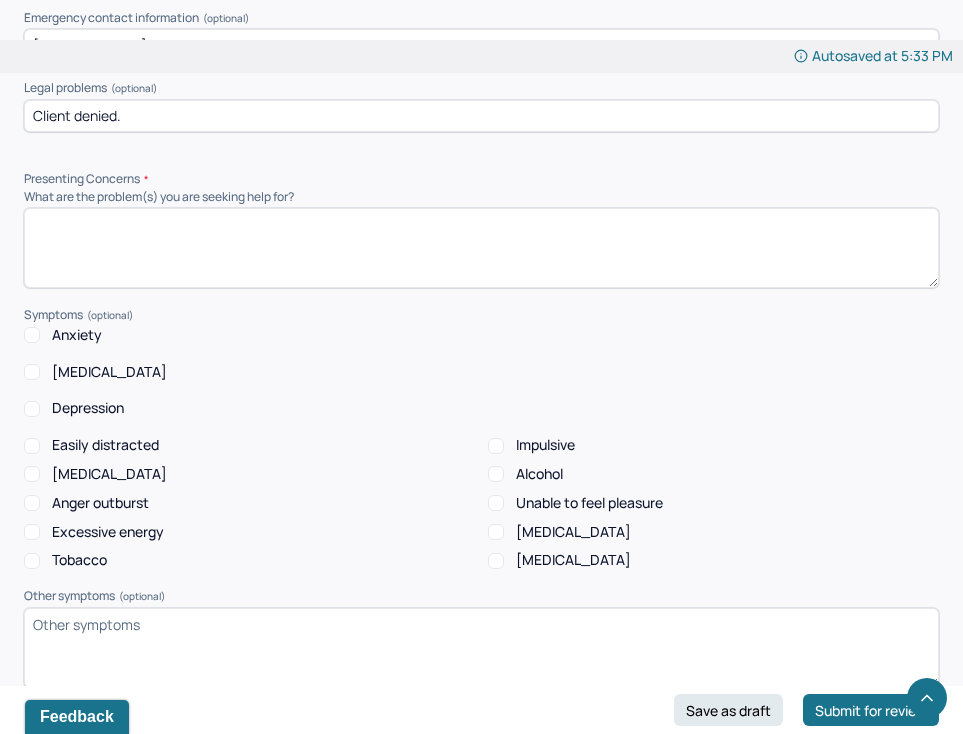 click on "[MEDICAL_DATA]" at bounding box center (109, 372) 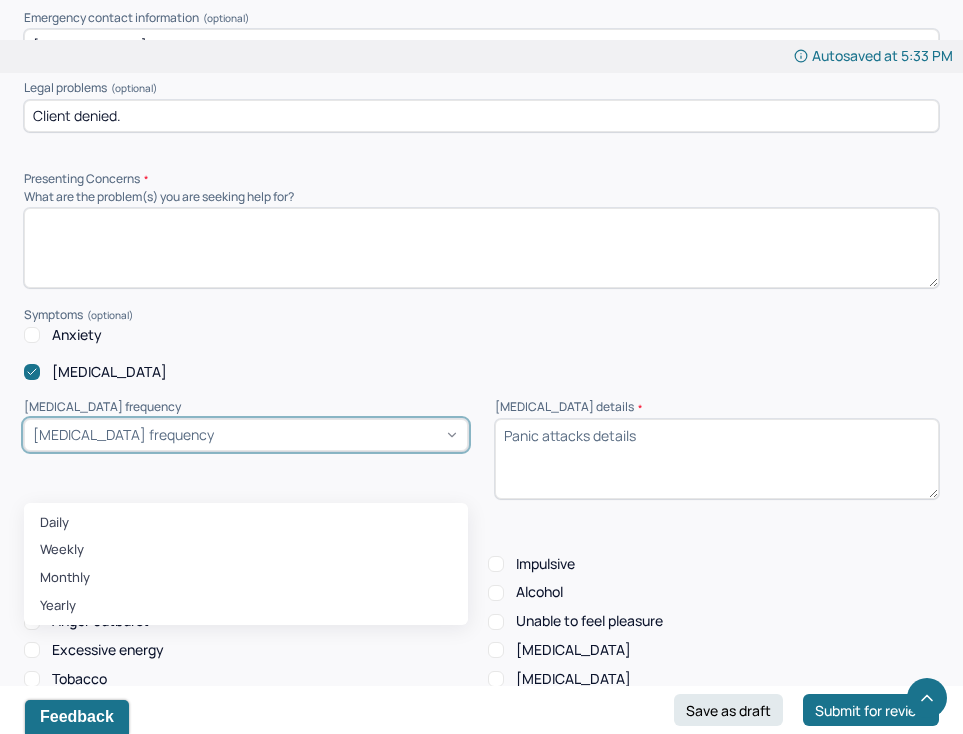 click on "[MEDICAL_DATA] frequency" at bounding box center (246, 435) 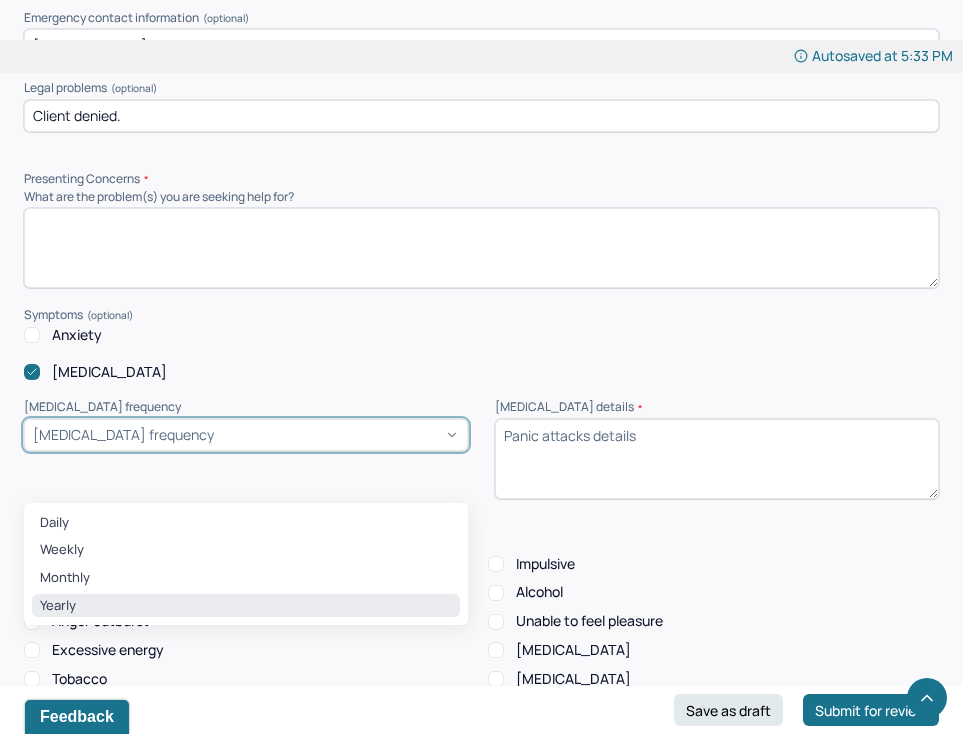 click on "Yearly" at bounding box center (246, 606) 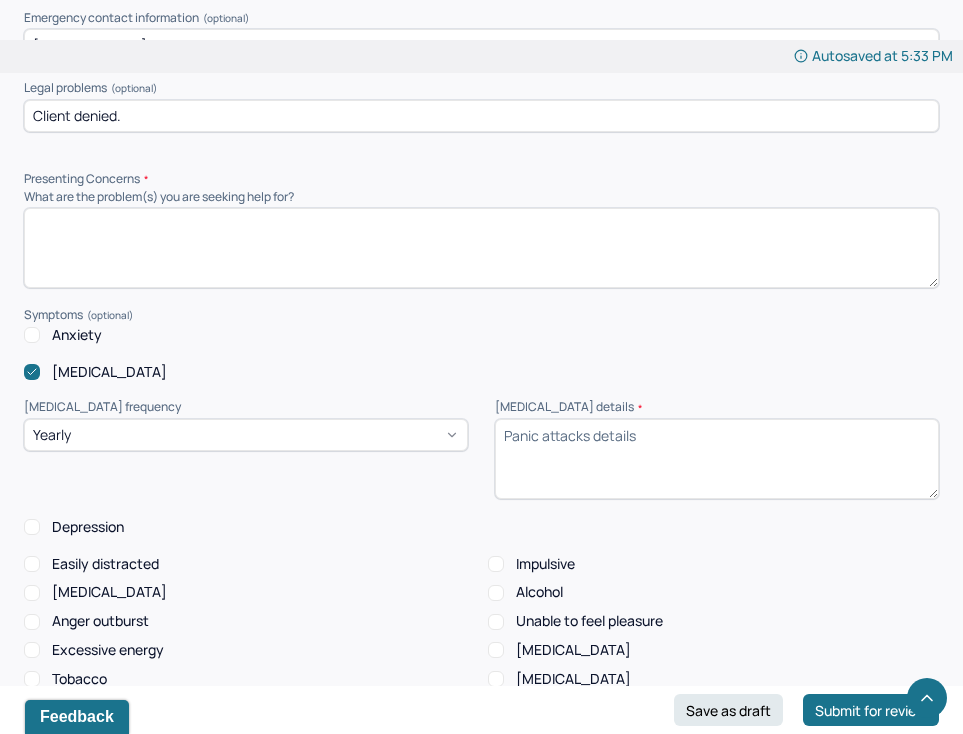 click on "[MEDICAL_DATA] details *" at bounding box center [717, 459] 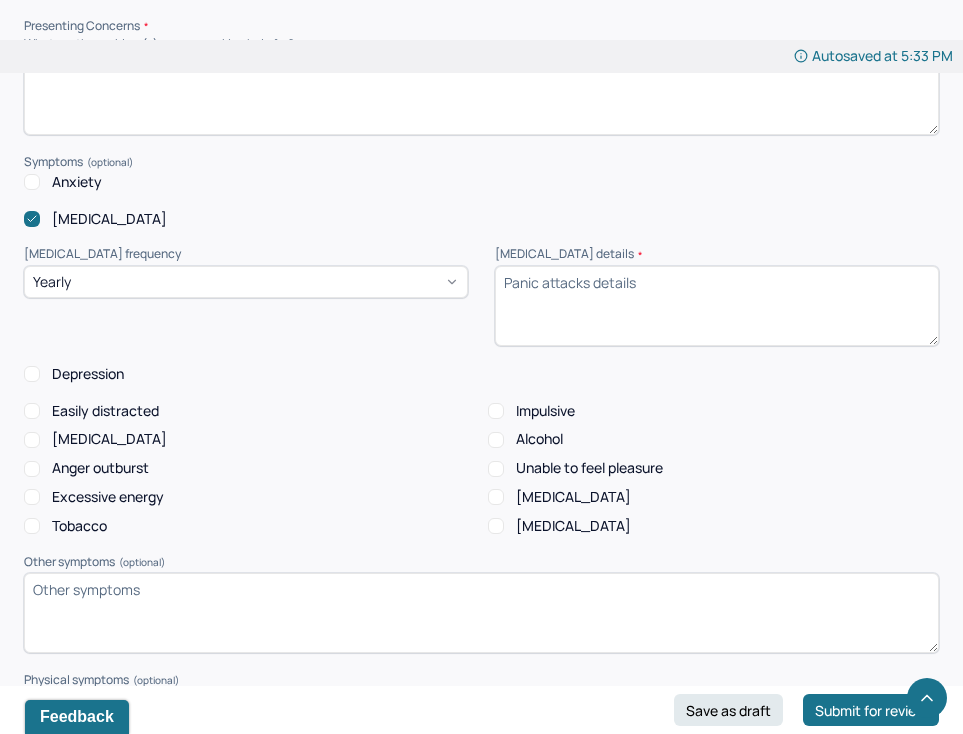 scroll, scrollTop: 1736, scrollLeft: 0, axis: vertical 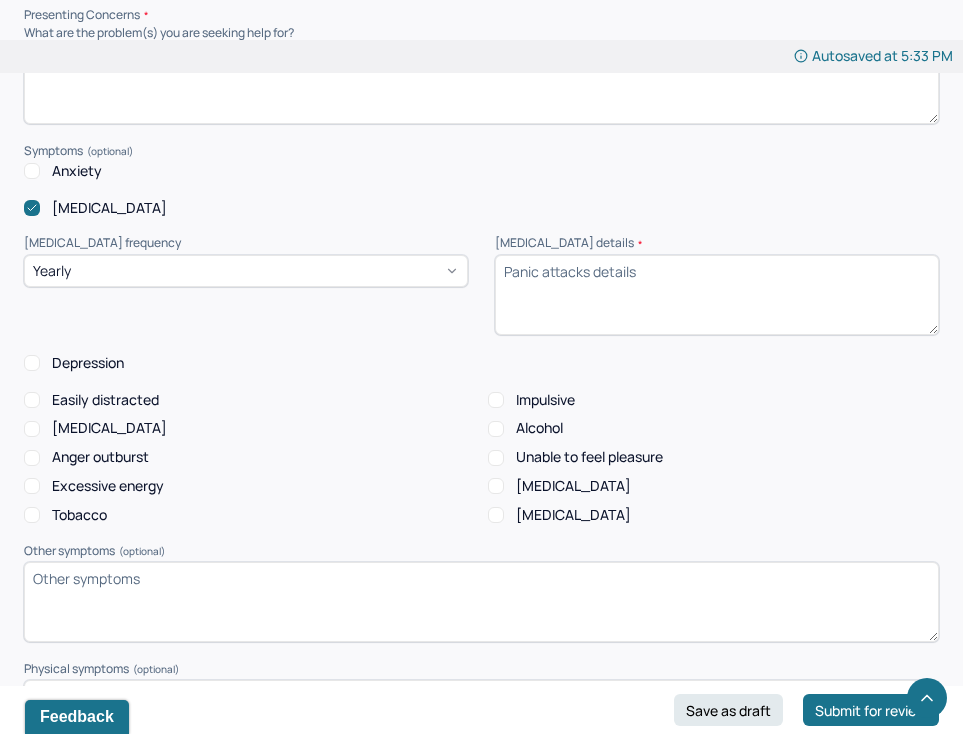 click on "Yearly" at bounding box center [246, 295] 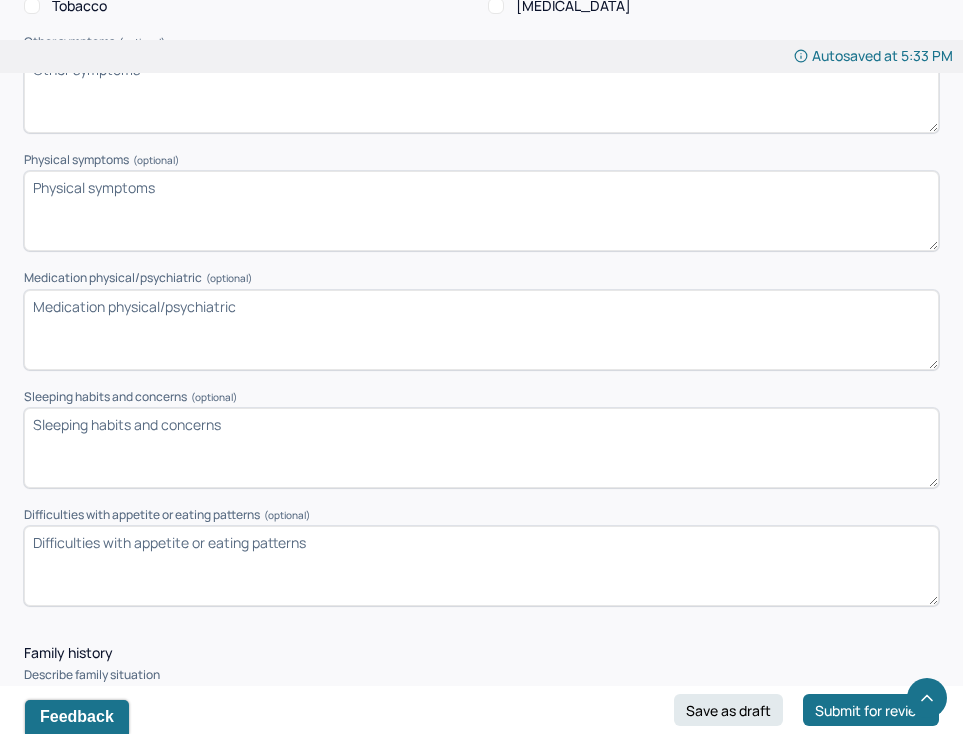 scroll, scrollTop: 2248, scrollLeft: 0, axis: vertical 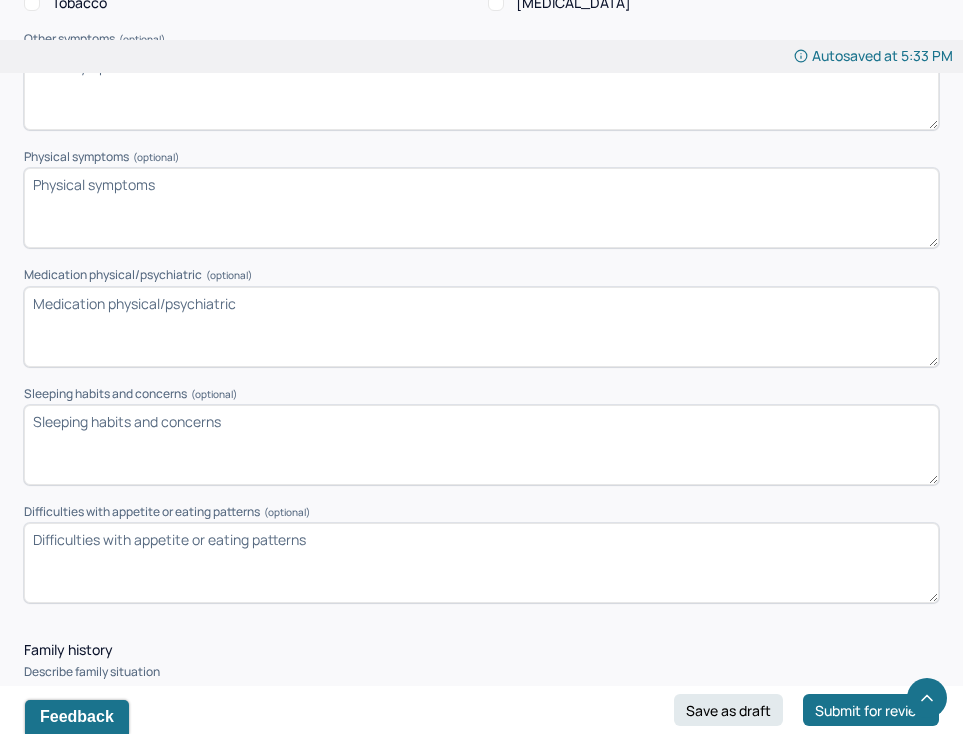 click on "Sleeping habits and concerns (optional)" at bounding box center (481, 445) 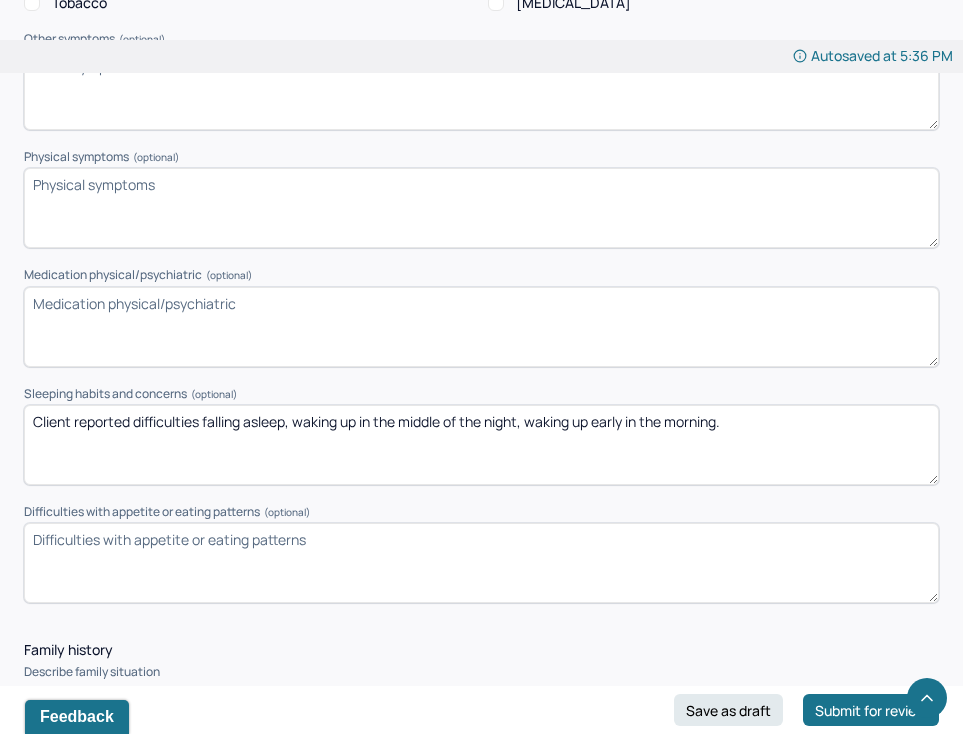 type on "Client reported difficulties falling asleep, waking up in the middle of the night, waking up early in the morning." 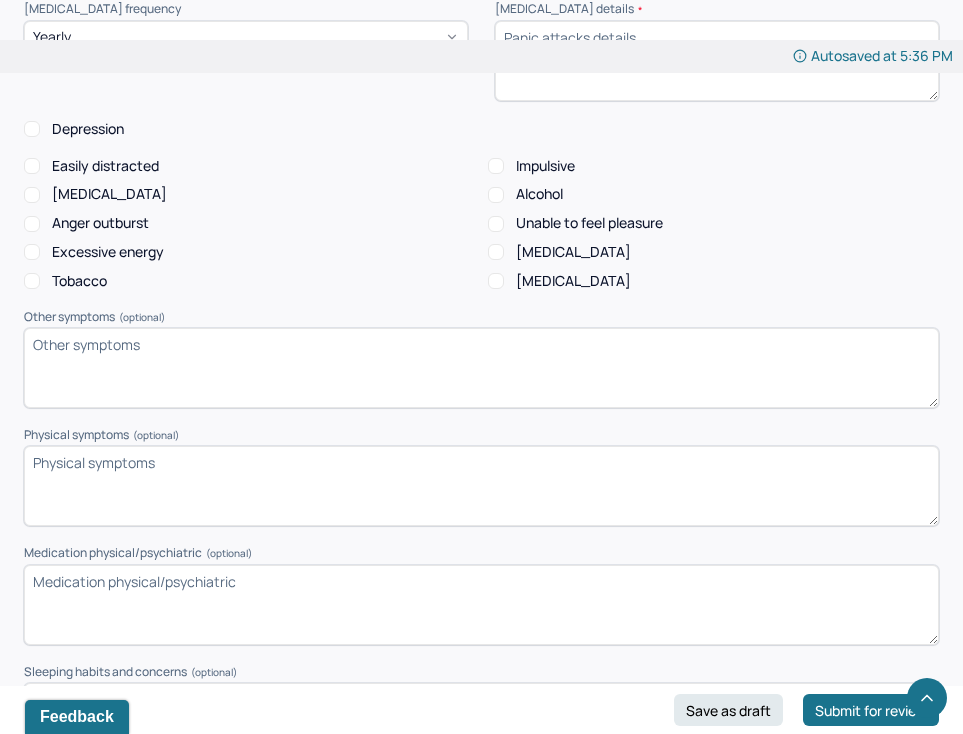 click on "Medication physical/psychiatric (optional)" at bounding box center (481, 605) 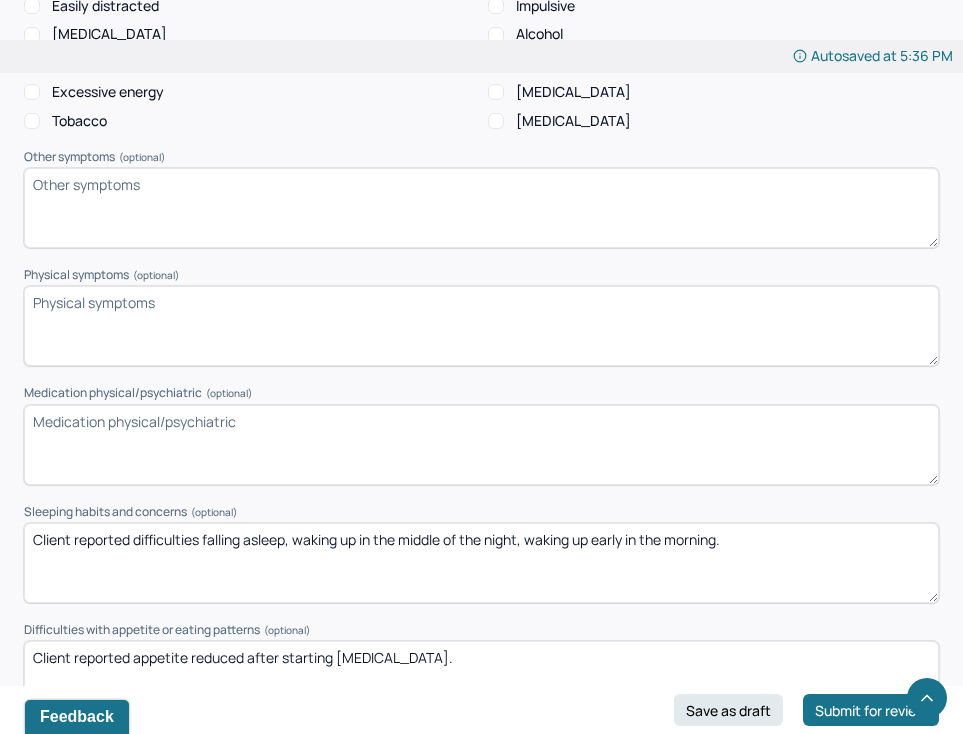 scroll, scrollTop: 2133, scrollLeft: 0, axis: vertical 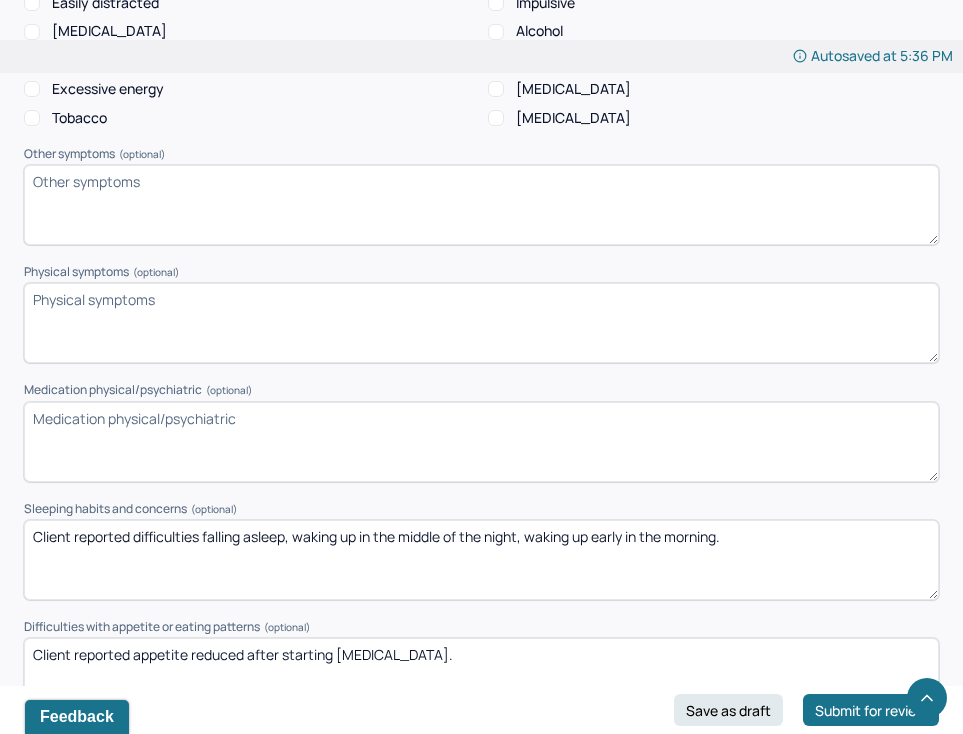 click on "Physical symptoms (optional)" at bounding box center (481, 323) 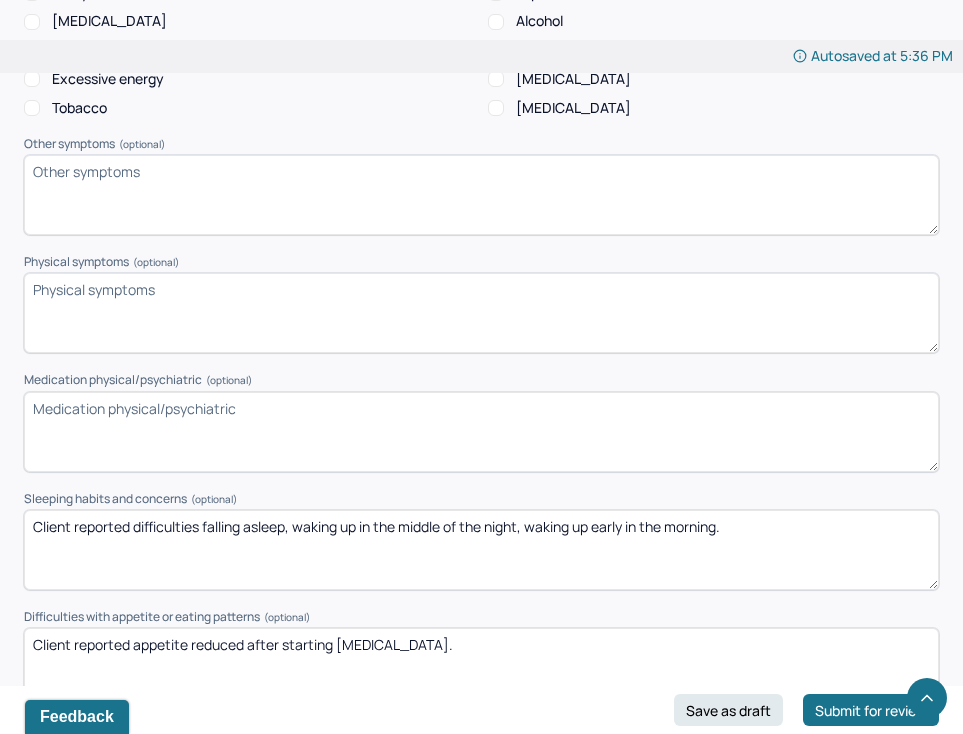 scroll, scrollTop: 2157, scrollLeft: 0, axis: vertical 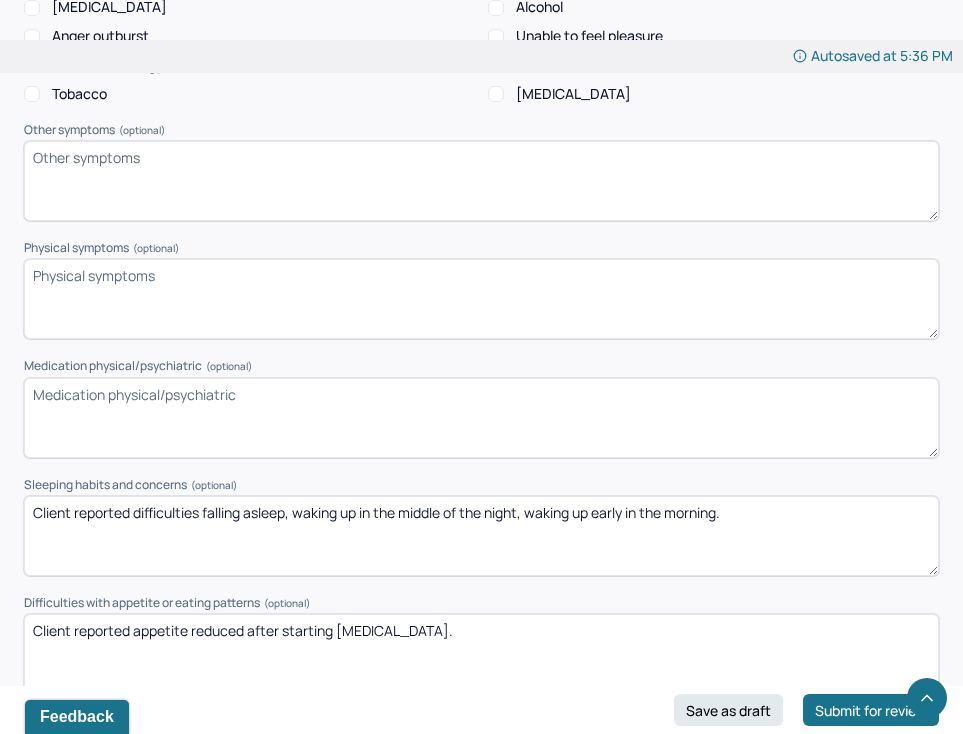 click on "Client reported appetite reduced after starting [MEDICAL_DATA]." at bounding box center (481, 654) 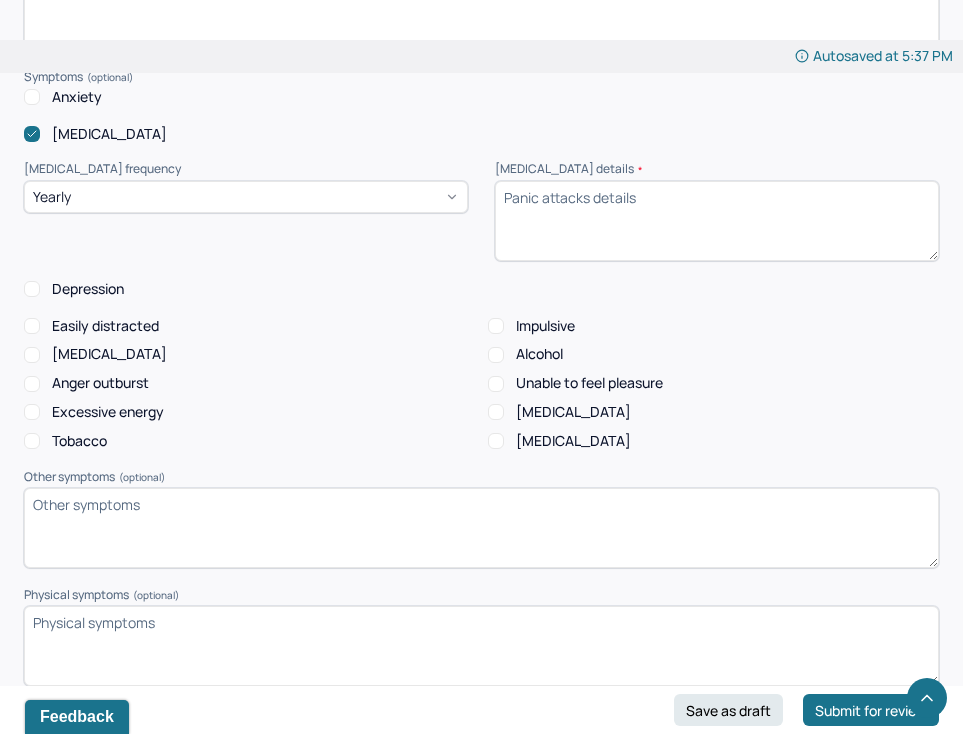 scroll, scrollTop: 1835, scrollLeft: 0, axis: vertical 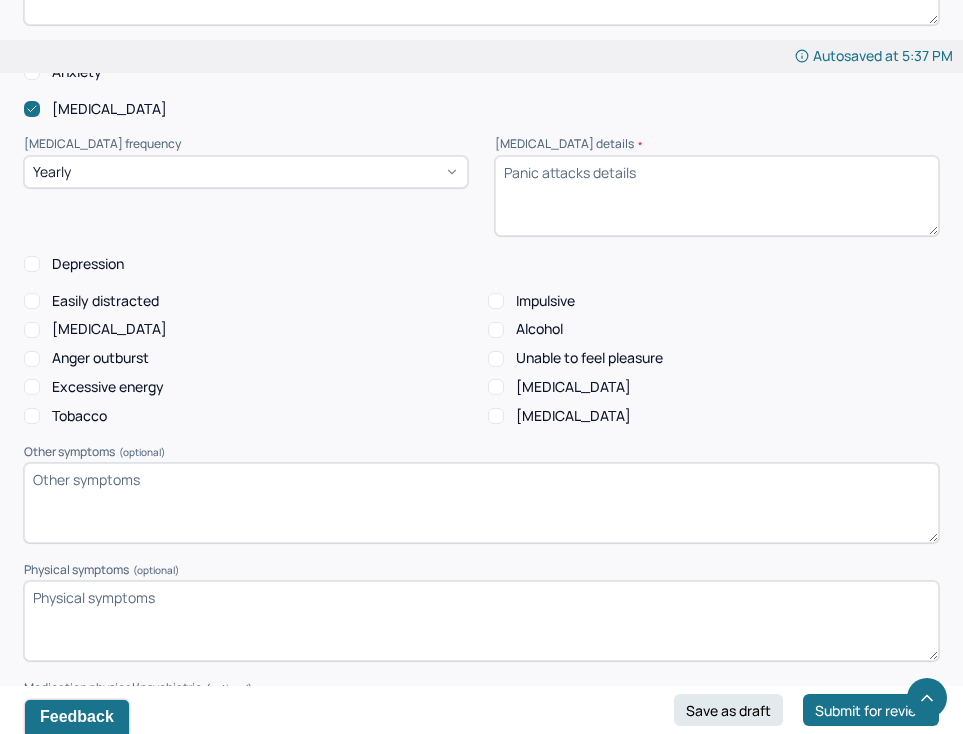 type on "Client reported appetite reduced after starting [MEDICAL_DATA] and recovering from break up." 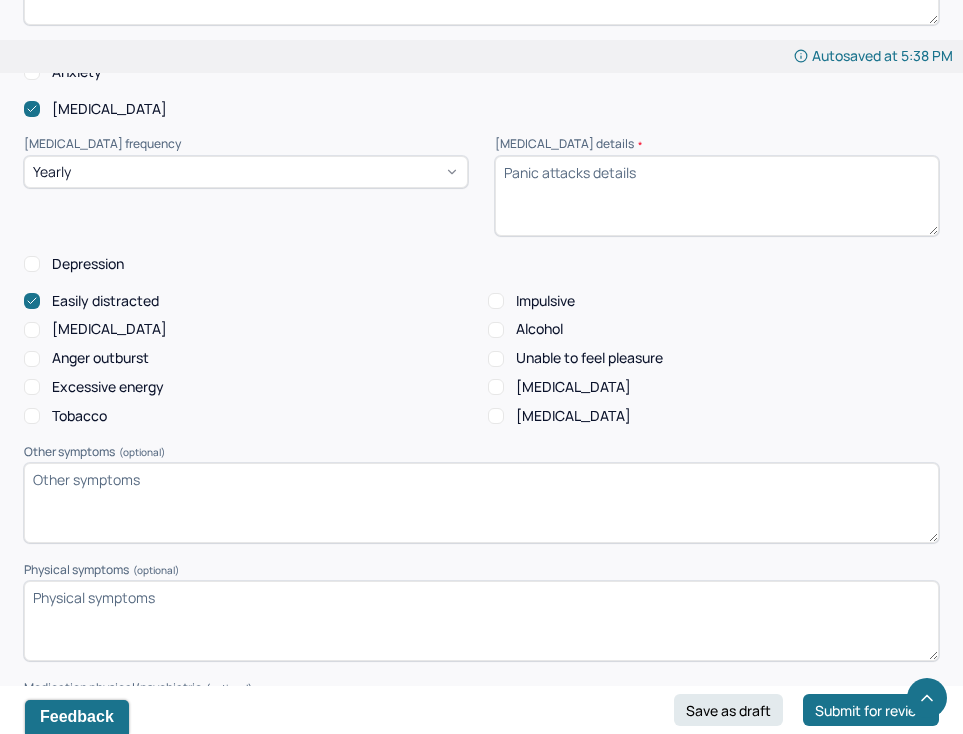 click on "[MEDICAL_DATA]" at bounding box center (573, 416) 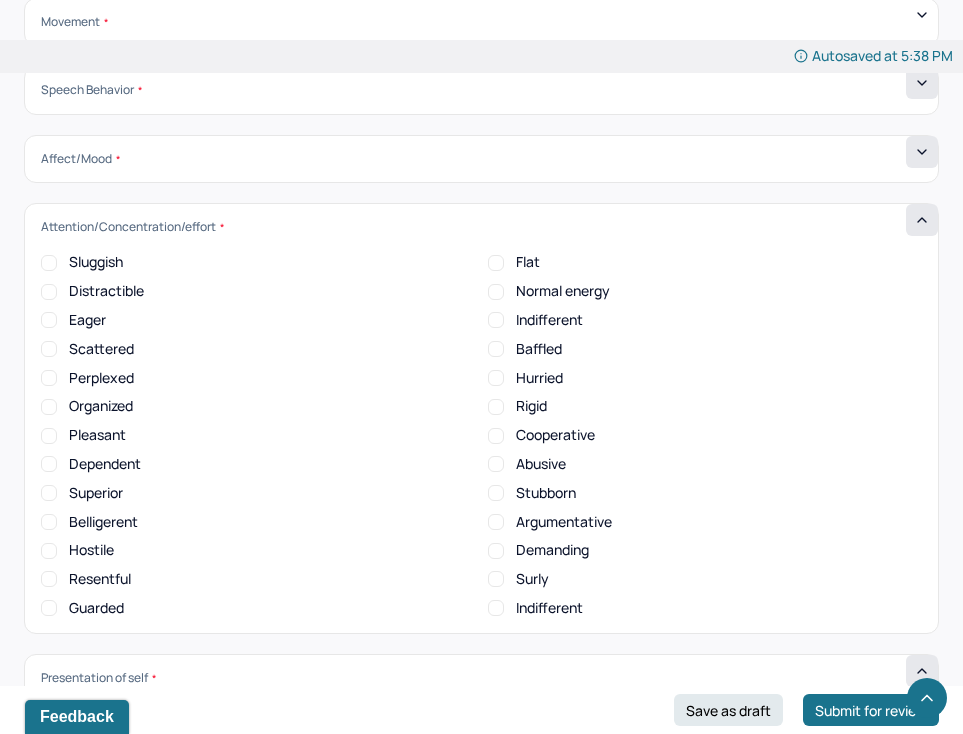scroll, scrollTop: 6809, scrollLeft: 0, axis: vertical 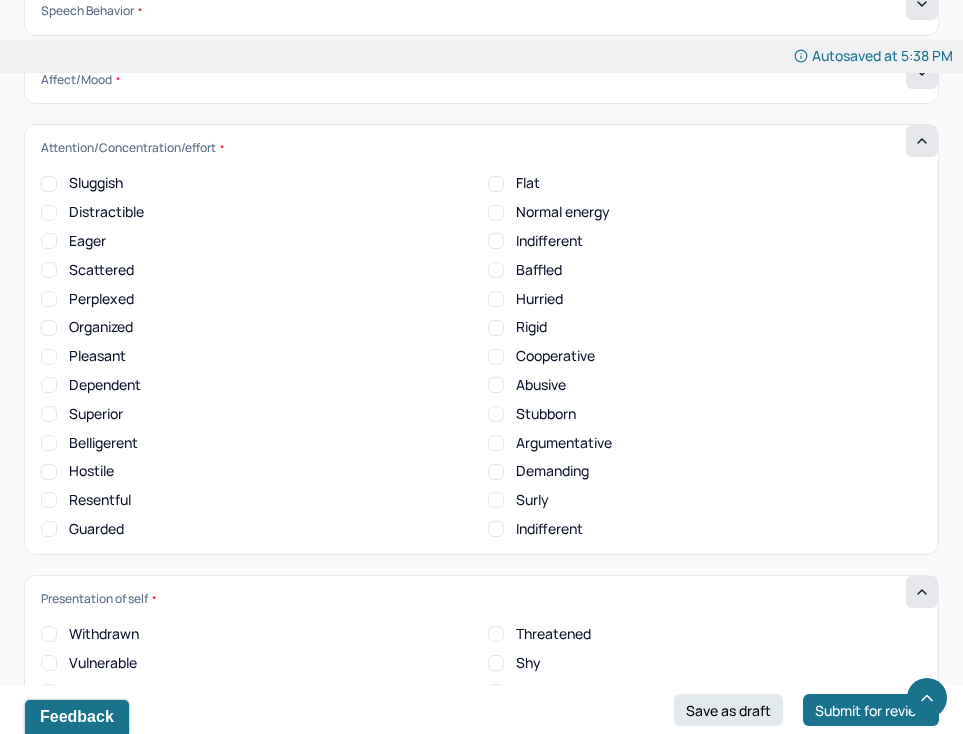 click on "Normal energy" at bounding box center [563, 212] 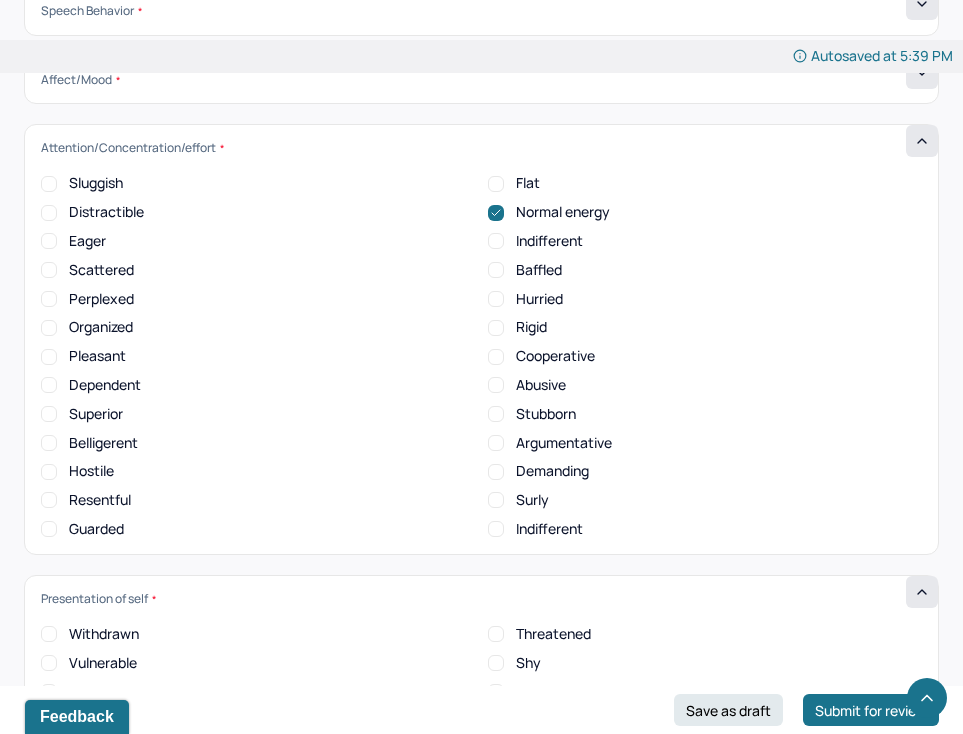 click on "Pleasant" at bounding box center [97, 356] 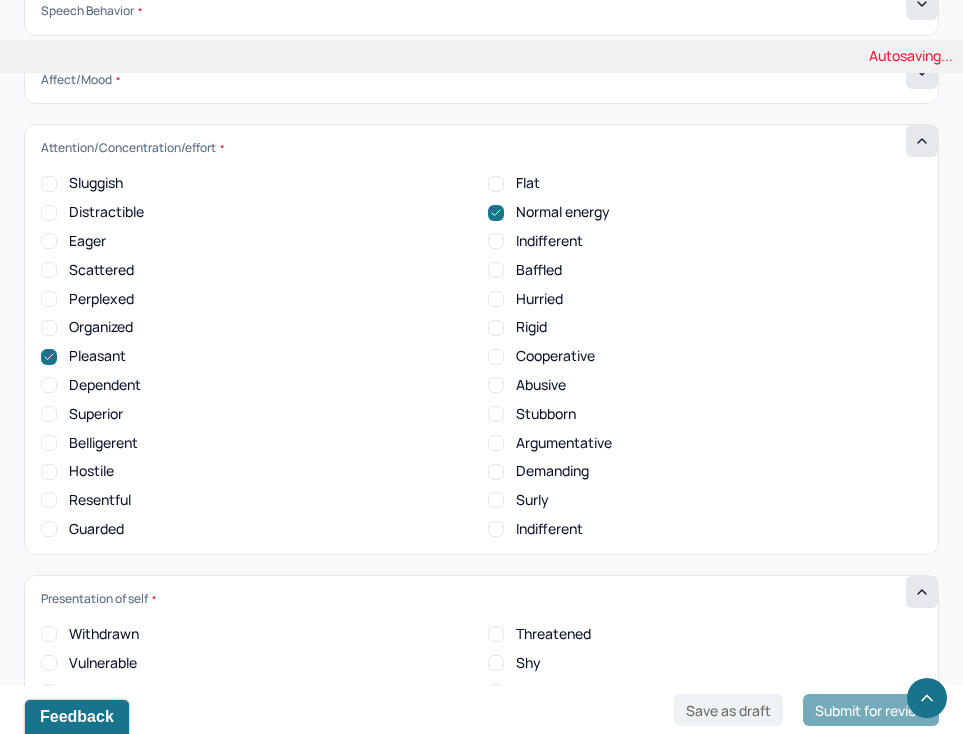 click 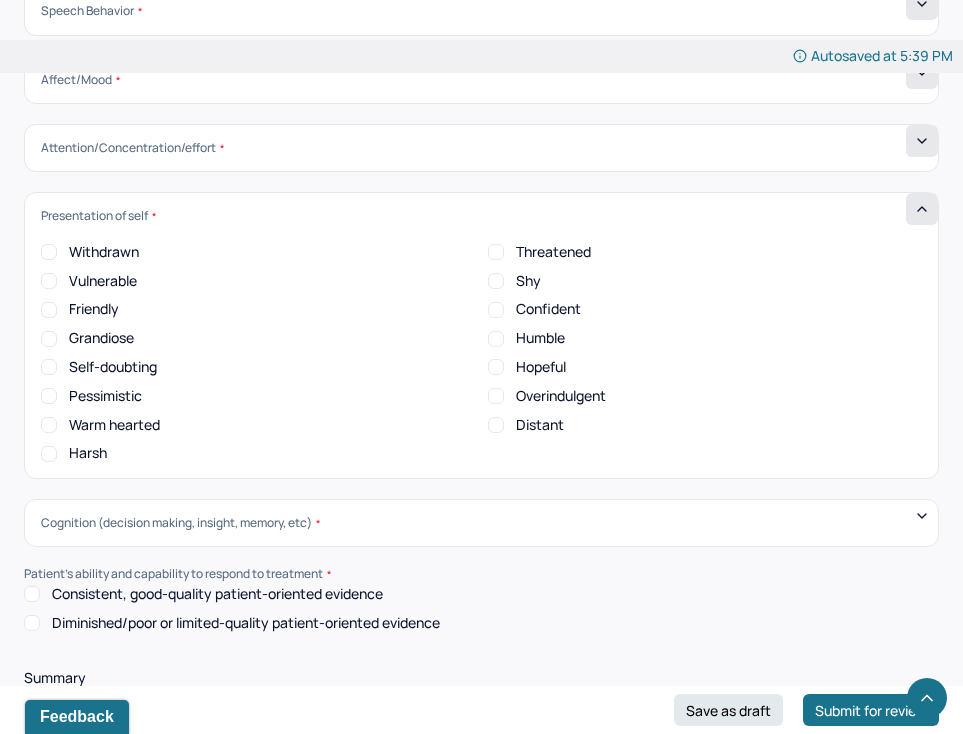 click on "Friendly" at bounding box center (94, 309) 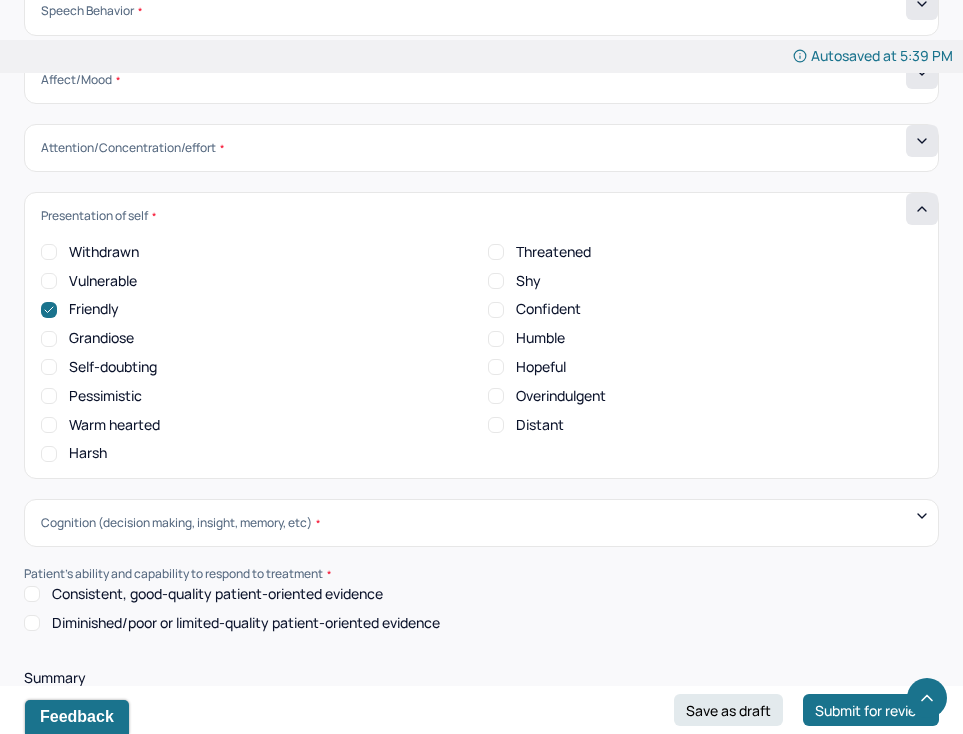 click on "Shy" at bounding box center (528, 281) 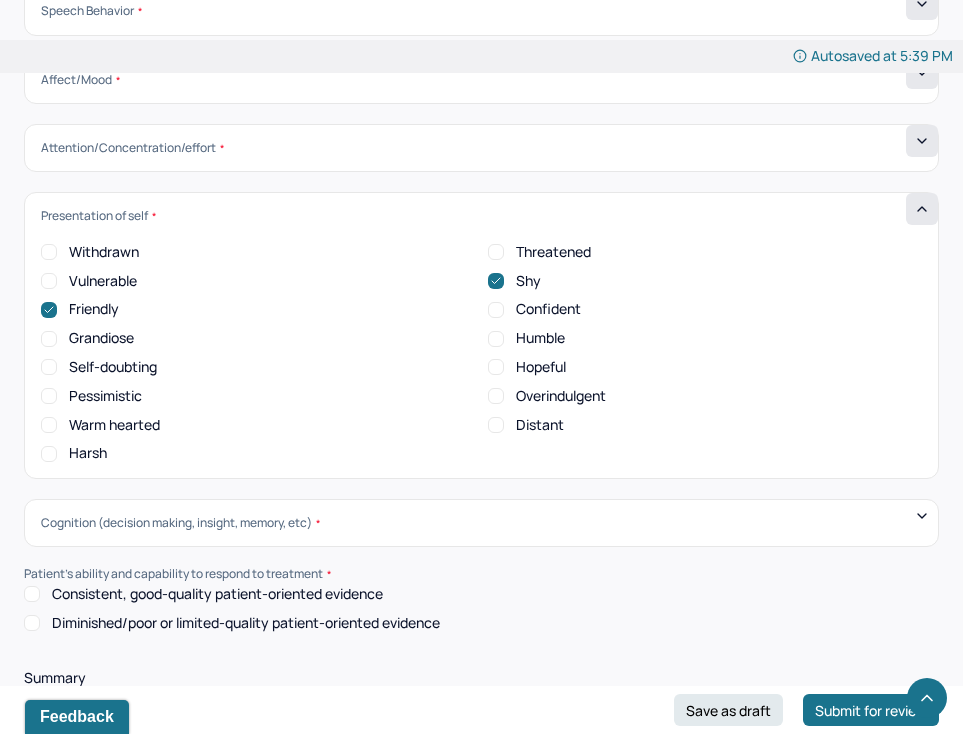 click 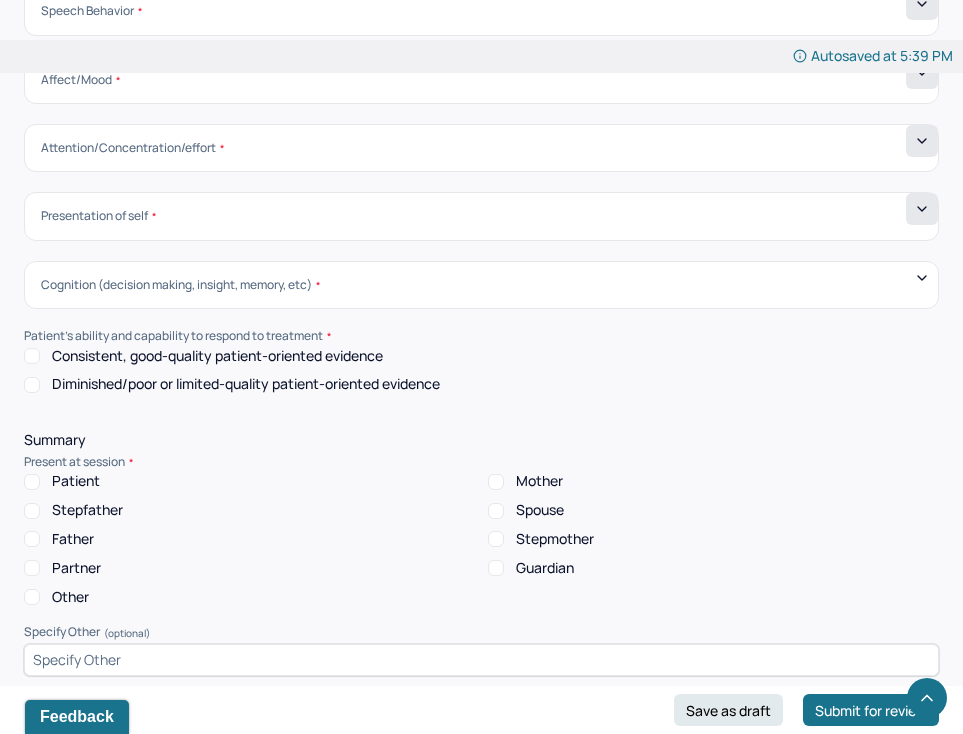 click on "Cognition (decision making, insight, memory, etc) No insight Some insight Full insight Sluggish recall Low intelligent Intelligent Defective reality Impoverished stream of thoughts Normal stream of thoughts Incoherent thought process Loose thought process Clear thought process [MEDICAL_DATA] Indecisive Decisive Lack of common sense Forgetful Follows through Faulty reasoning Easily confused Normal abstraction Procrastinates Confuses time frames/sequence Normal memory [MEDICAL_DATA] Confused present location/date/persons, places Good orientation Victimization Normal judgement Intact reality" at bounding box center (481, 285) 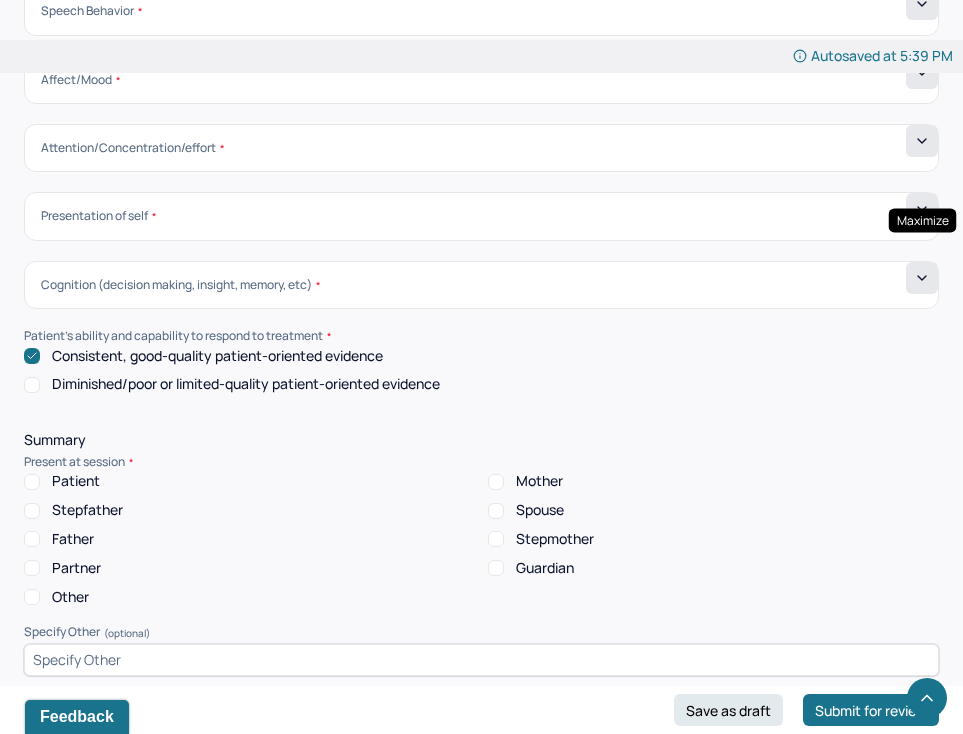 click 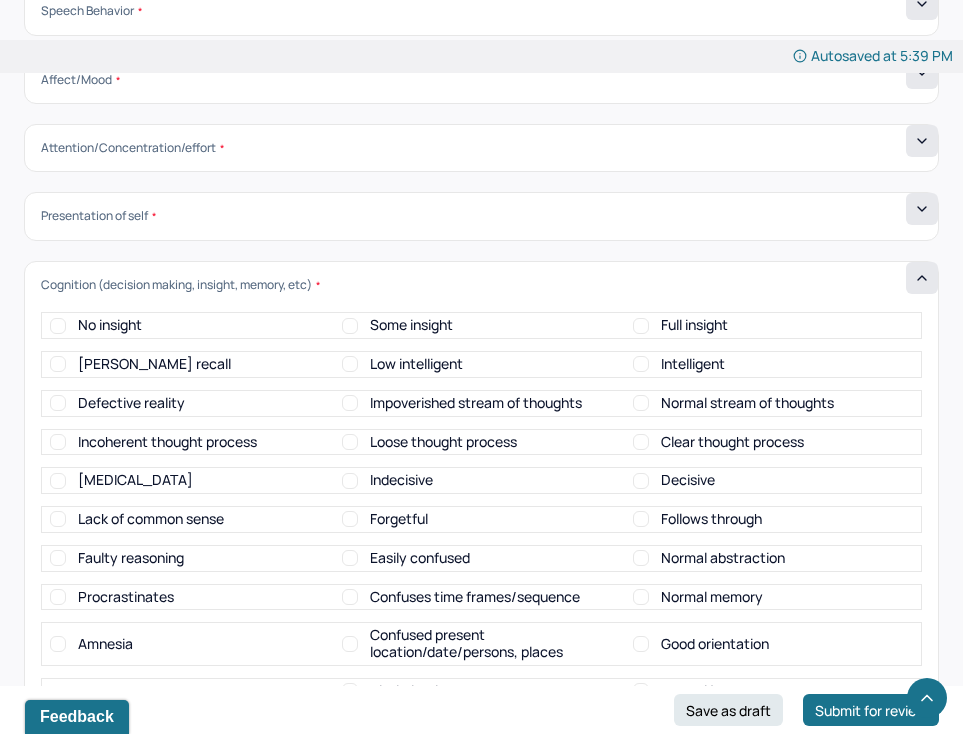 click on "Some insight" at bounding box center (411, 325) 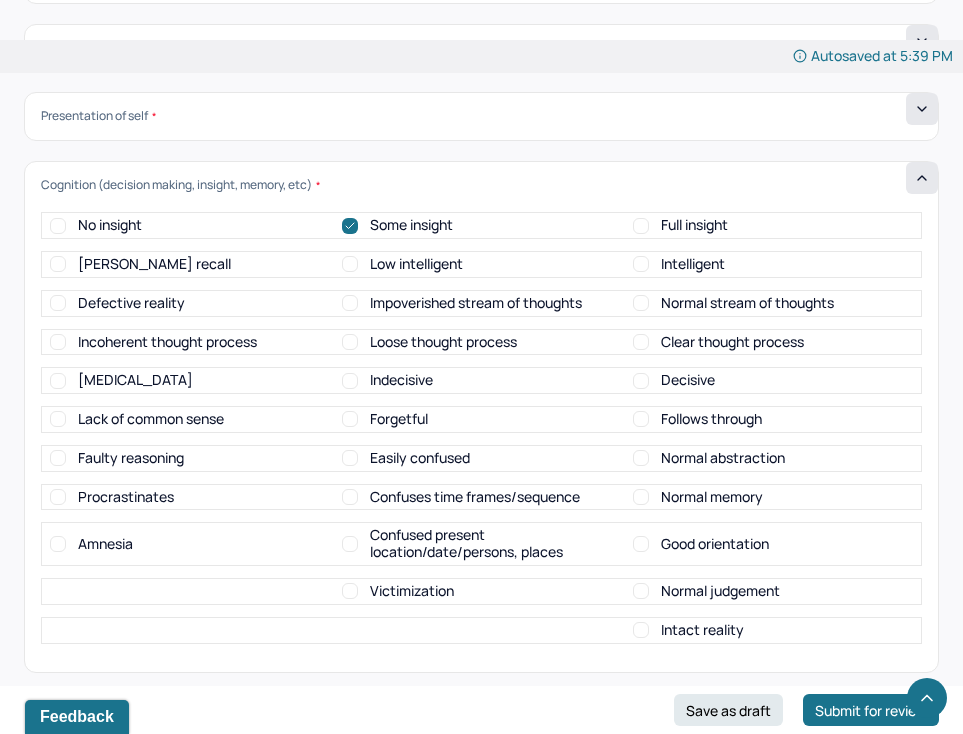 scroll, scrollTop: 6903, scrollLeft: 0, axis: vertical 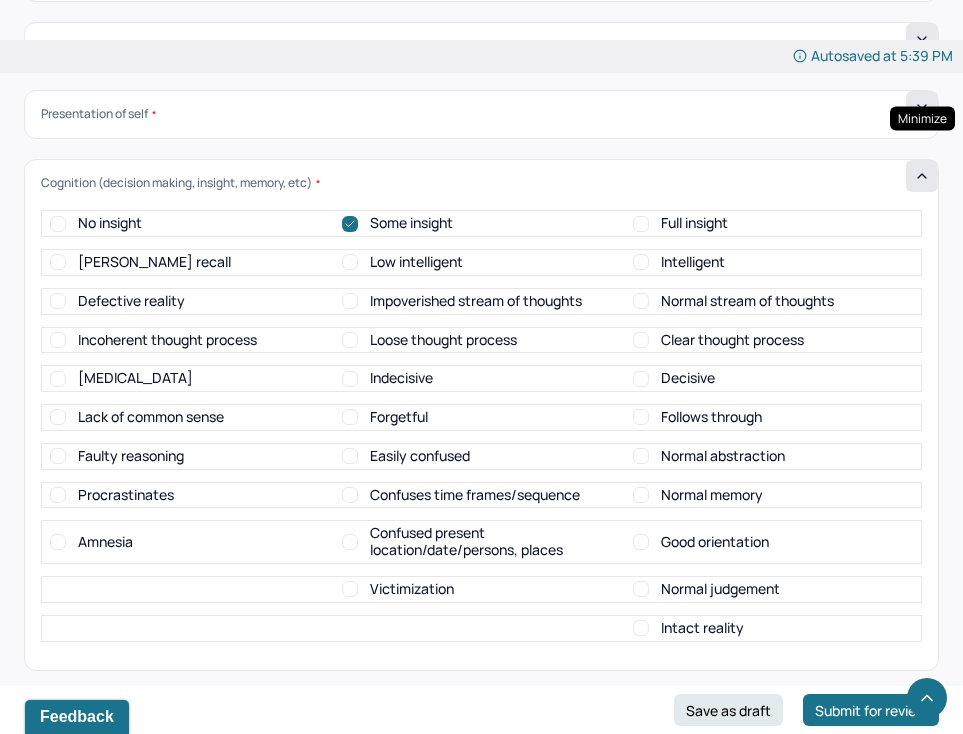 click 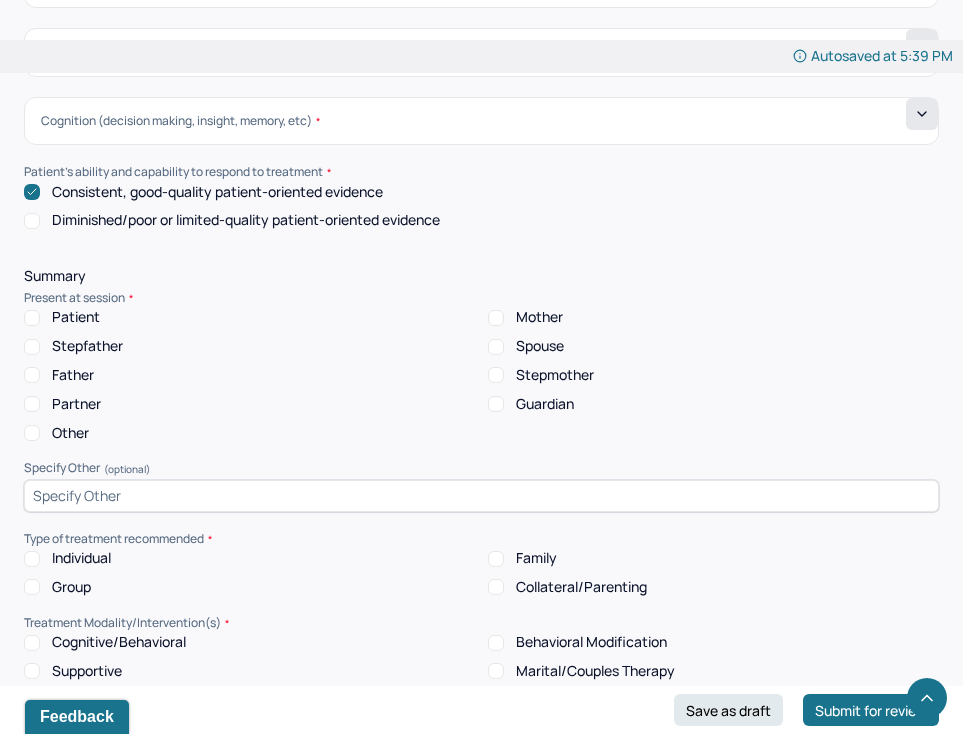 scroll, scrollTop: 6968, scrollLeft: 0, axis: vertical 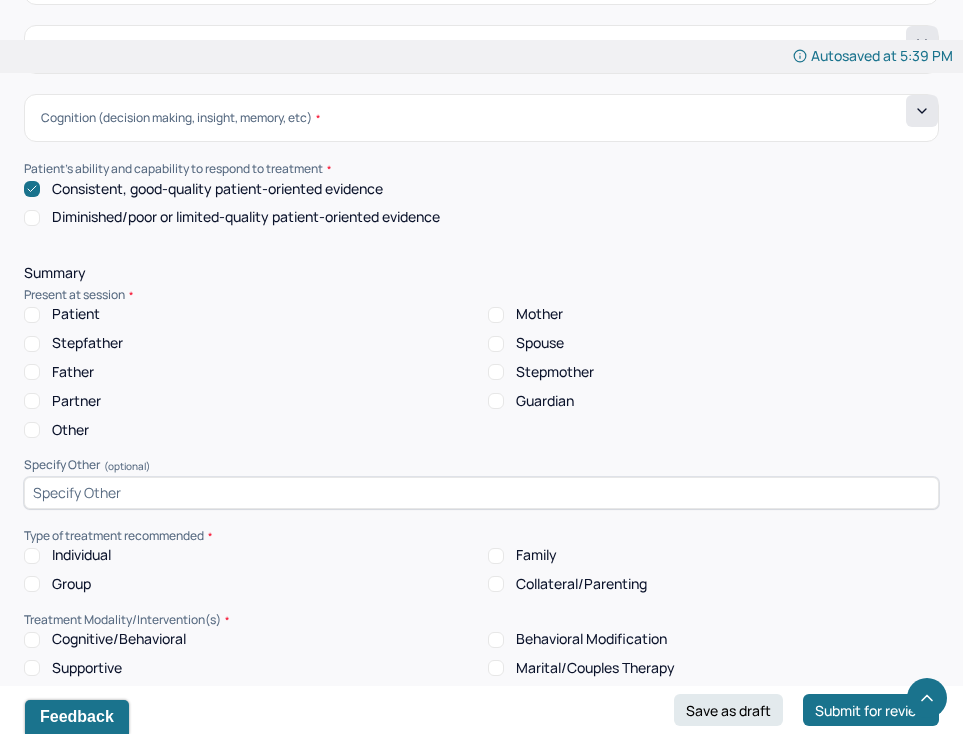 click on "Patient" at bounding box center [76, 314] 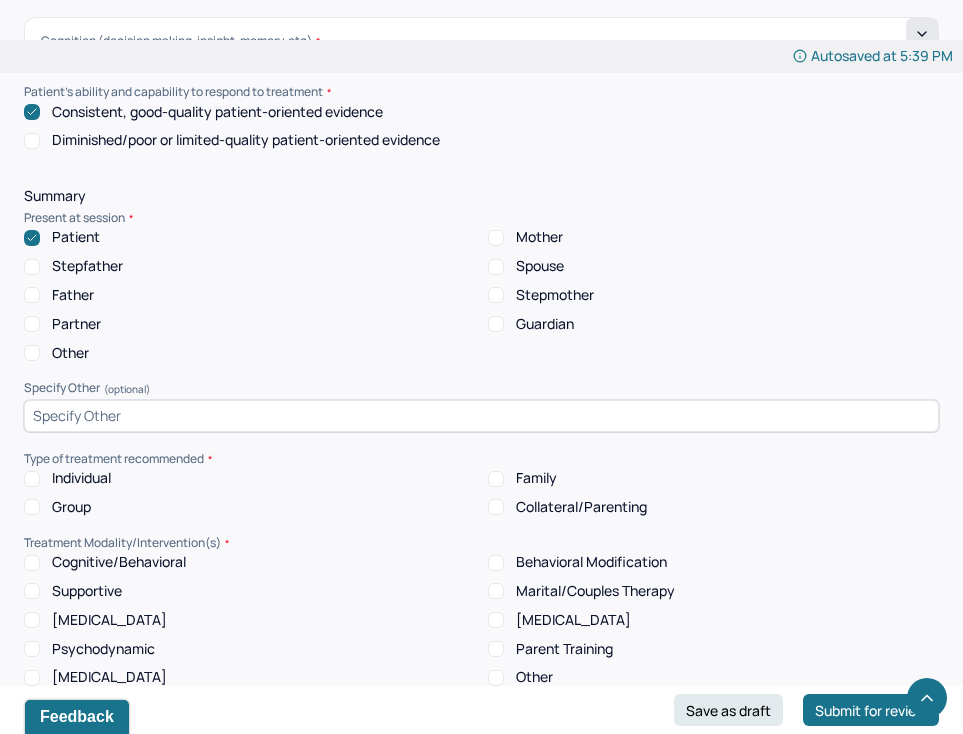 scroll, scrollTop: 7046, scrollLeft: 0, axis: vertical 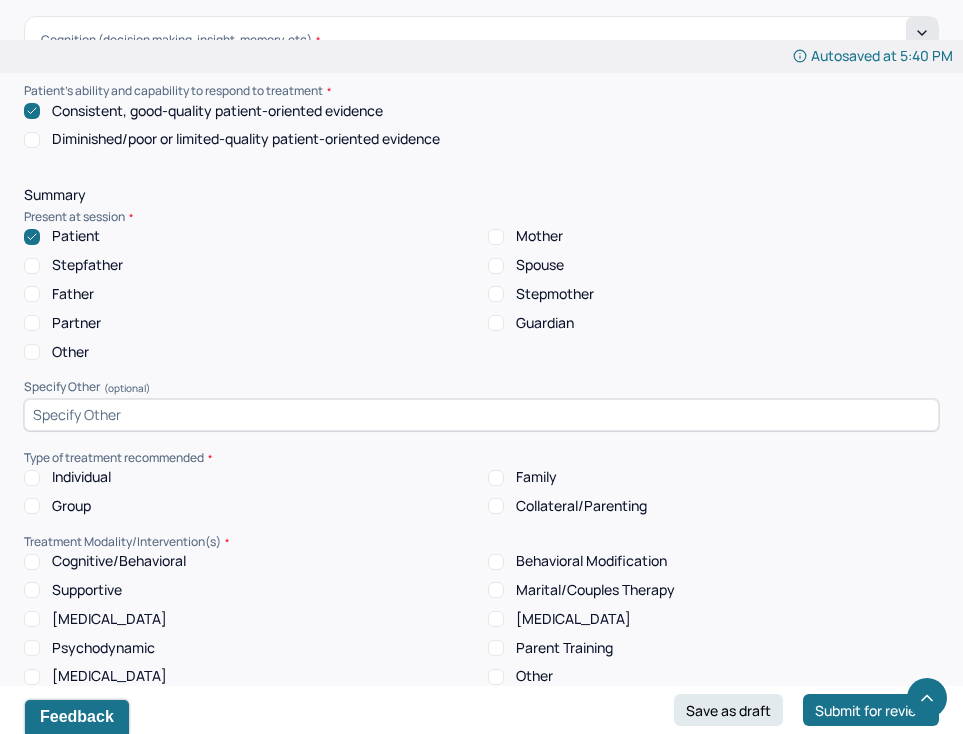 click on "Individual" at bounding box center [81, 477] 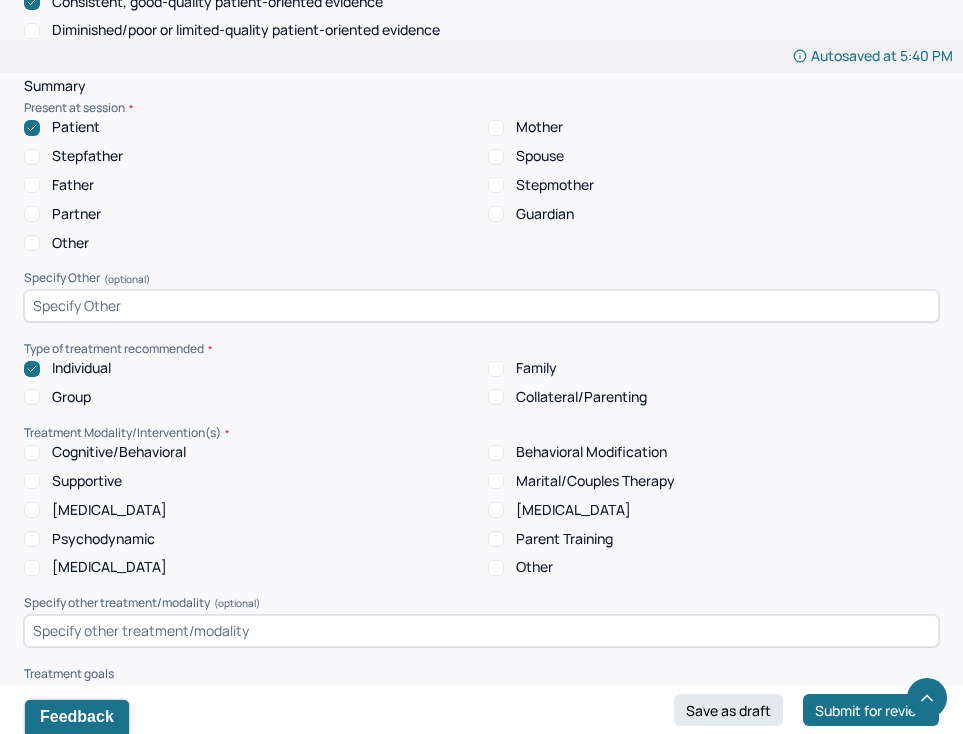 scroll, scrollTop: 7160, scrollLeft: 0, axis: vertical 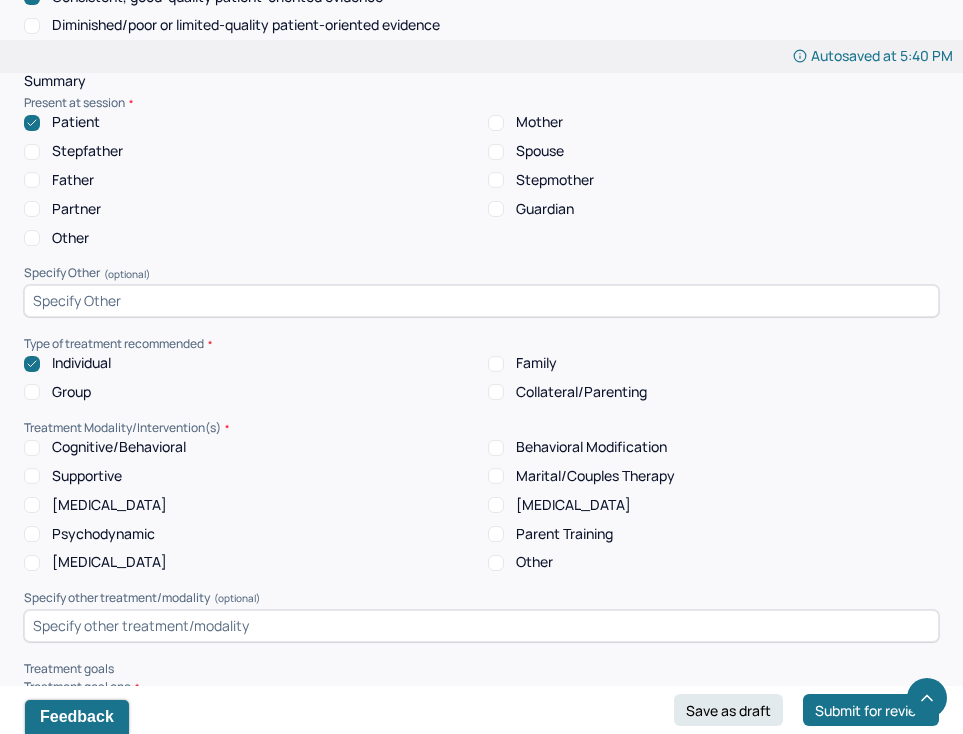 click on "Supportive" at bounding box center (87, 476) 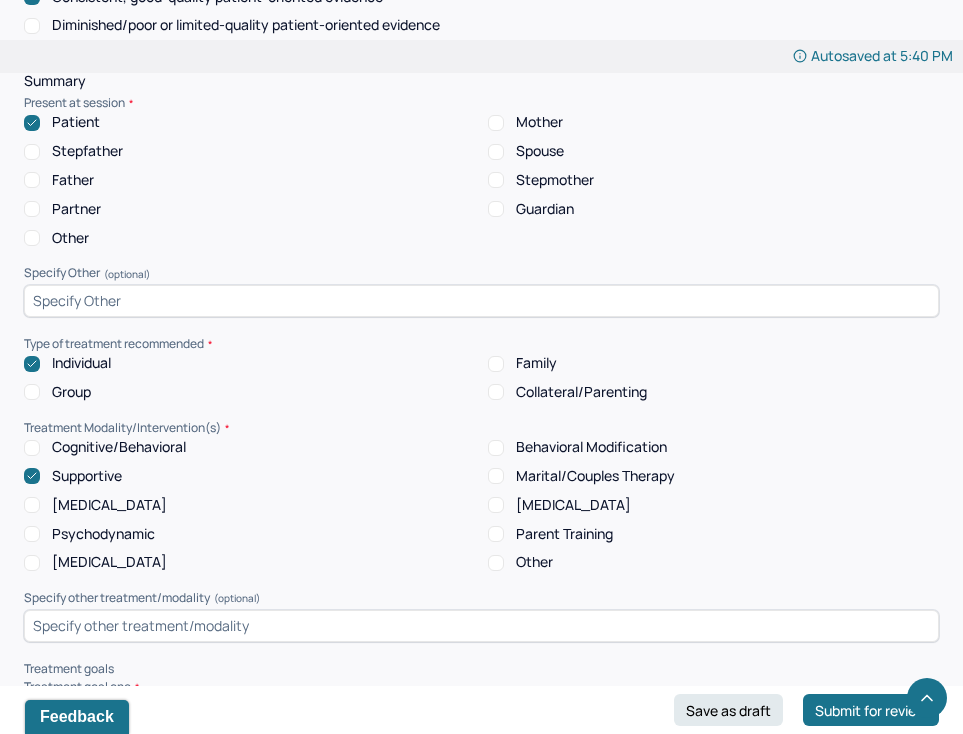 click on "Psychodynamic" at bounding box center [103, 534] 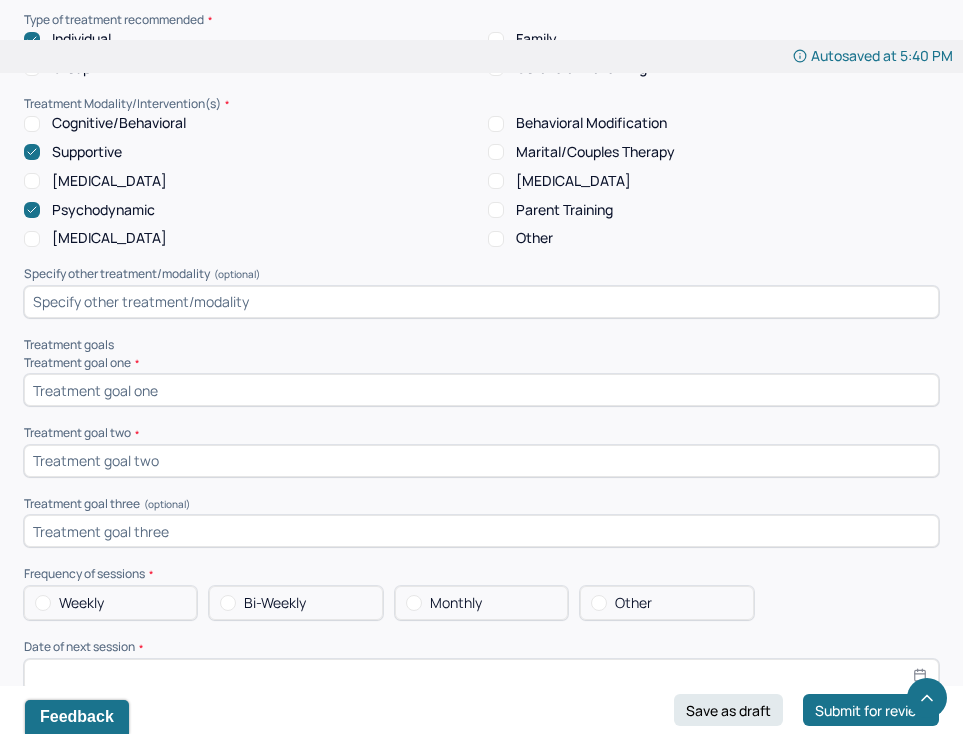 scroll, scrollTop: 7487, scrollLeft: 0, axis: vertical 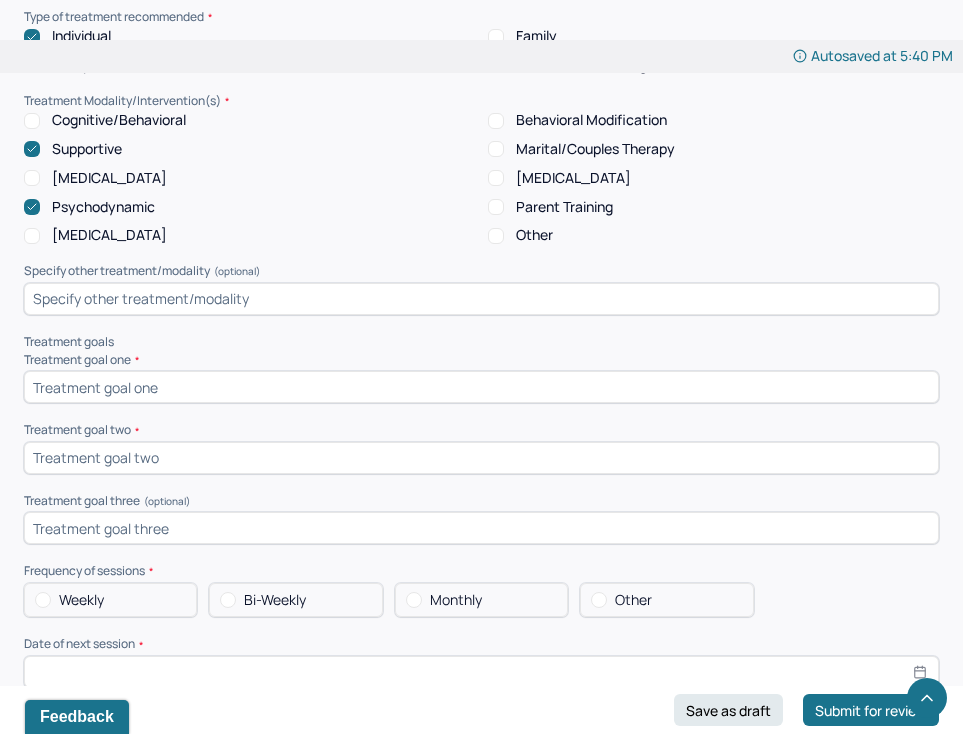 click at bounding box center (481, 387) 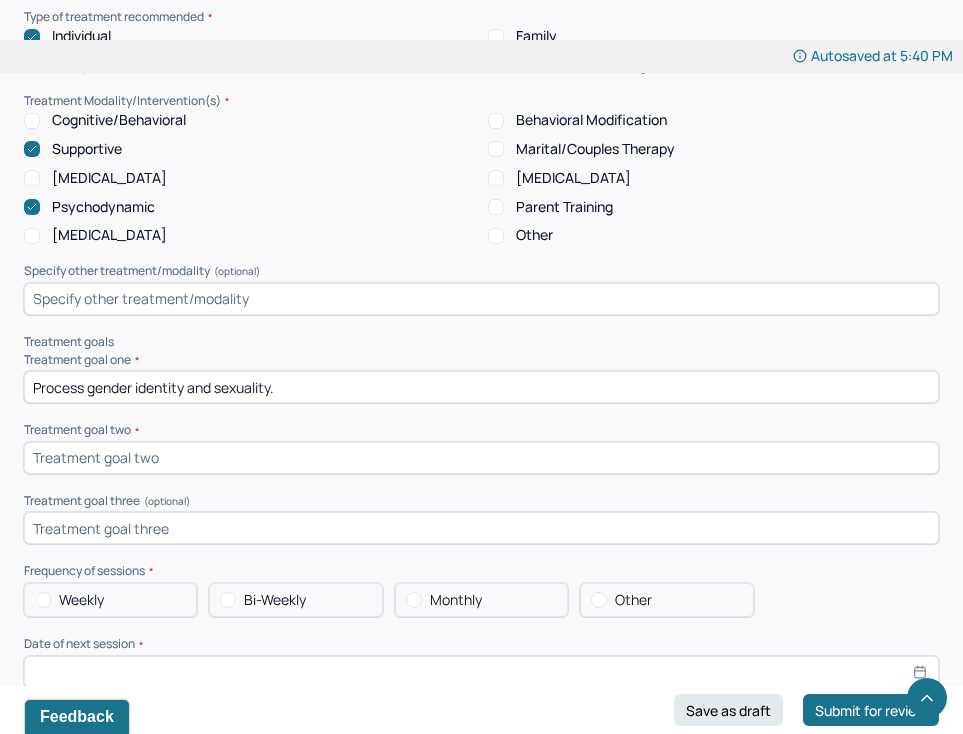 type on "Process gender identity and sexuality." 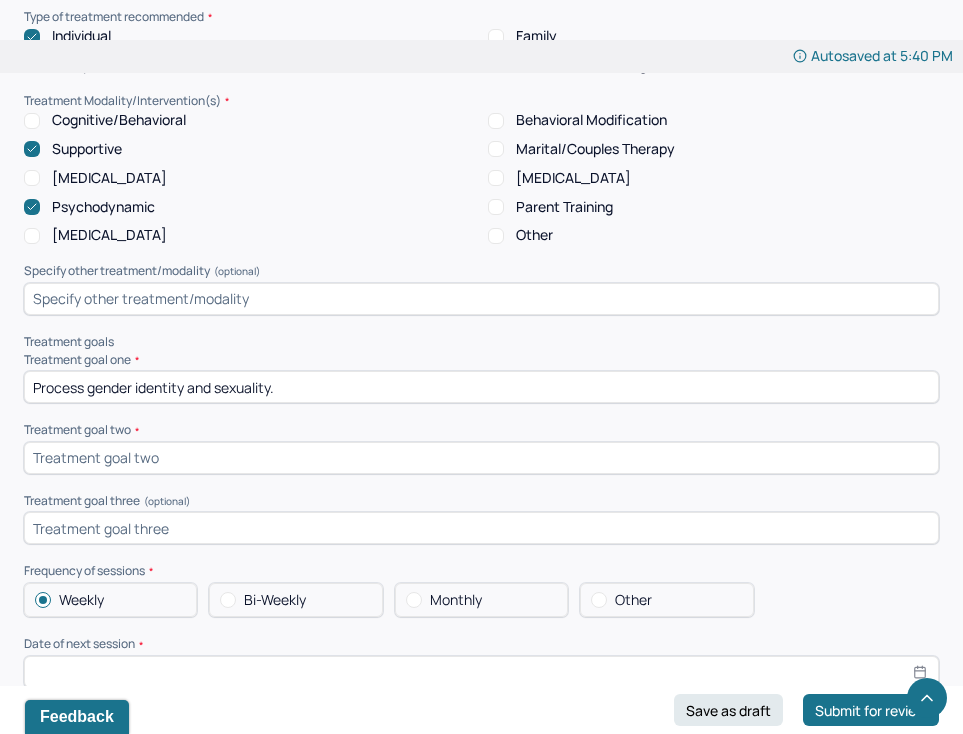select on "6" 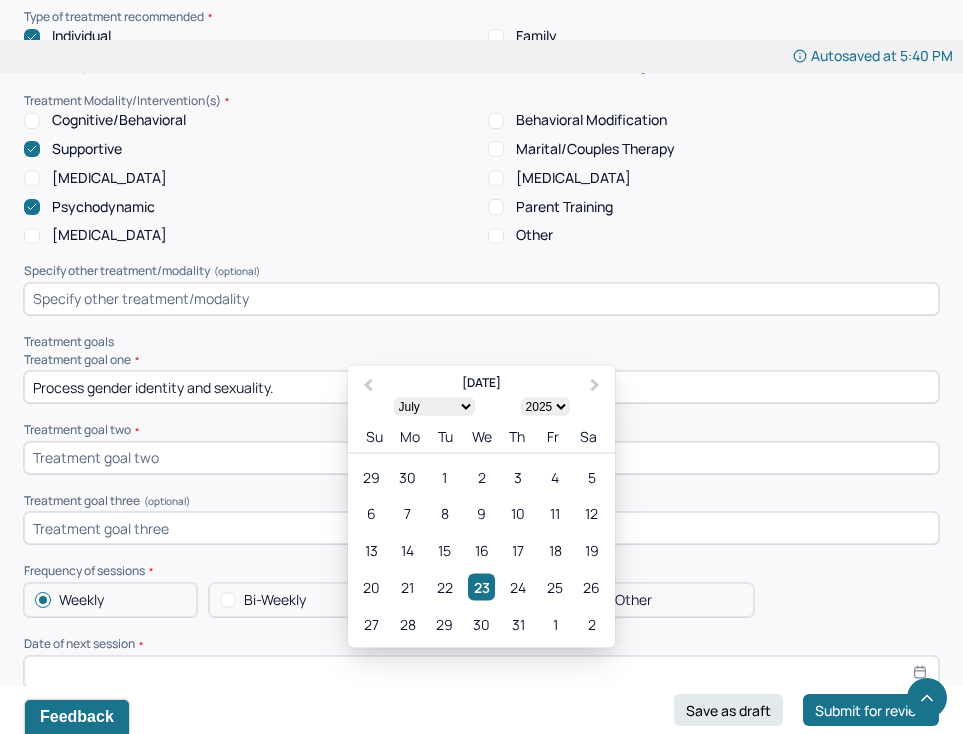 click at bounding box center (481, 672) 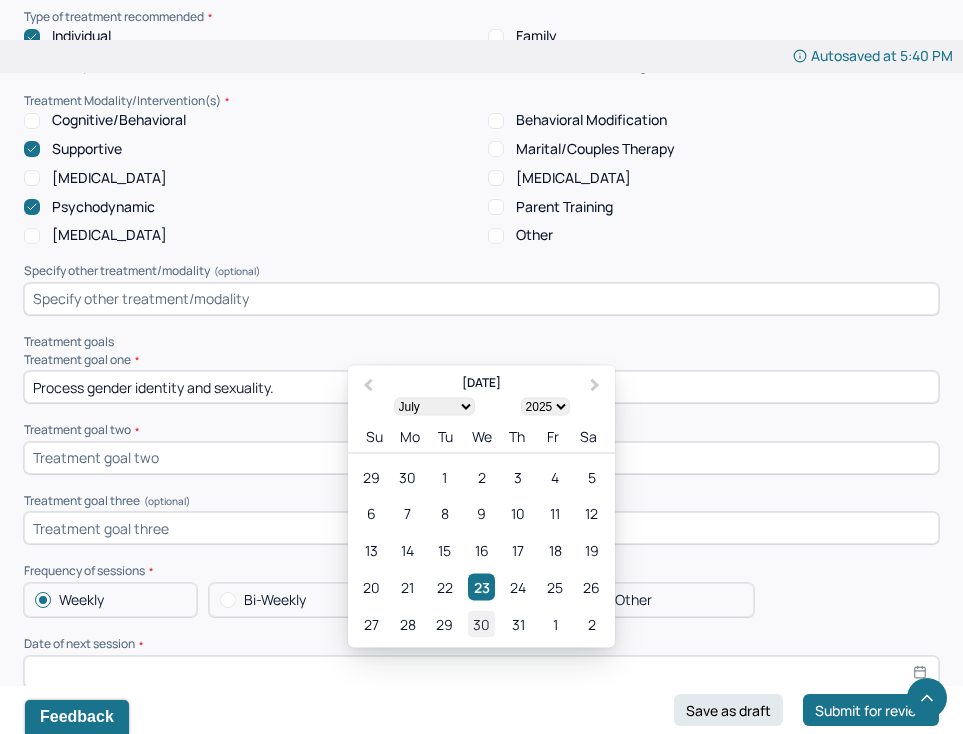 click on "30" at bounding box center [481, 623] 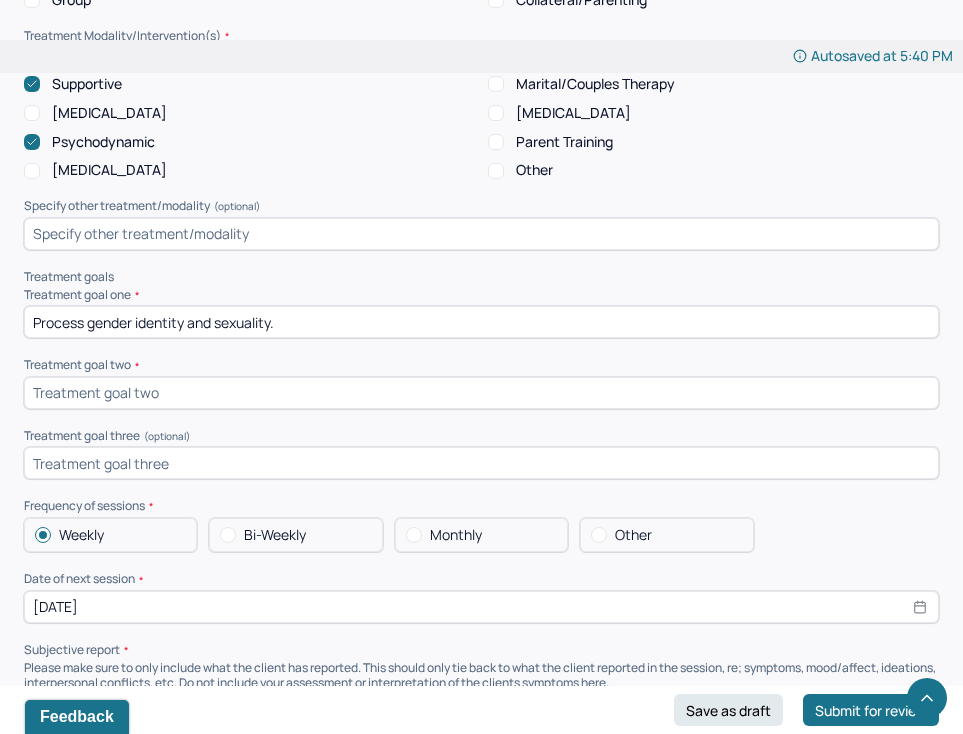 scroll, scrollTop: 7550, scrollLeft: 0, axis: vertical 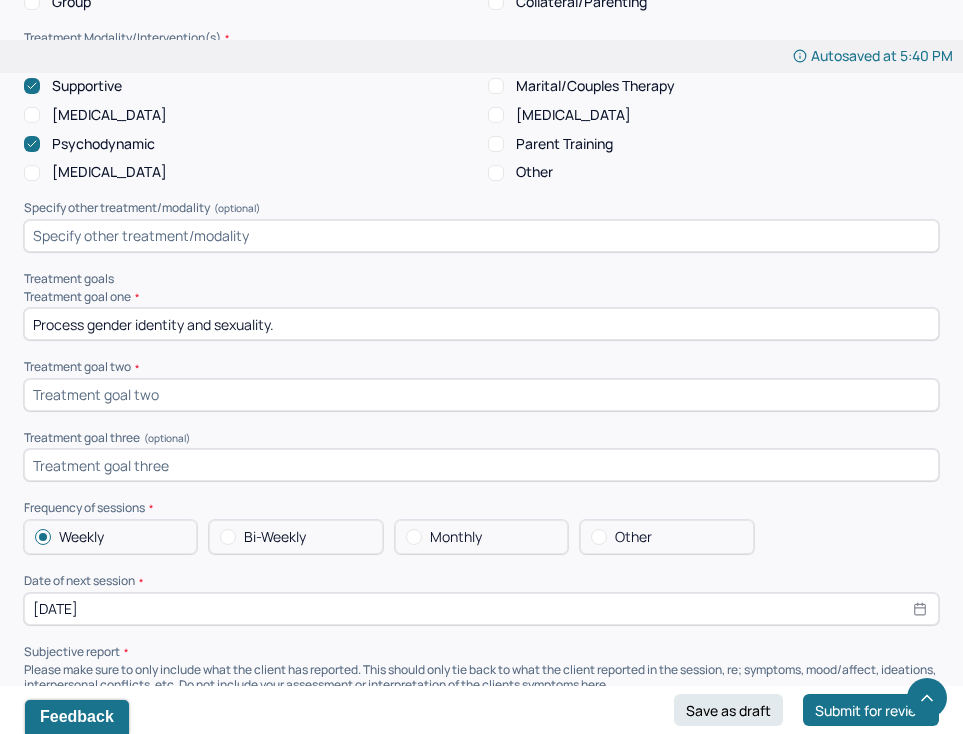 click at bounding box center [481, 395] 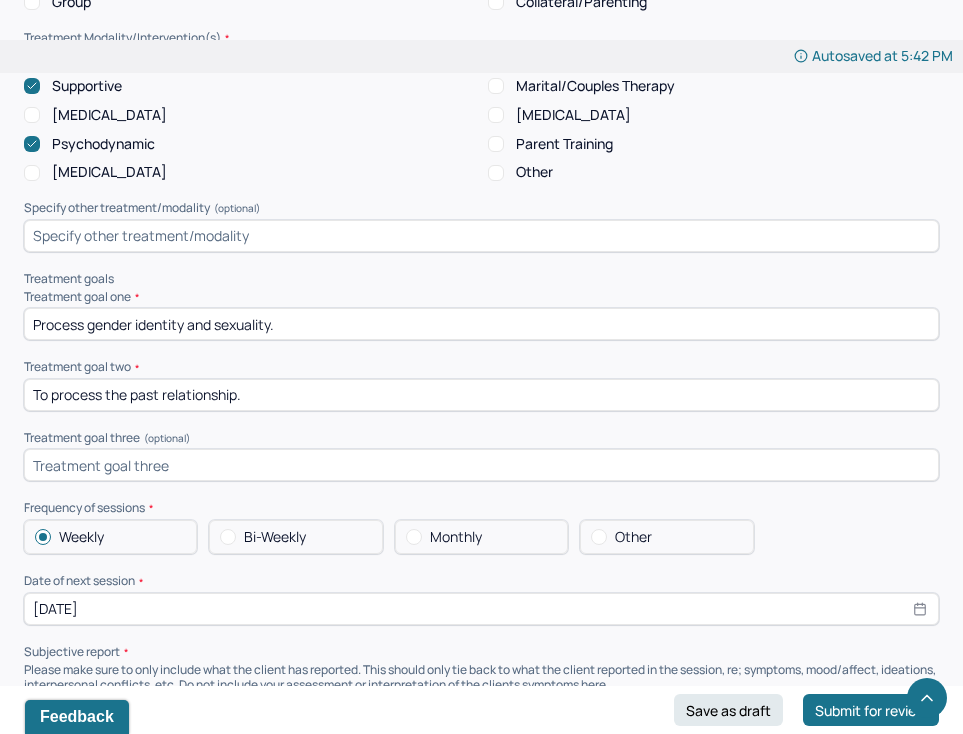 type on "To process the past relationship." 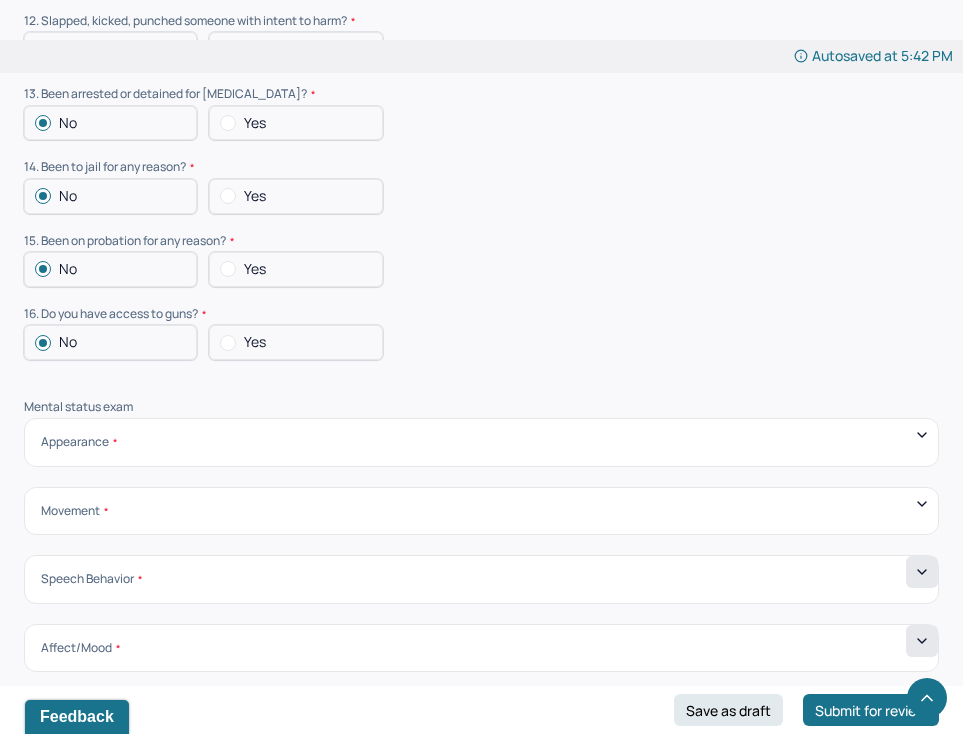 scroll, scrollTop: 6747, scrollLeft: 0, axis: vertical 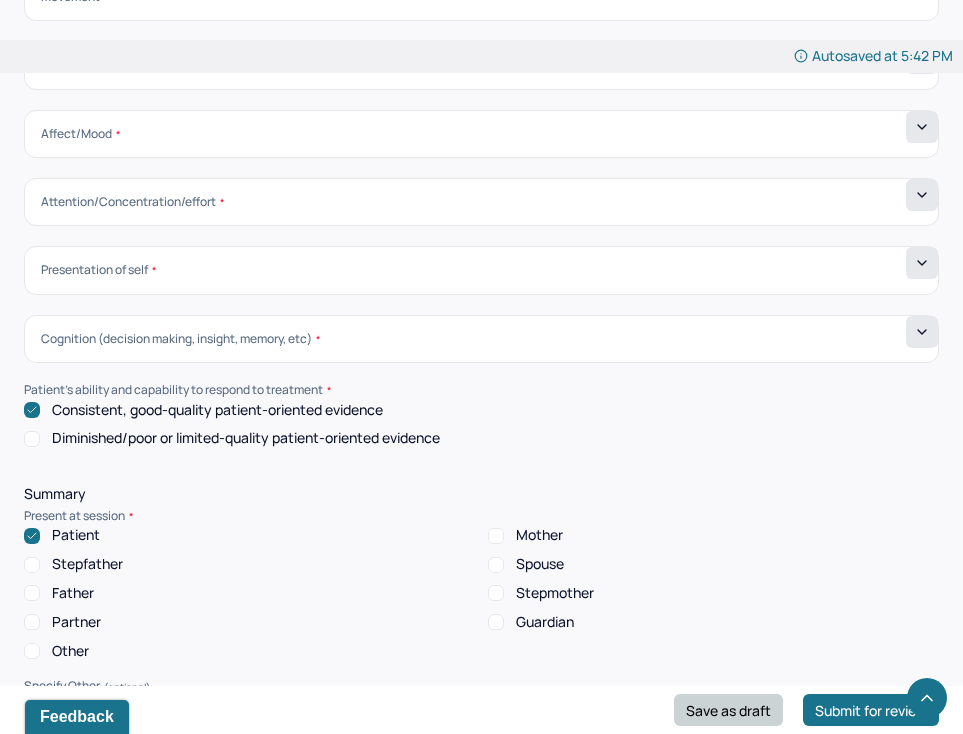 click on "Save as draft" at bounding box center (728, 710) 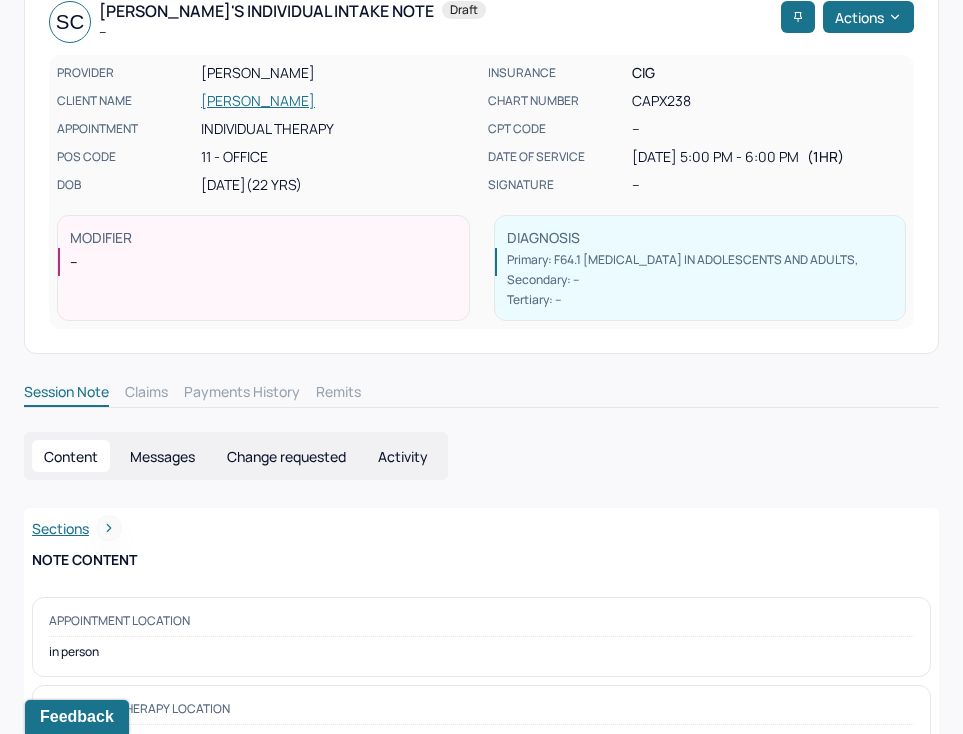 scroll, scrollTop: 0, scrollLeft: 0, axis: both 